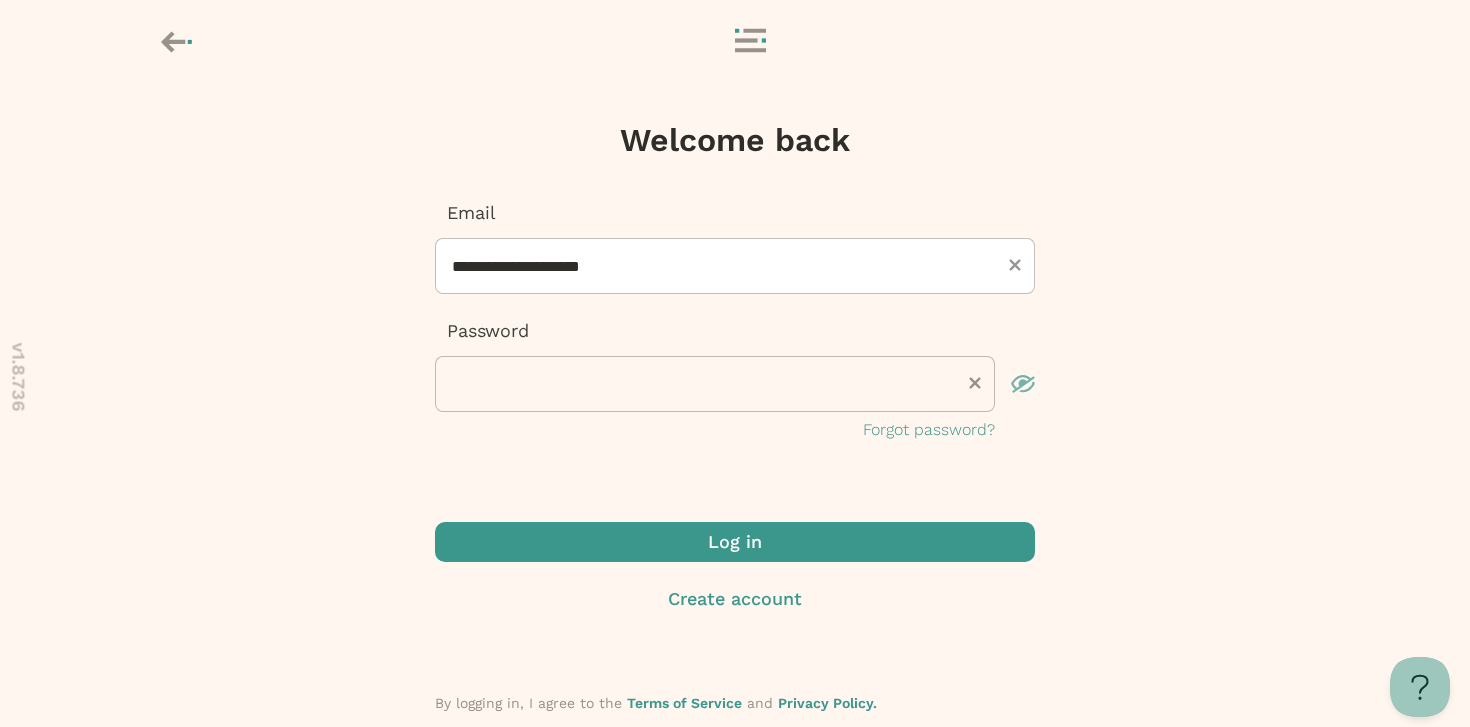 scroll, scrollTop: 0, scrollLeft: 0, axis: both 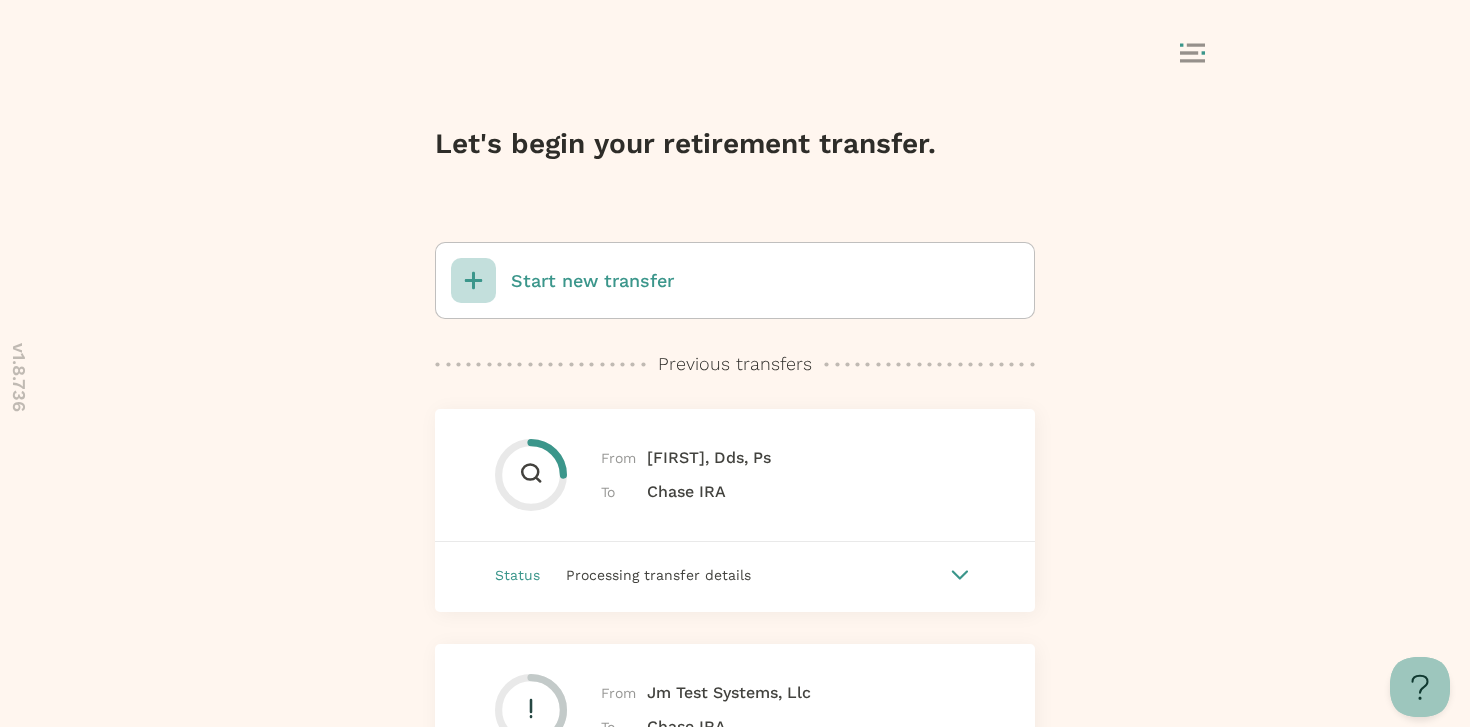 click on "Start new transfer" at bounding box center [592, 281] 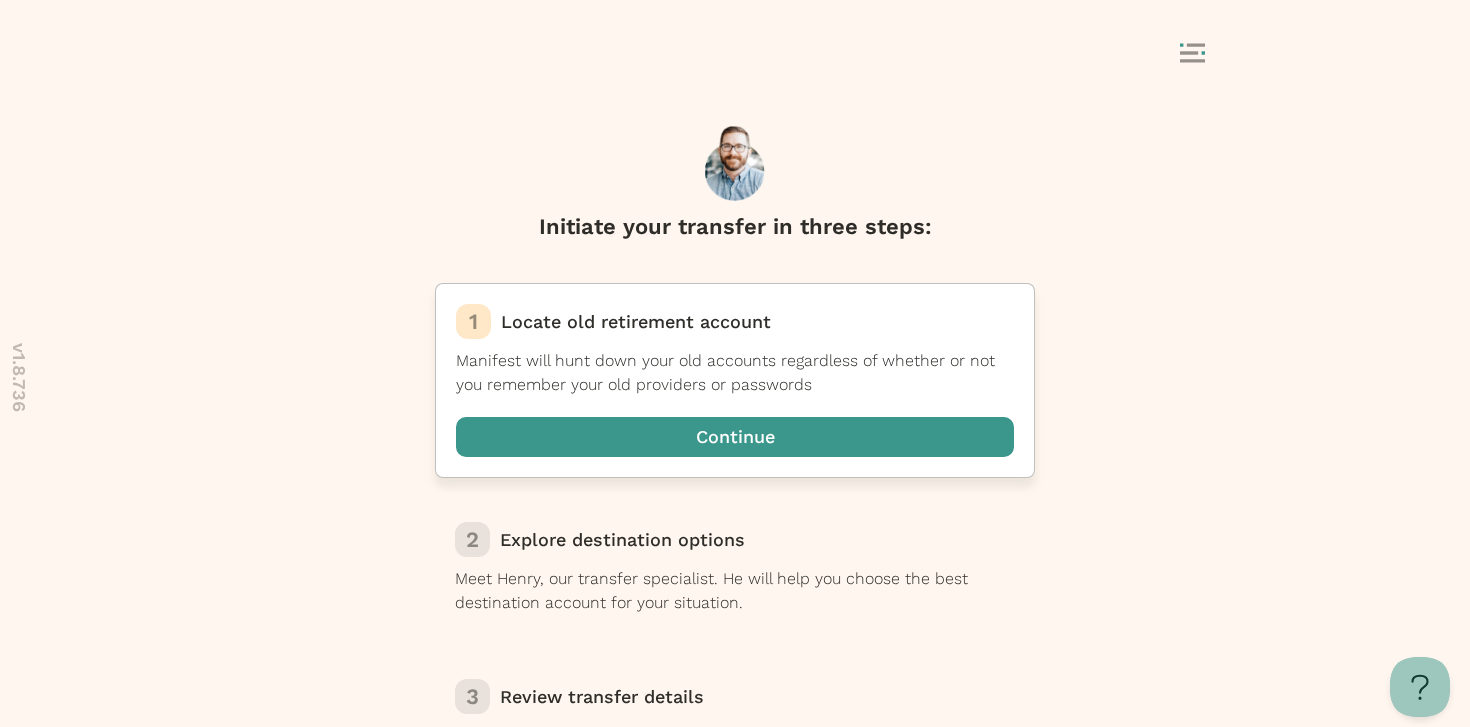 click at bounding box center [735, 437] 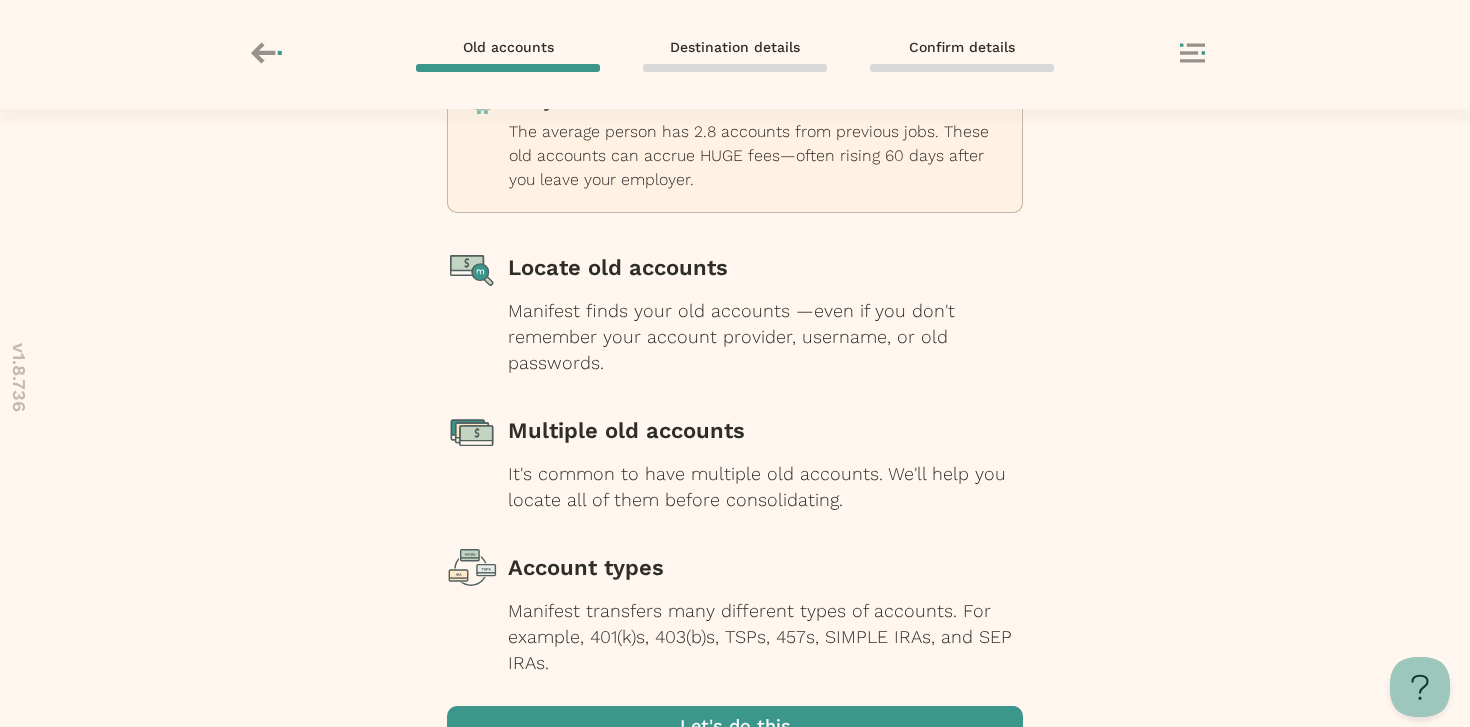 scroll, scrollTop: 224, scrollLeft: 0, axis: vertical 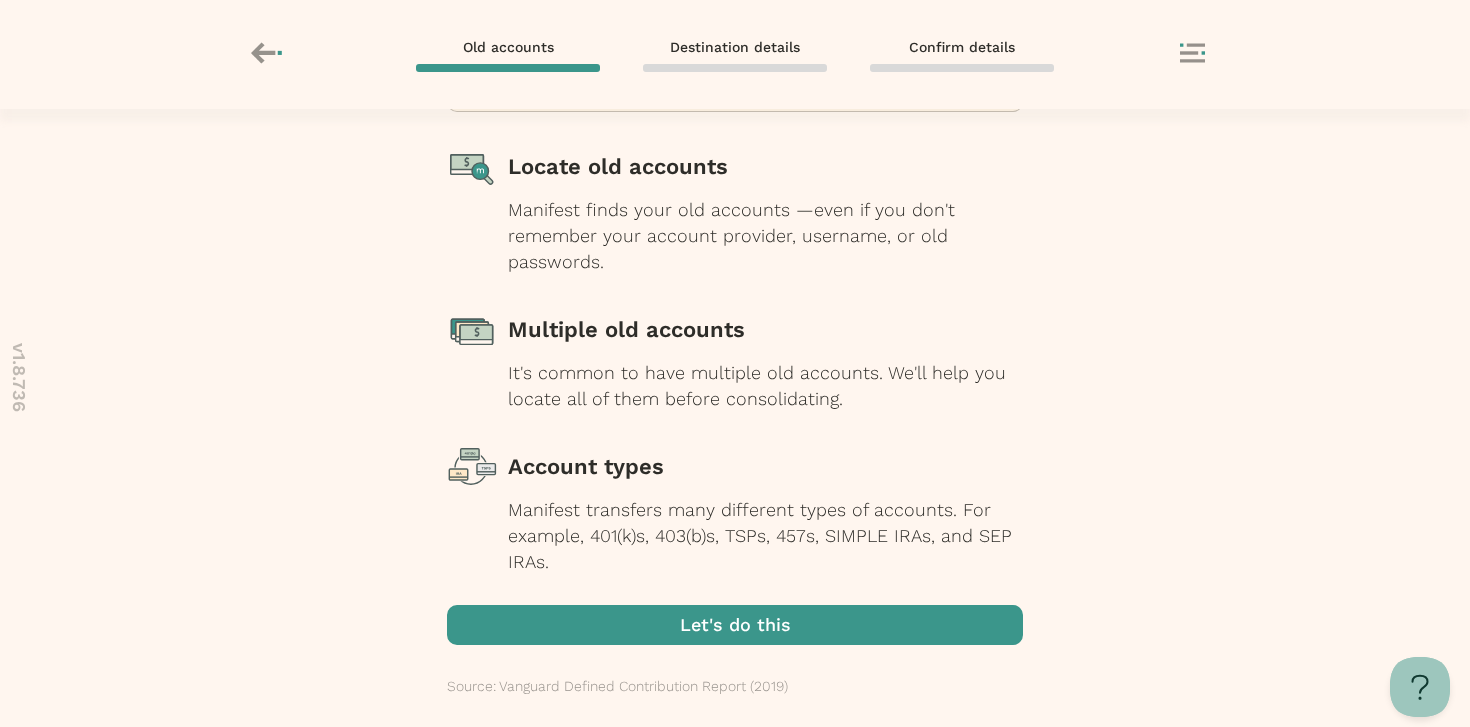 click at bounding box center [735, 625] 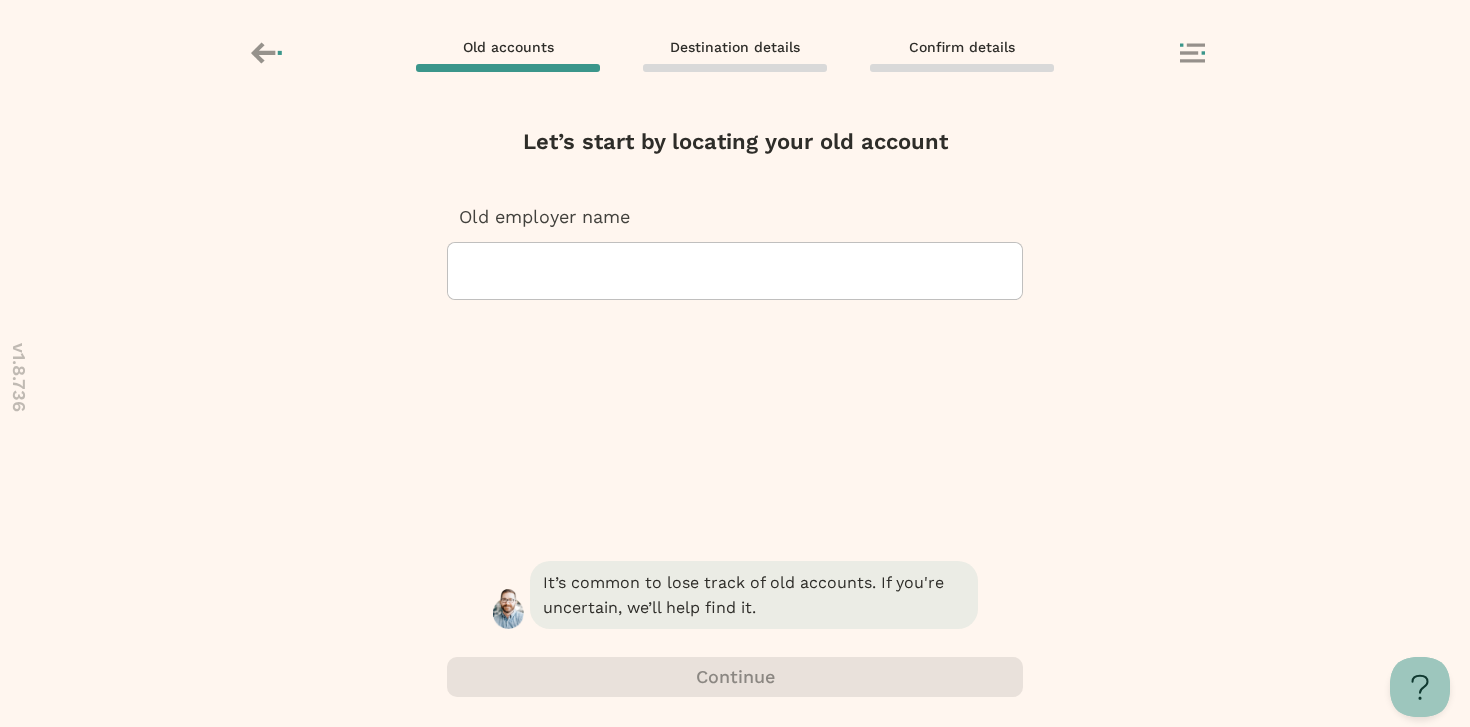 scroll, scrollTop: 0, scrollLeft: 0, axis: both 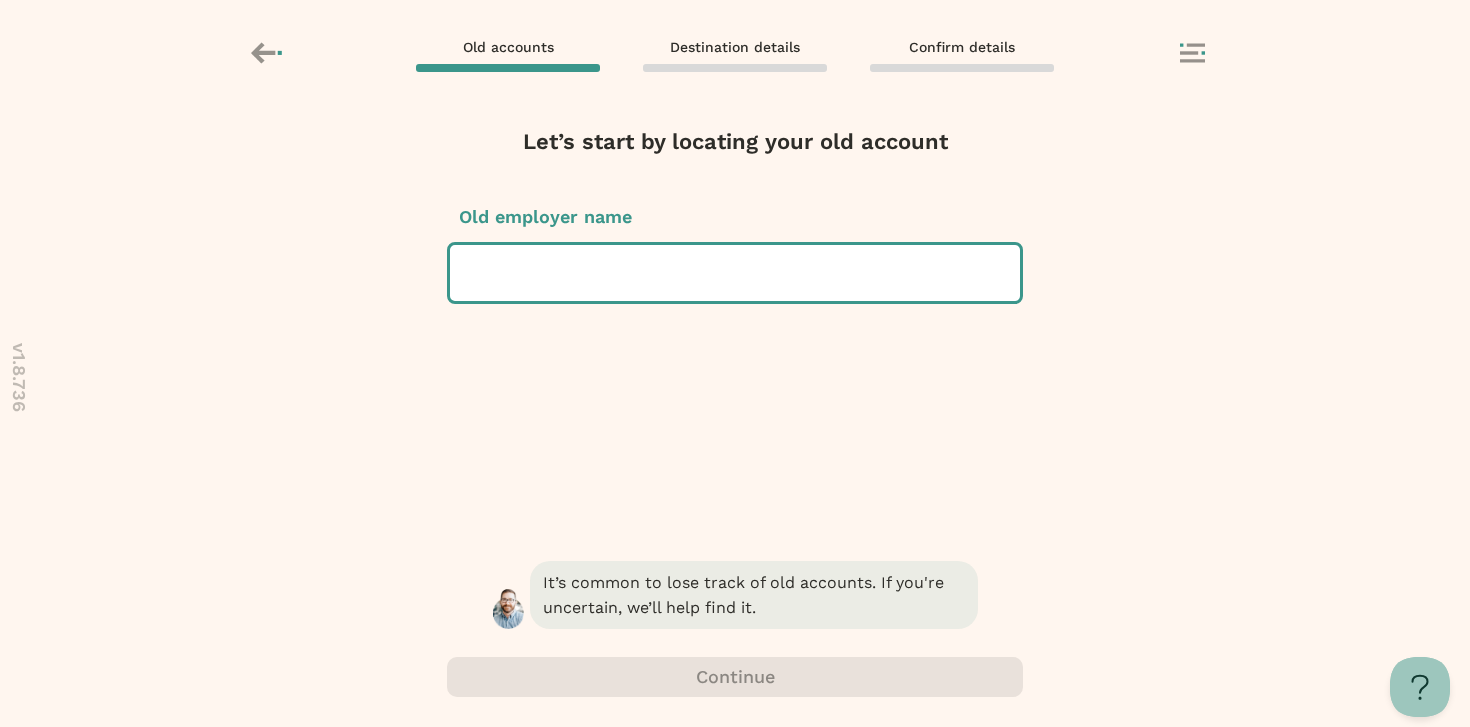 click at bounding box center [735, 273] 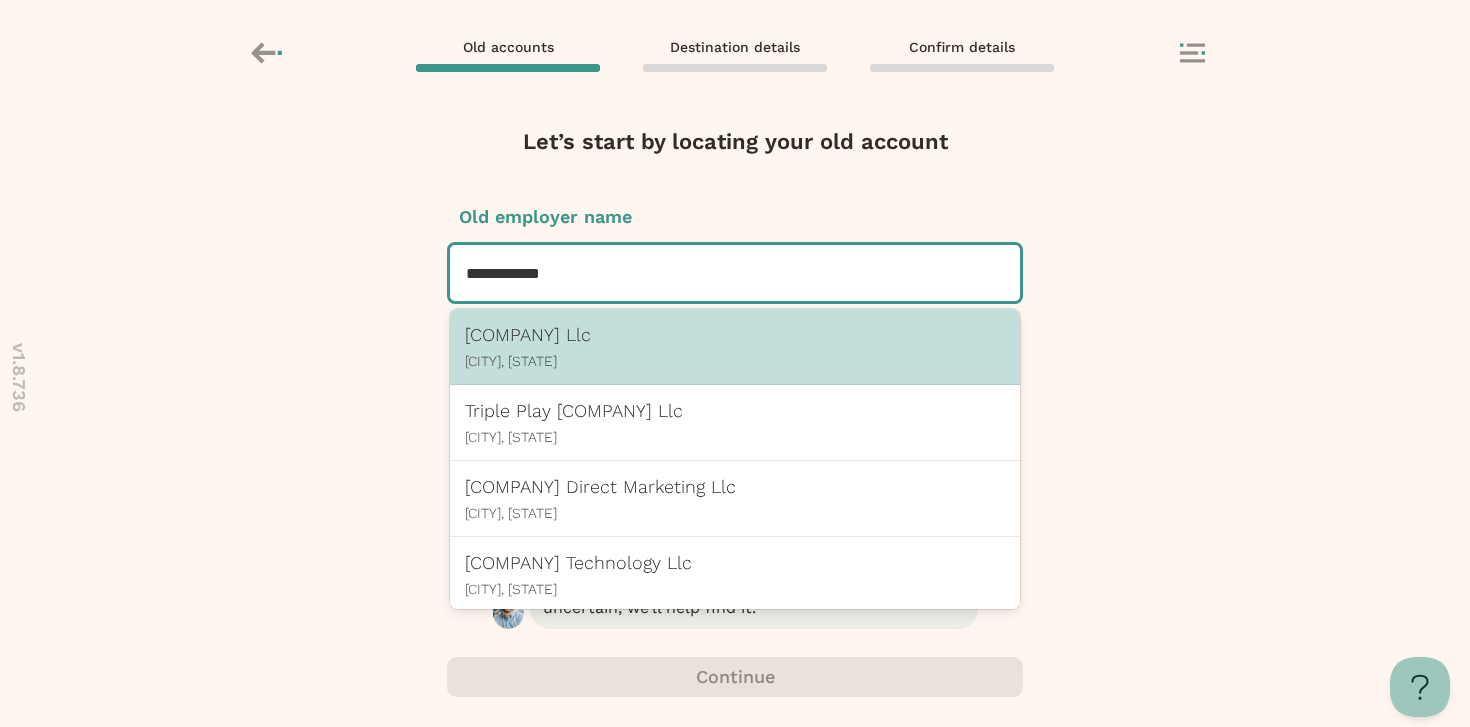 click on "[COMPANY] Llc [CITY], [STATE]" at bounding box center [735, 346] 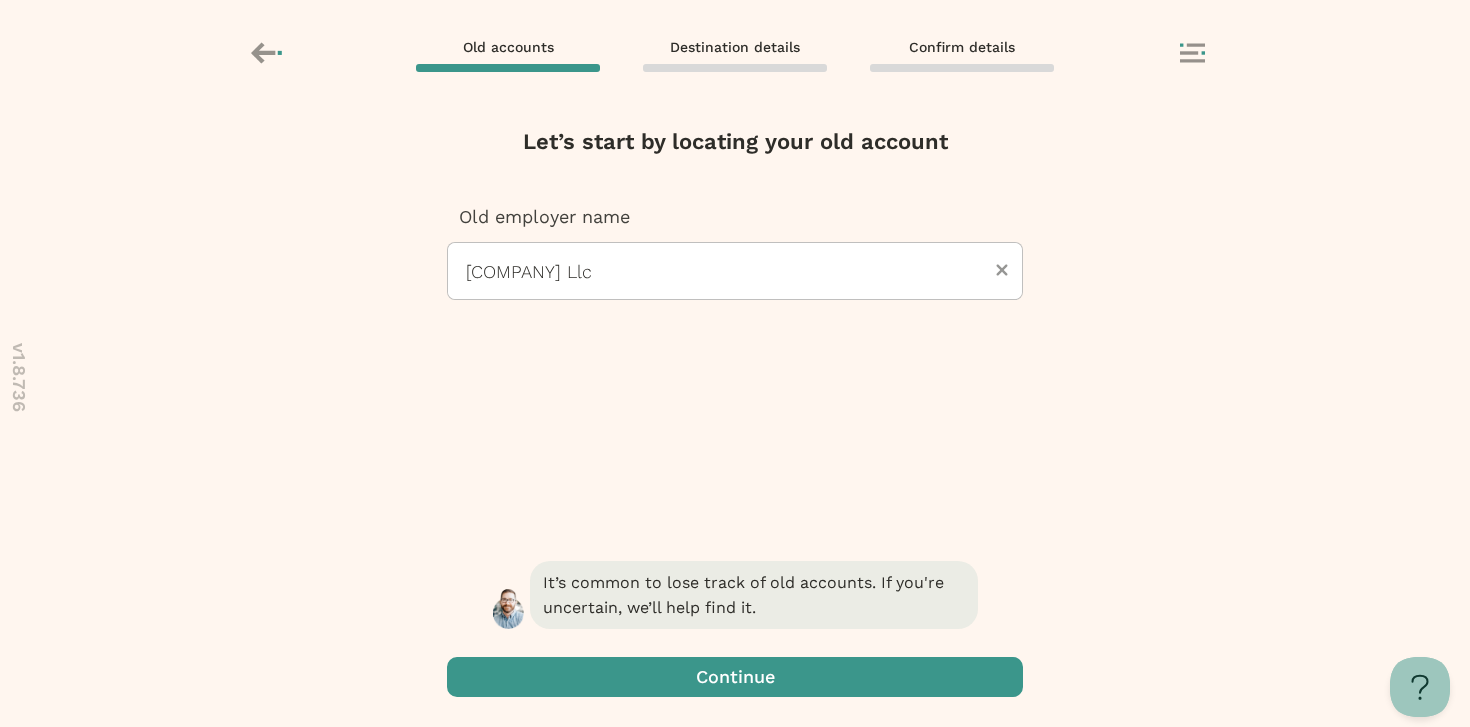 click at bounding box center (735, 677) 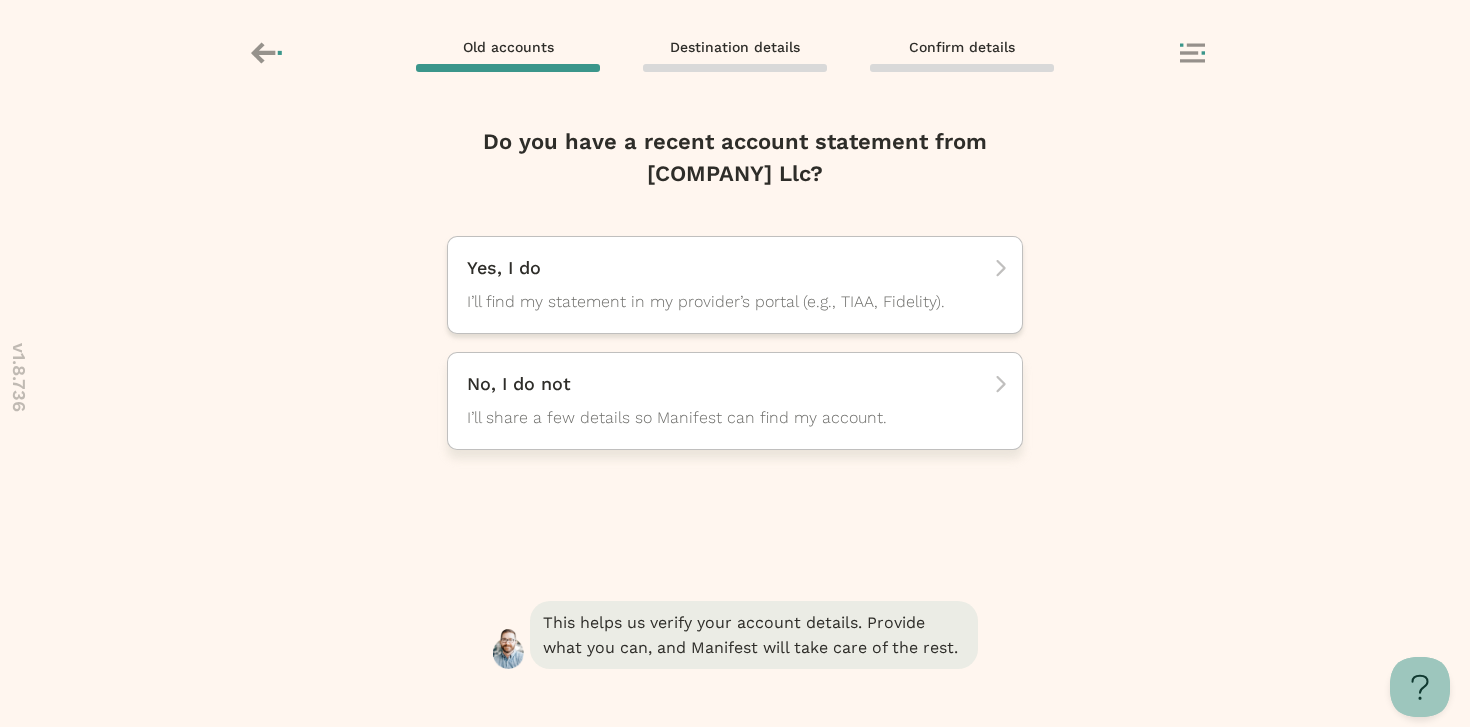 click on "No, I do not" at bounding box center (728, 384) 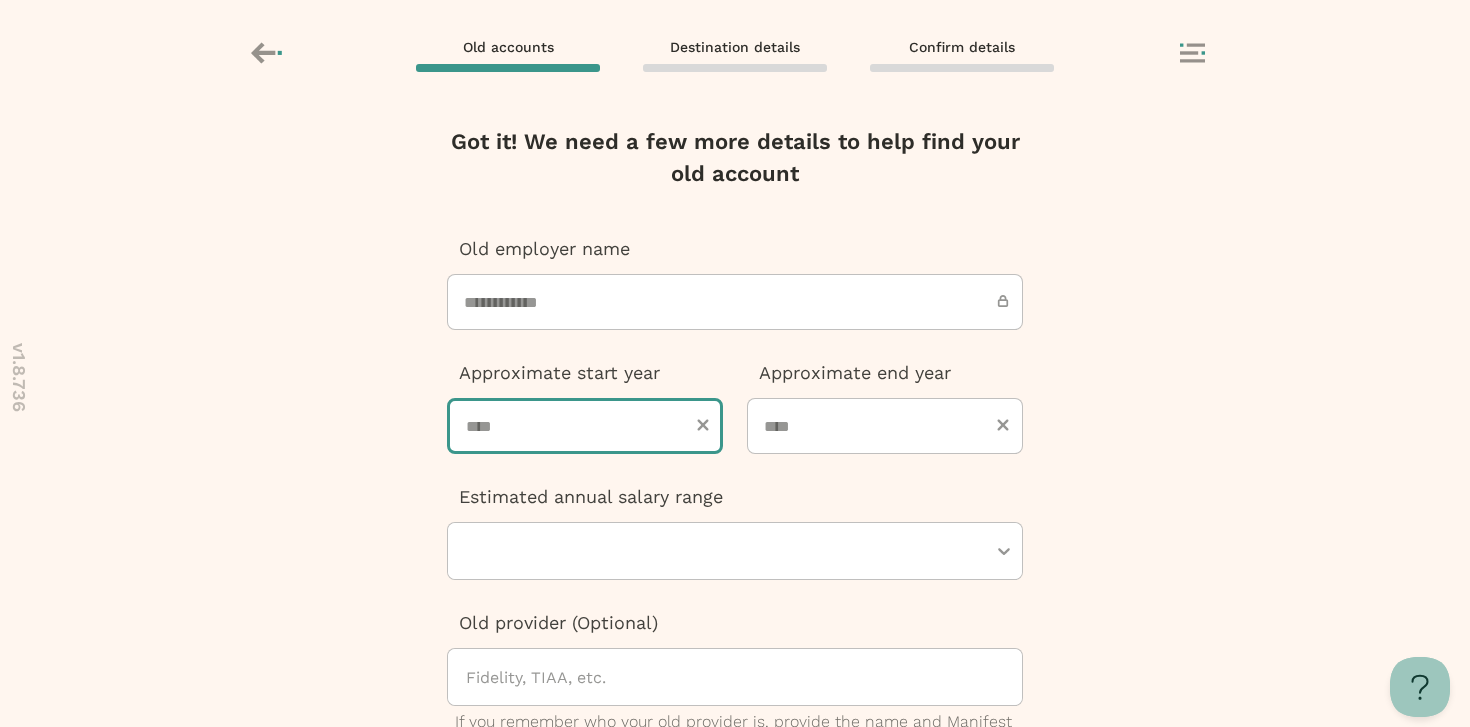 click at bounding box center (585, 426) 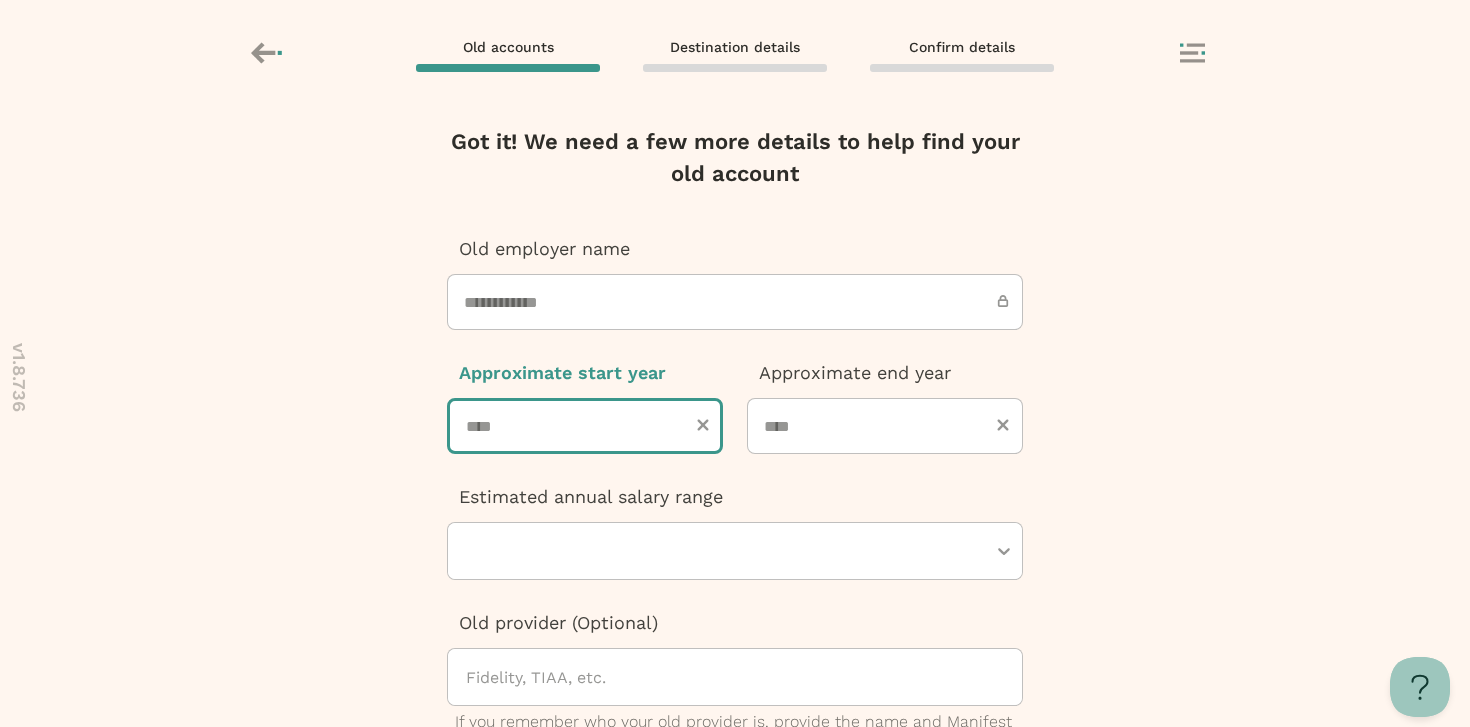 type on "****" 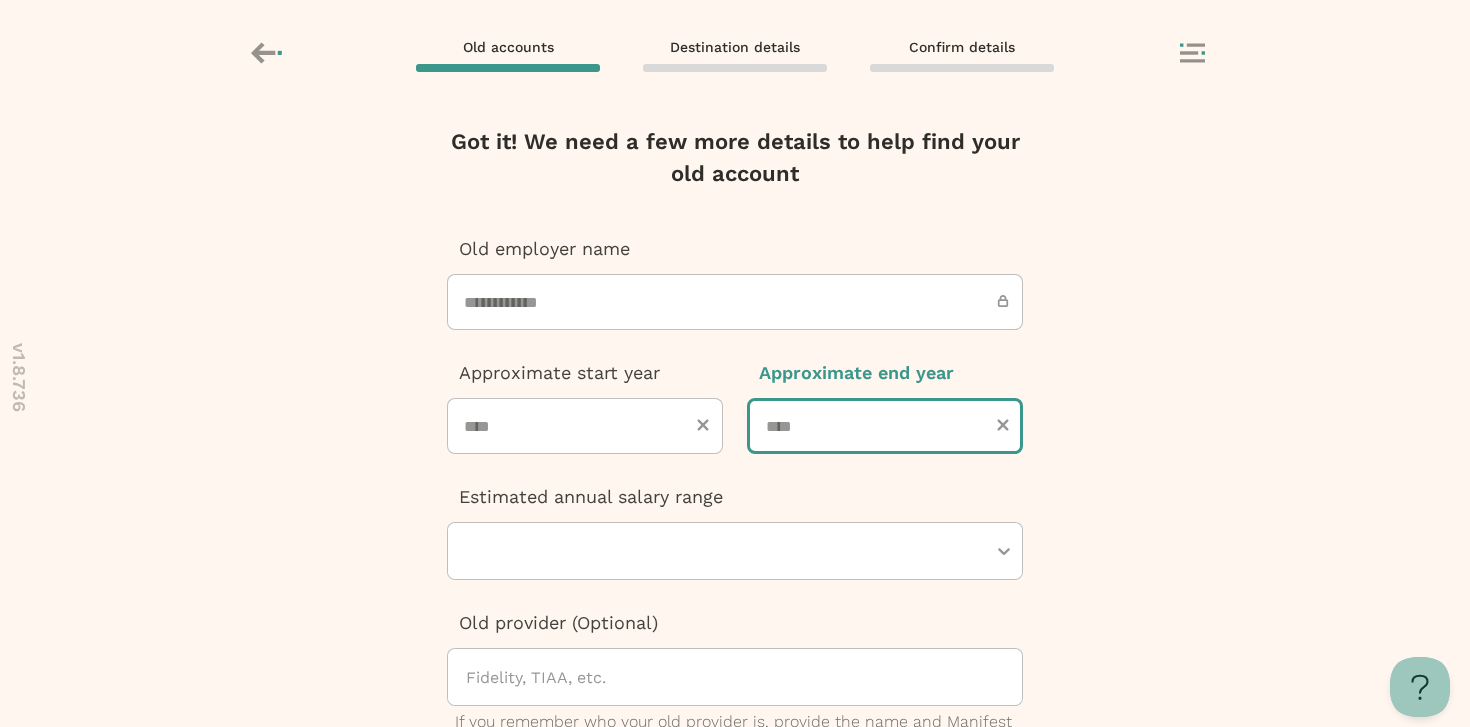 type on "****" 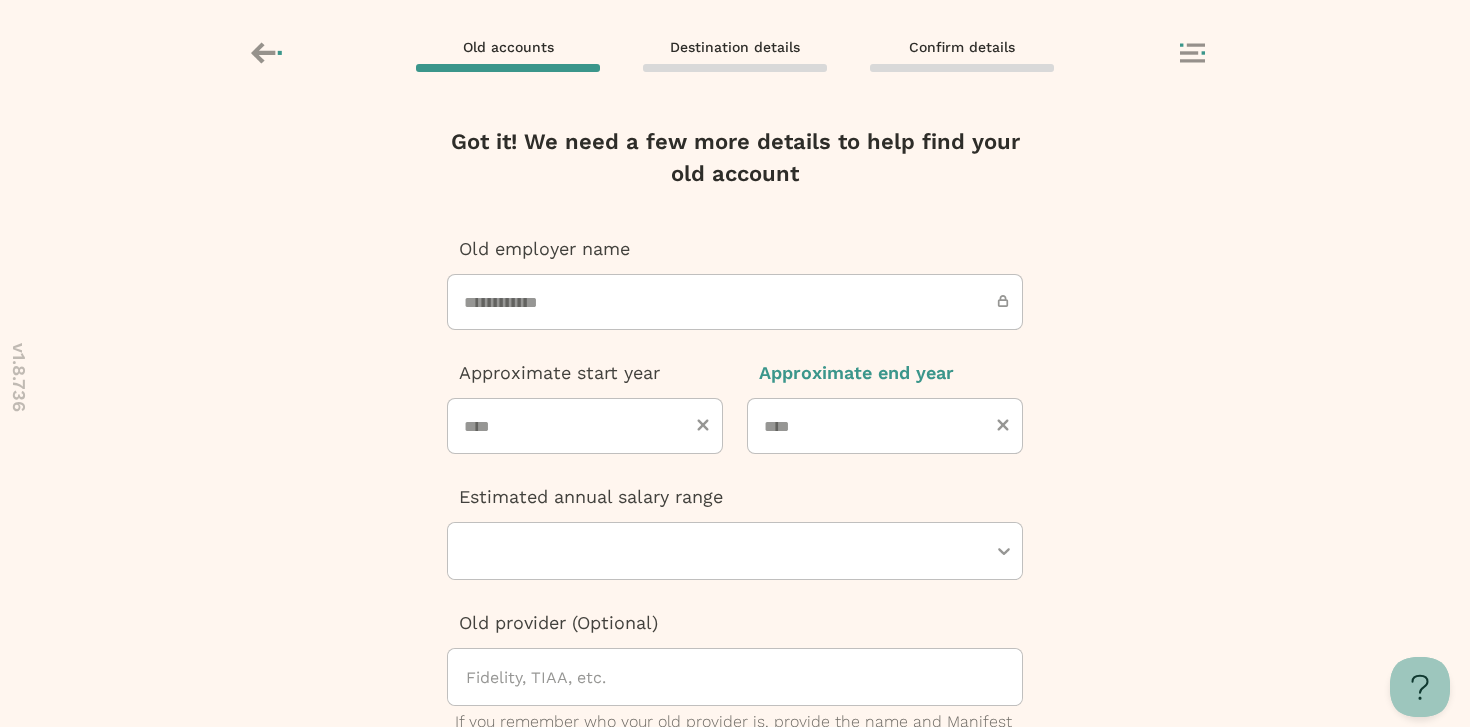 click at bounding box center (725, 551) 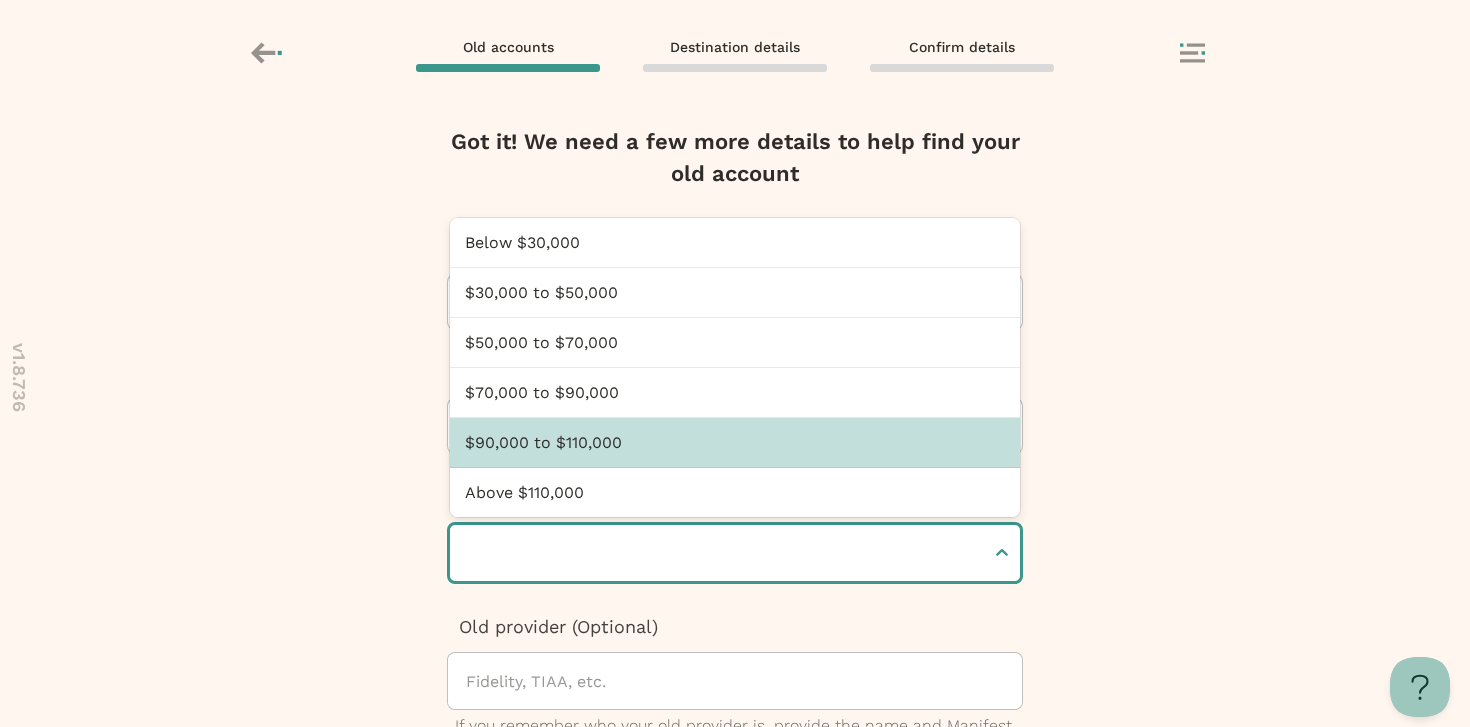 click on "$90,000 to $110,000" at bounding box center [735, 443] 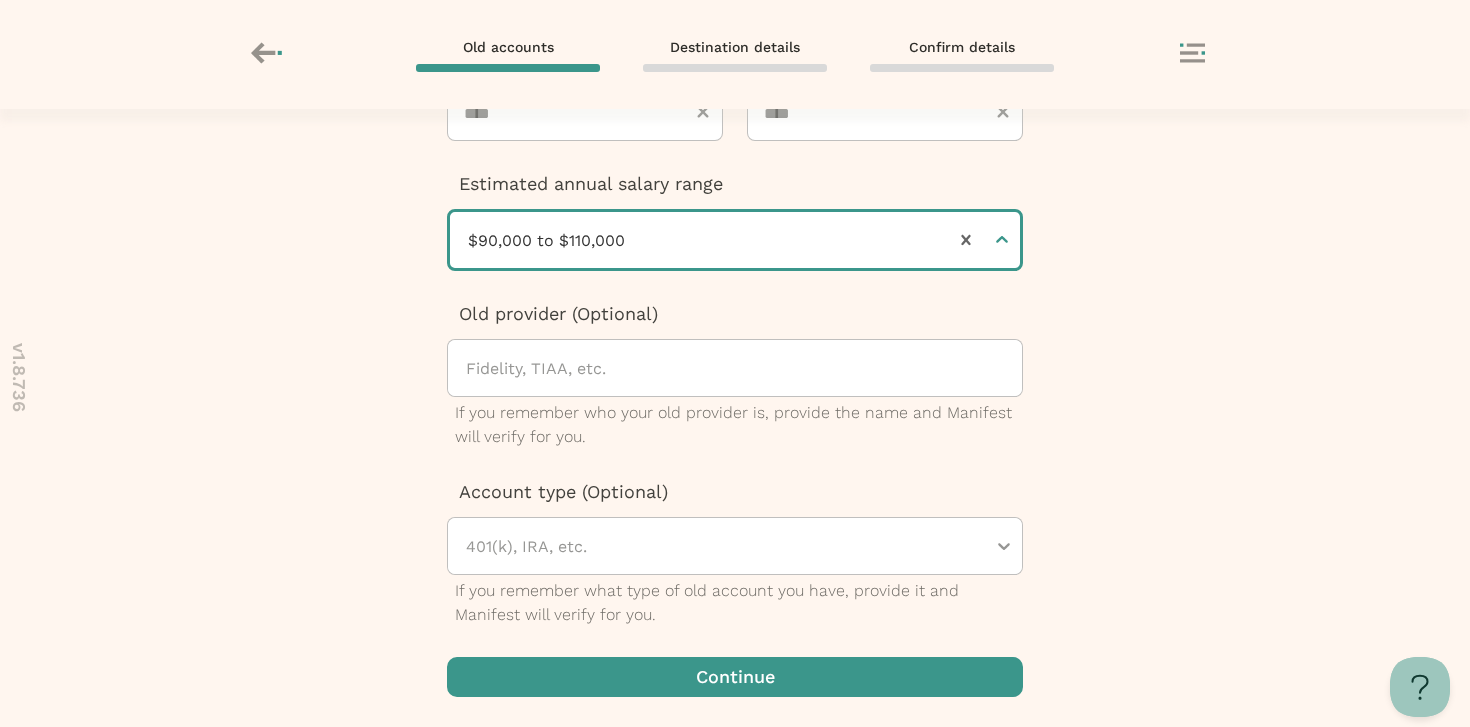 click at bounding box center [735, 677] 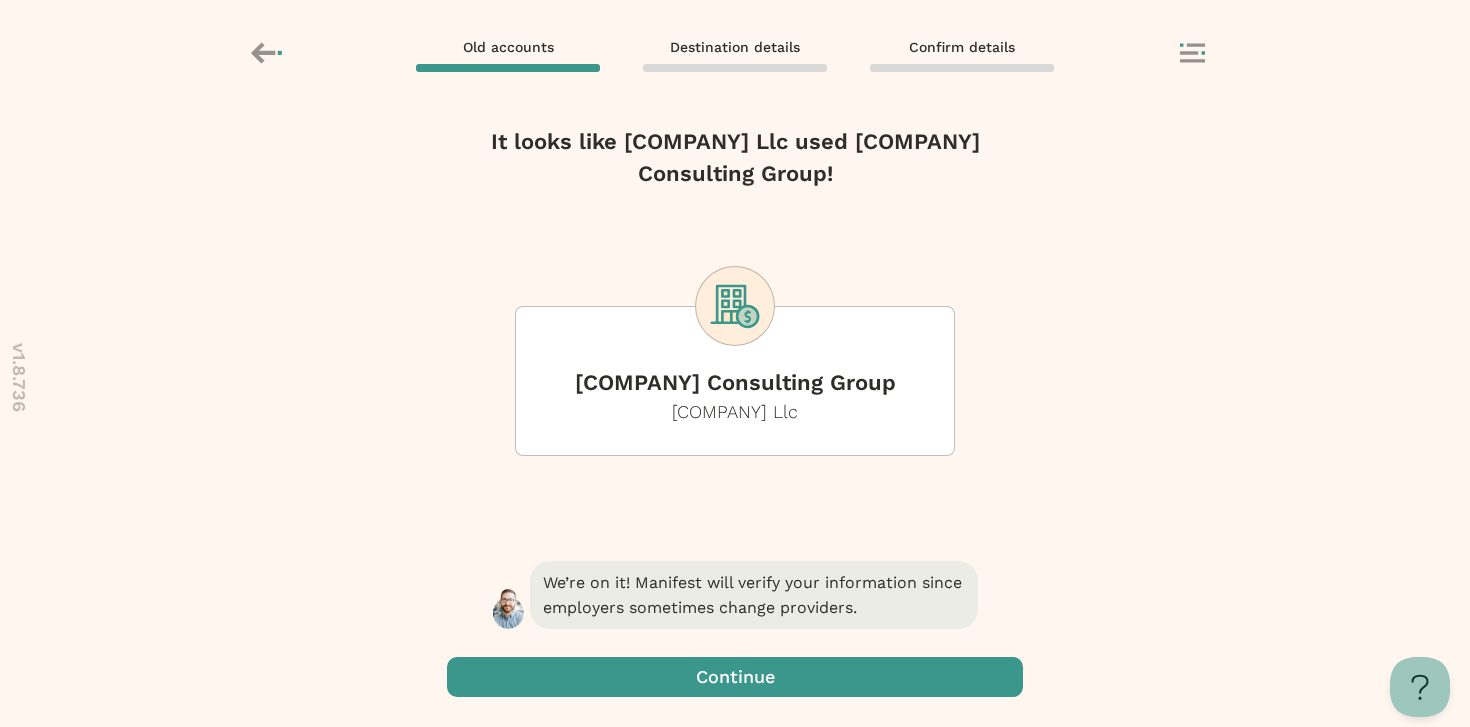 scroll, scrollTop: 0, scrollLeft: 0, axis: both 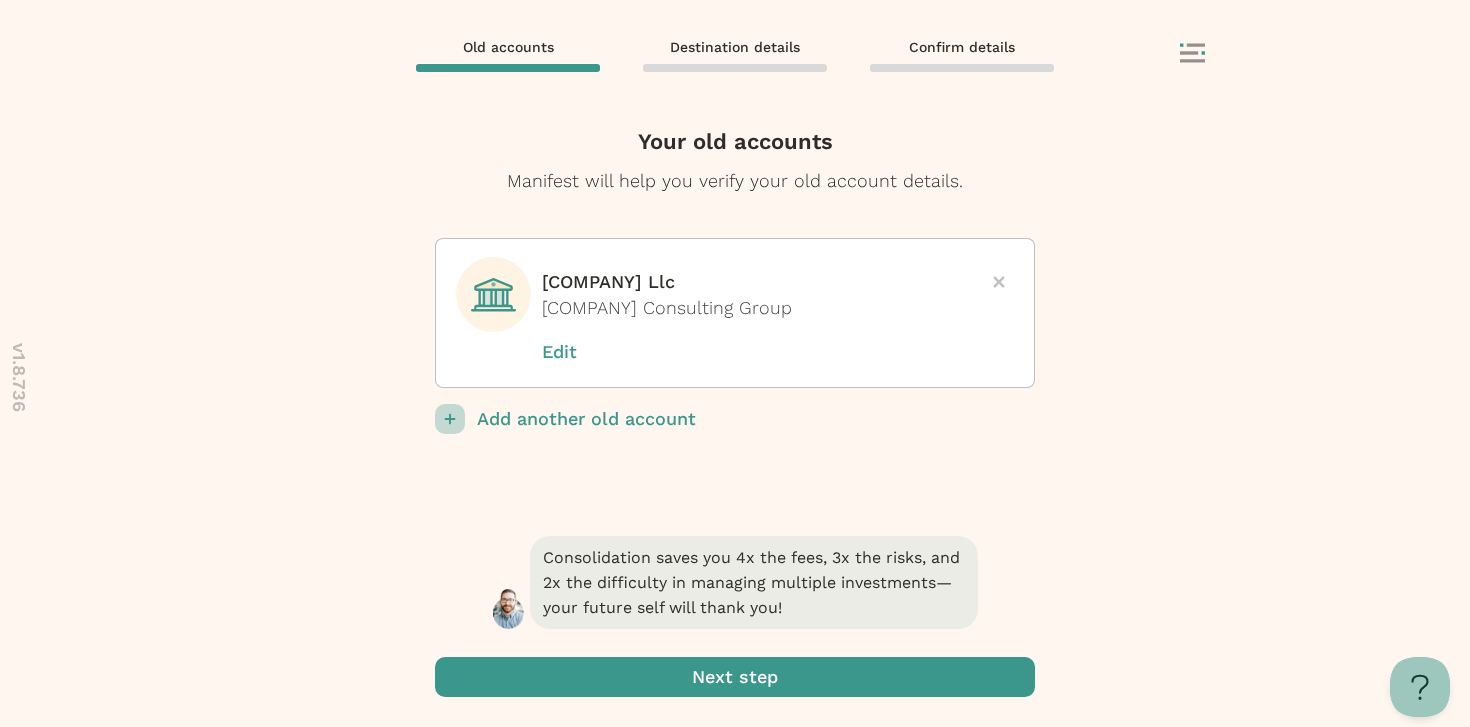 click at bounding box center [735, 677] 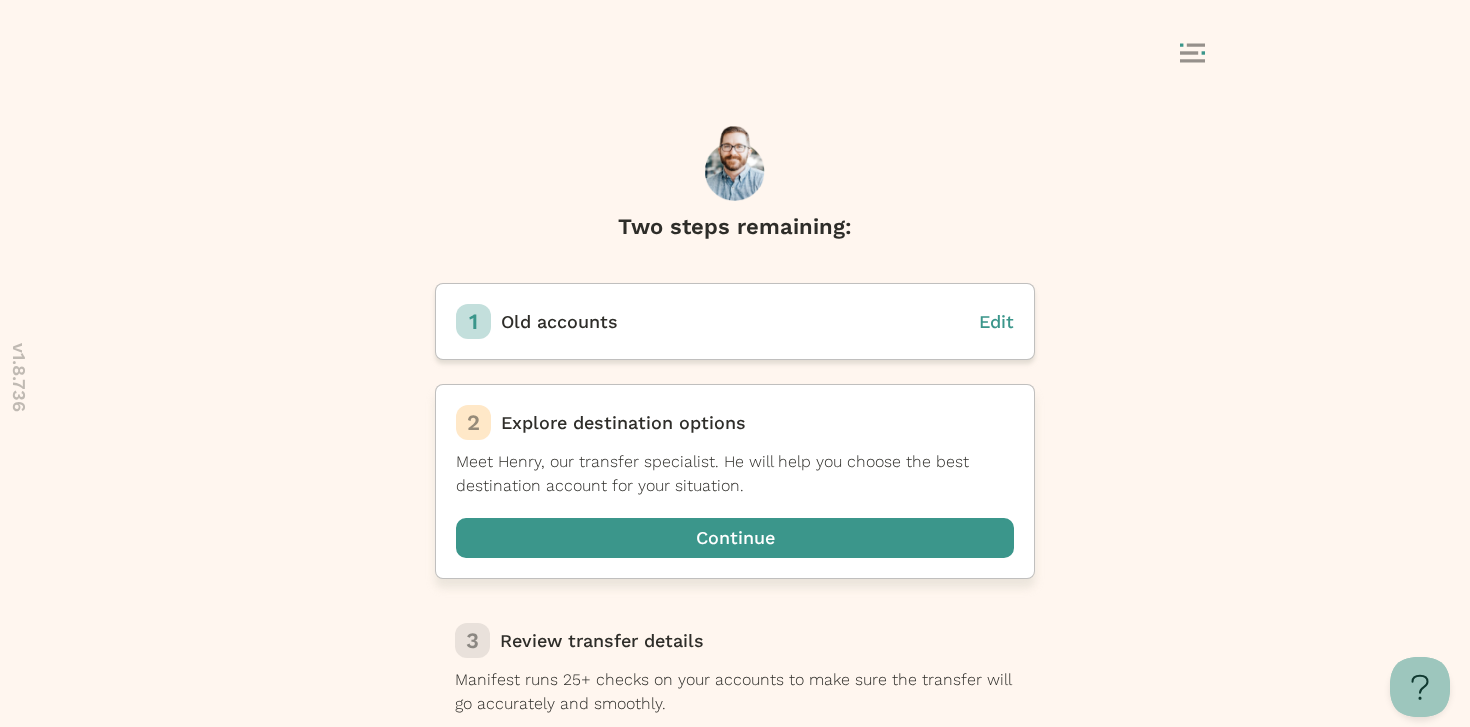 click at bounding box center (735, 538) 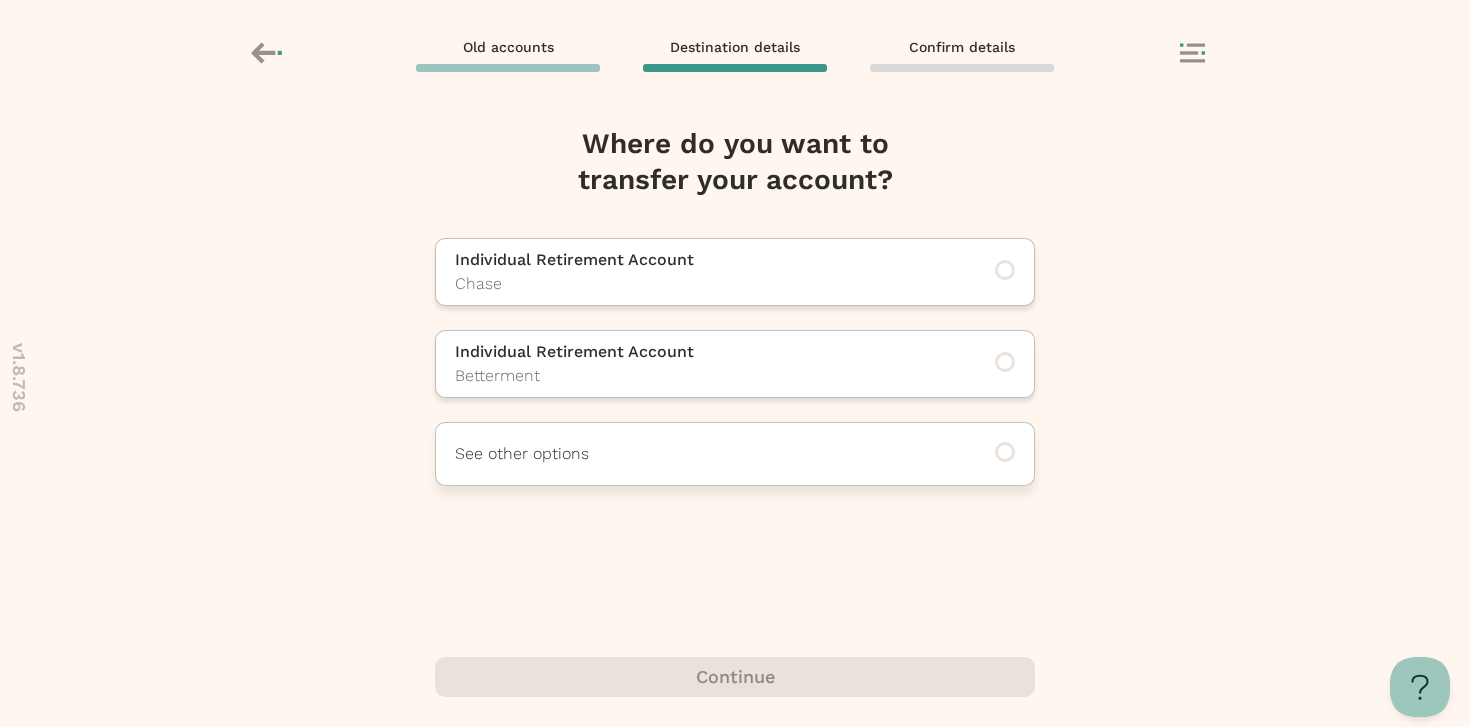 click on "See other options" at bounding box center [707, 454] 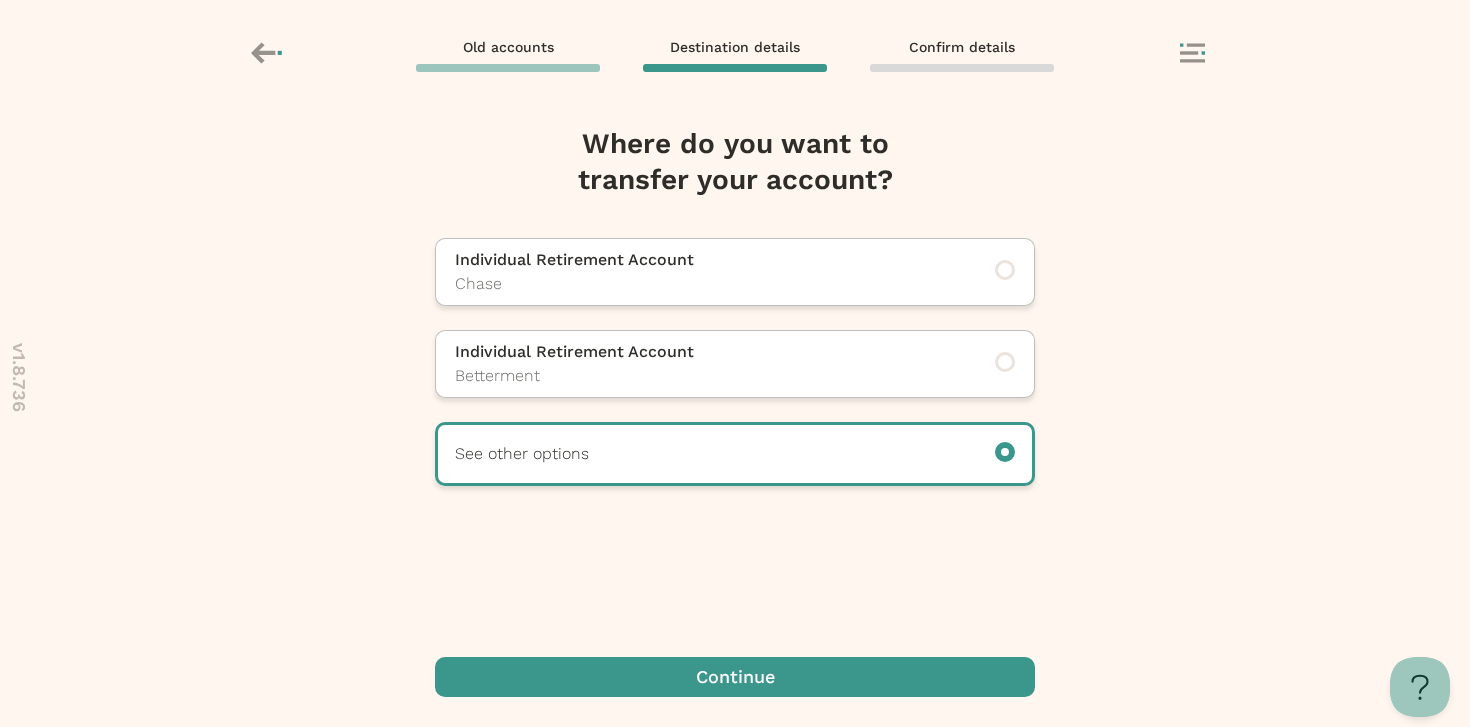 click at bounding box center (735, 677) 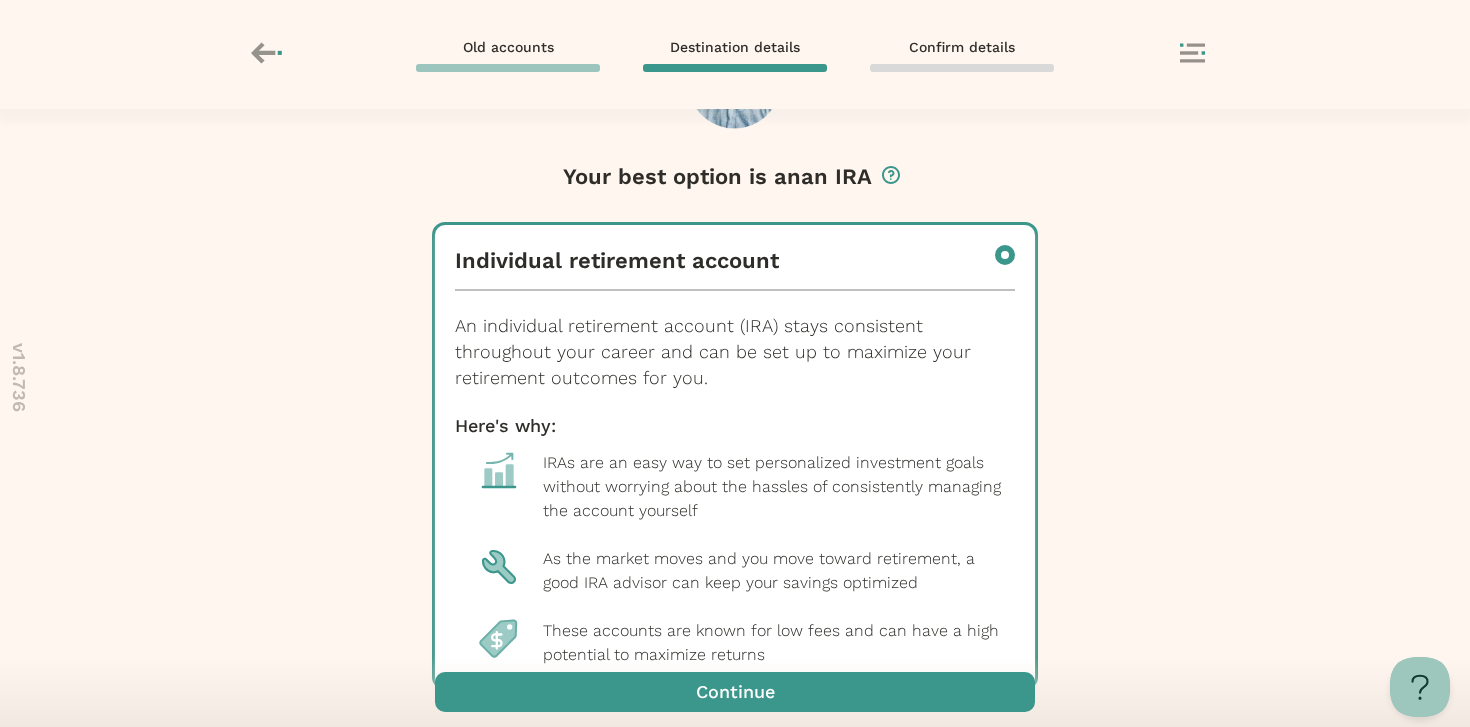 scroll, scrollTop: 387, scrollLeft: 0, axis: vertical 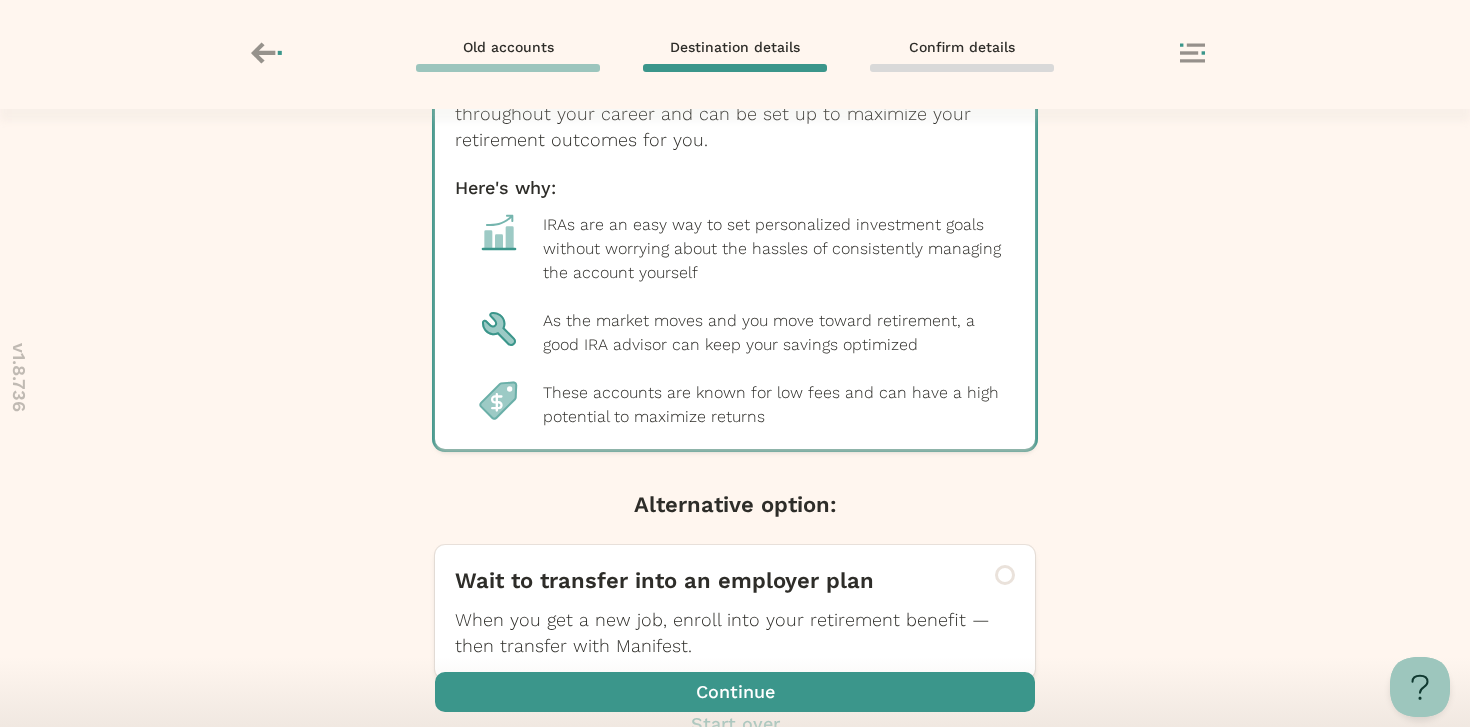 click at bounding box center (735, 692) 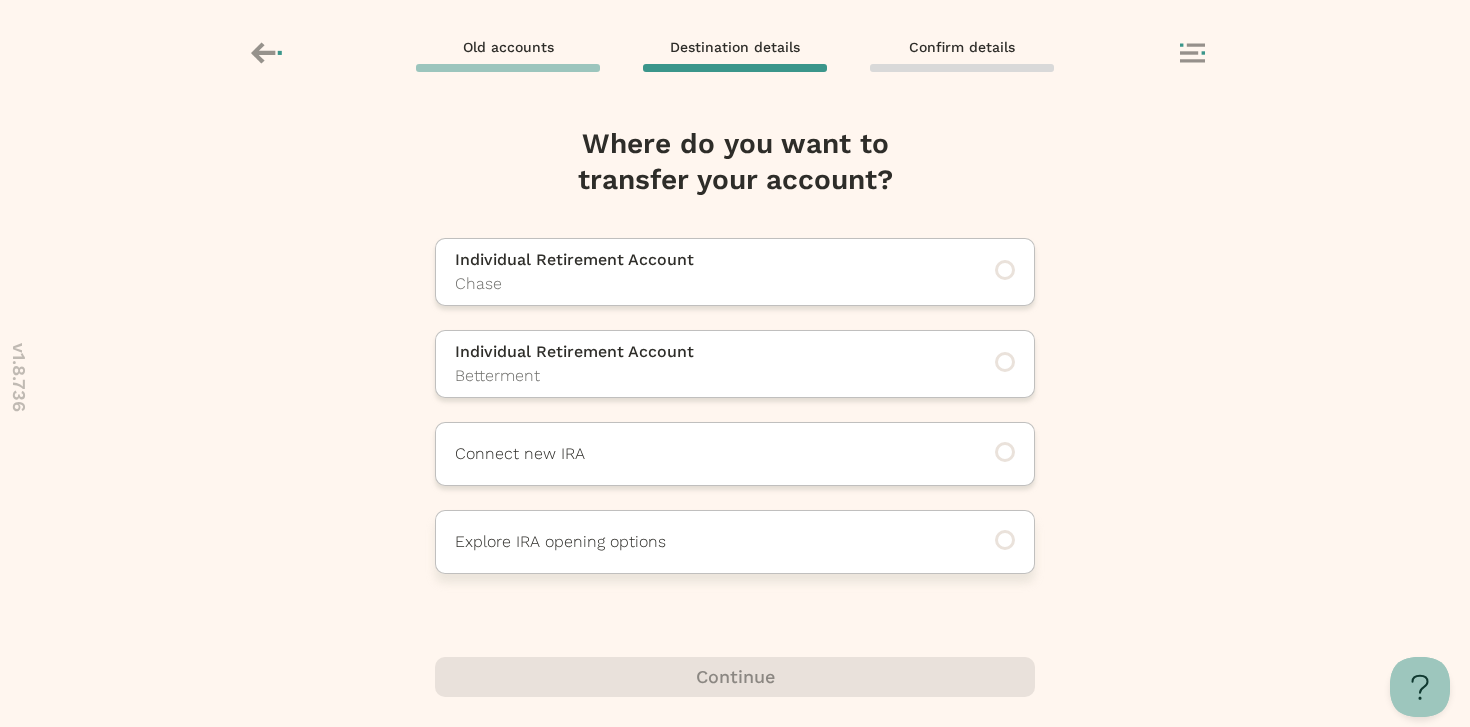 click on "Explore IRA opening options" at bounding box center (707, 542) 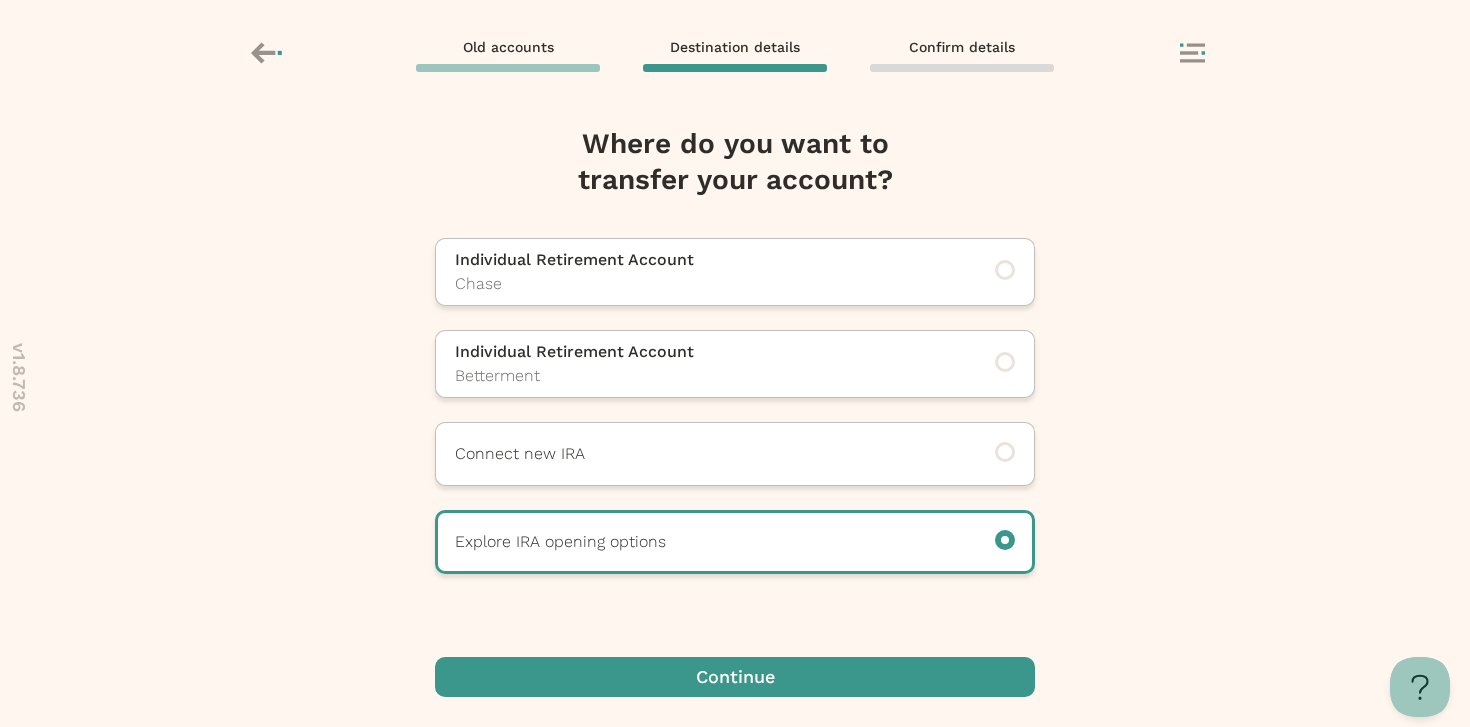click at bounding box center (735, 677) 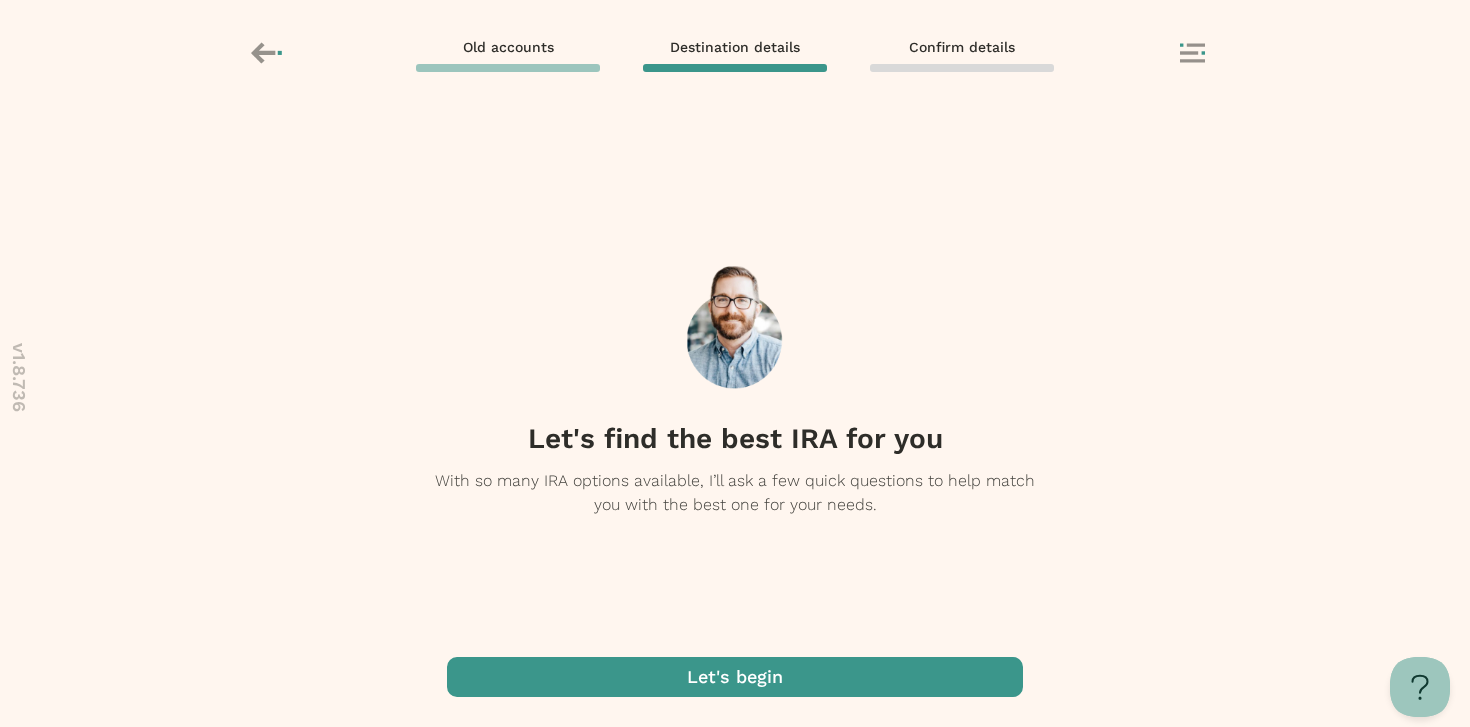 click at bounding box center (735, 677) 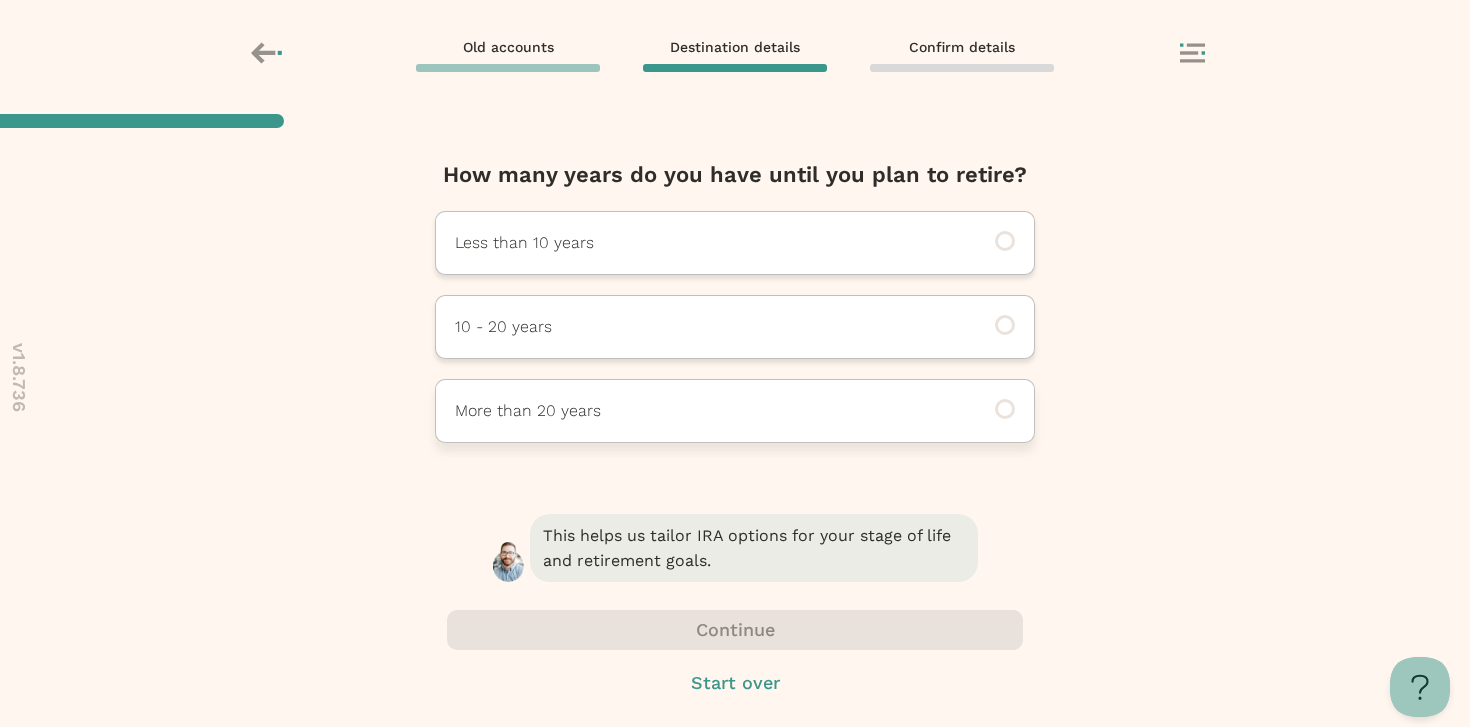 click on "More than 20 years" at bounding box center (707, 411) 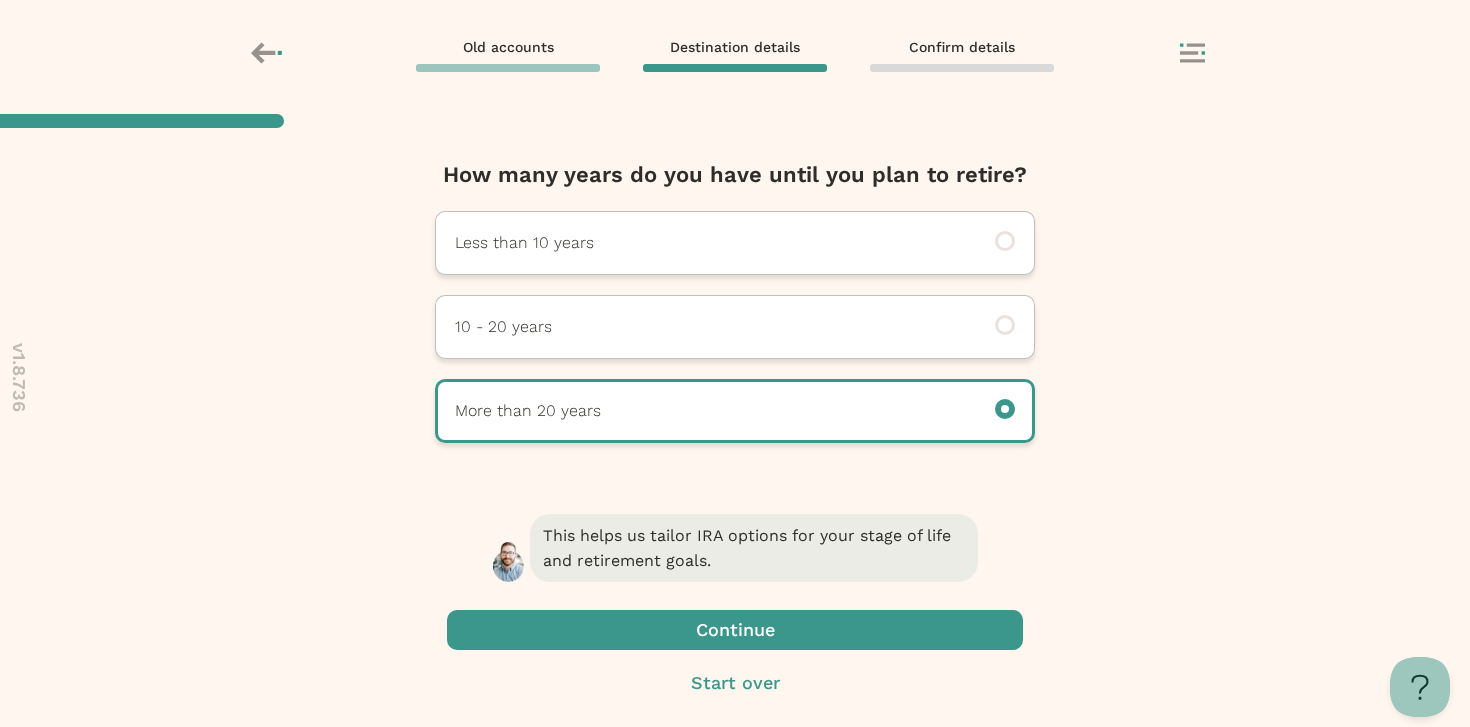 click at bounding box center [735, 630] 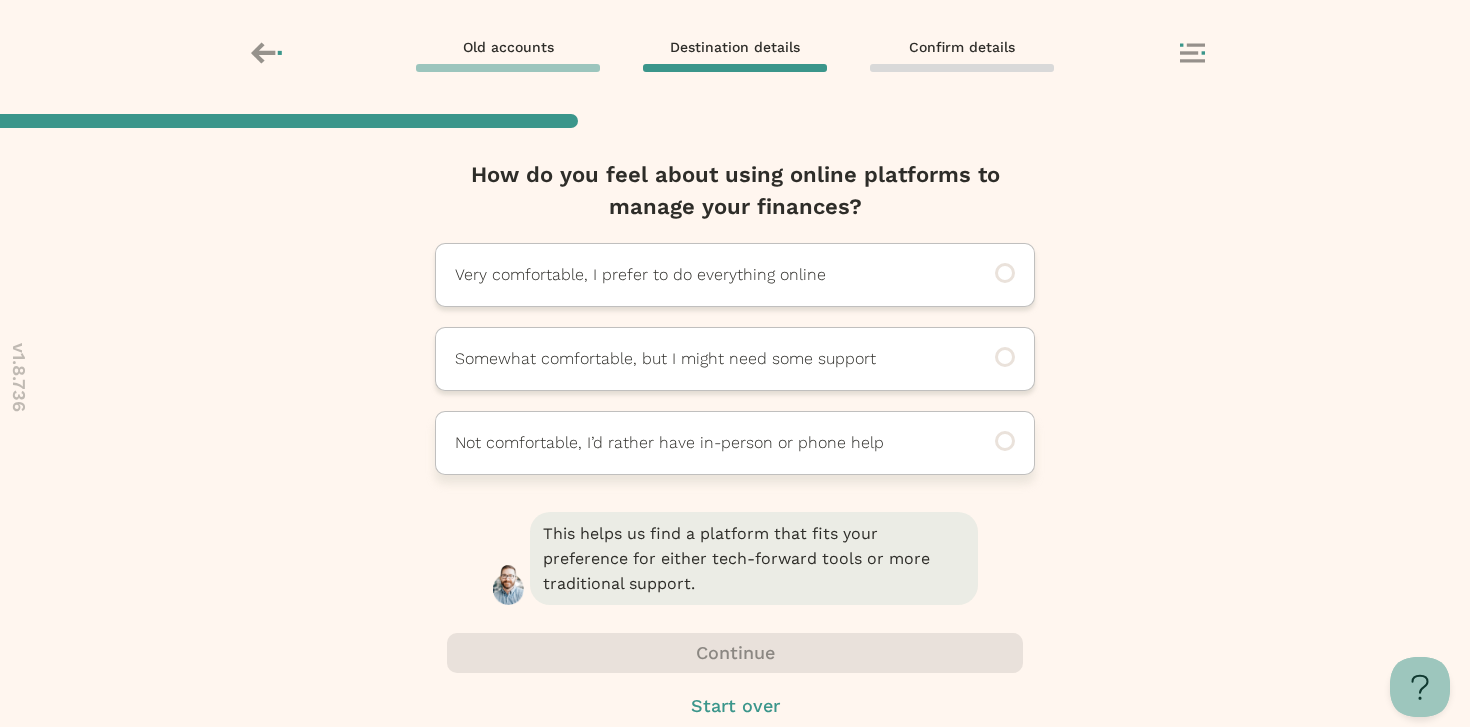 click on "Not comfortable, I’d rather have in-person or phone help" at bounding box center (735, 443) 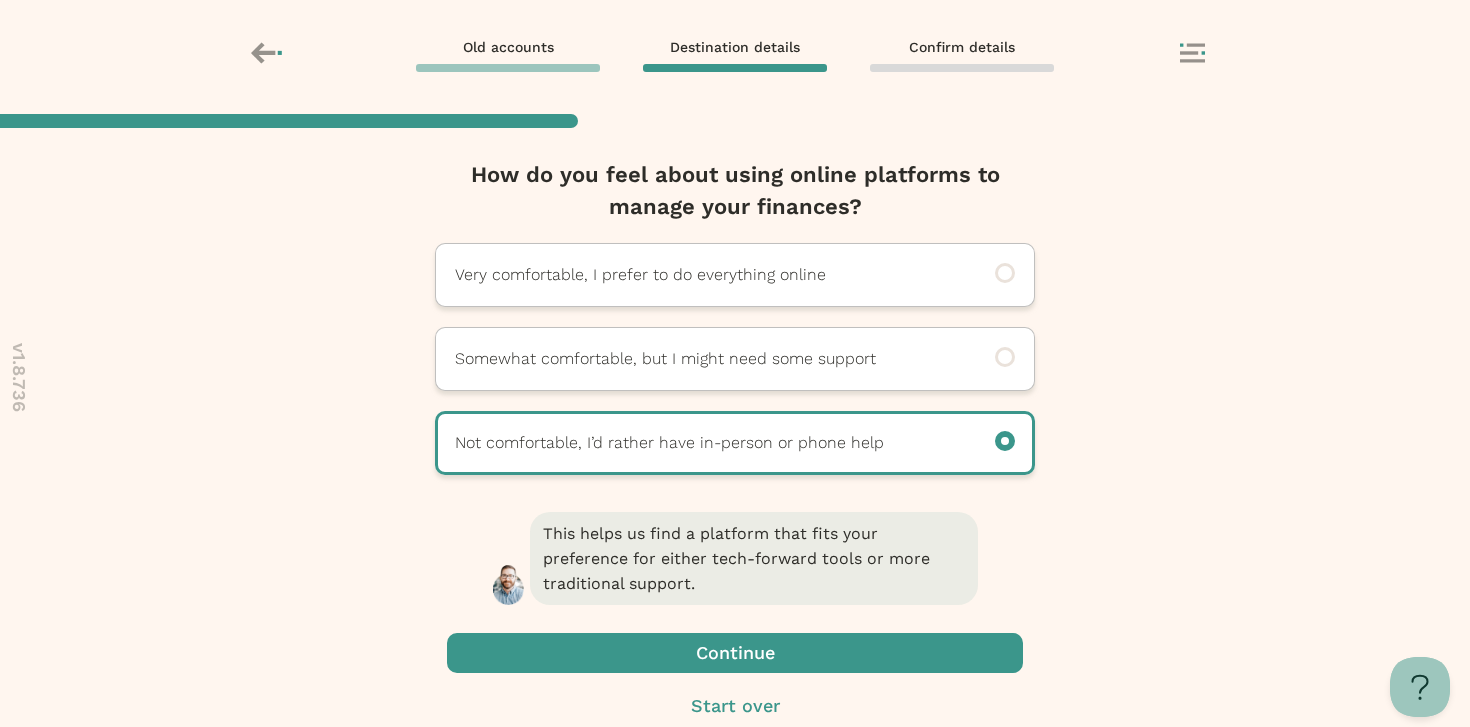 click at bounding box center (735, 653) 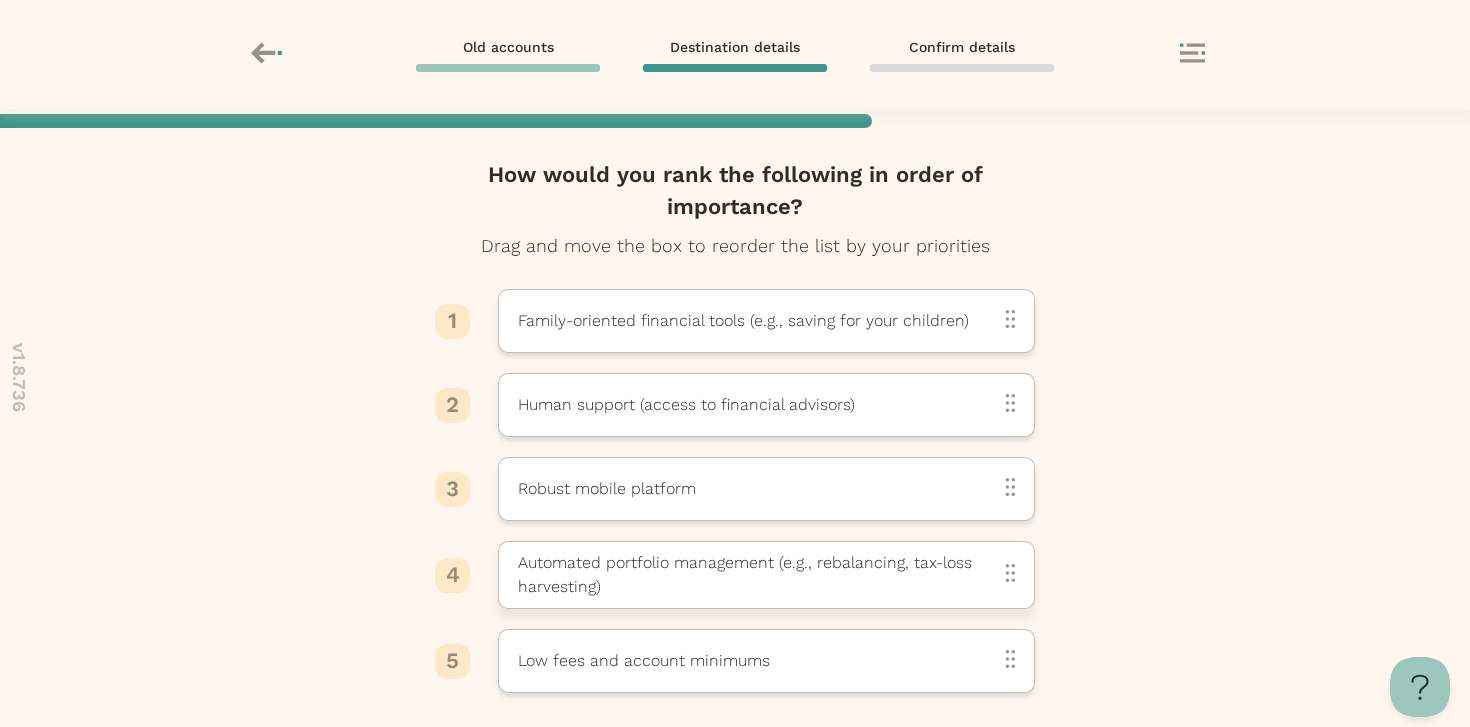 scroll, scrollTop: 226, scrollLeft: 0, axis: vertical 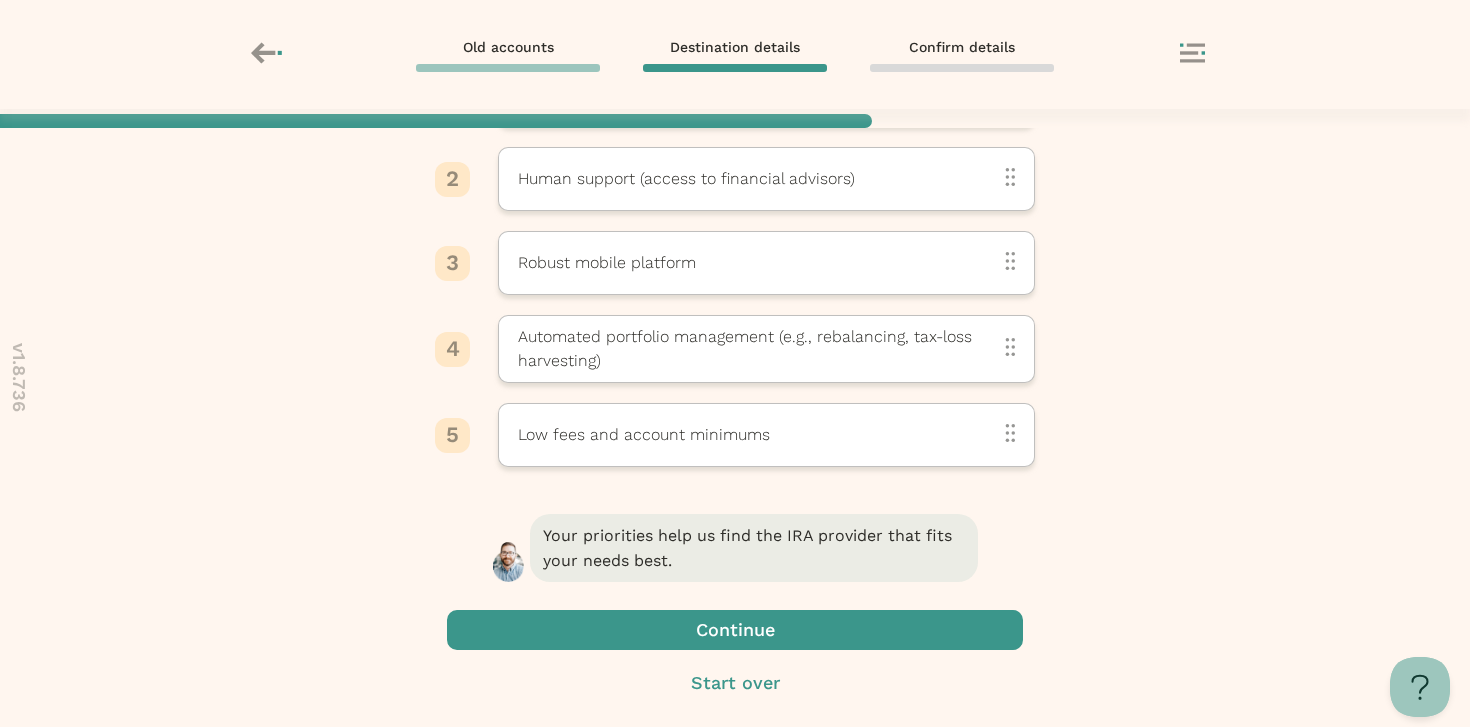 click at bounding box center (735, 630) 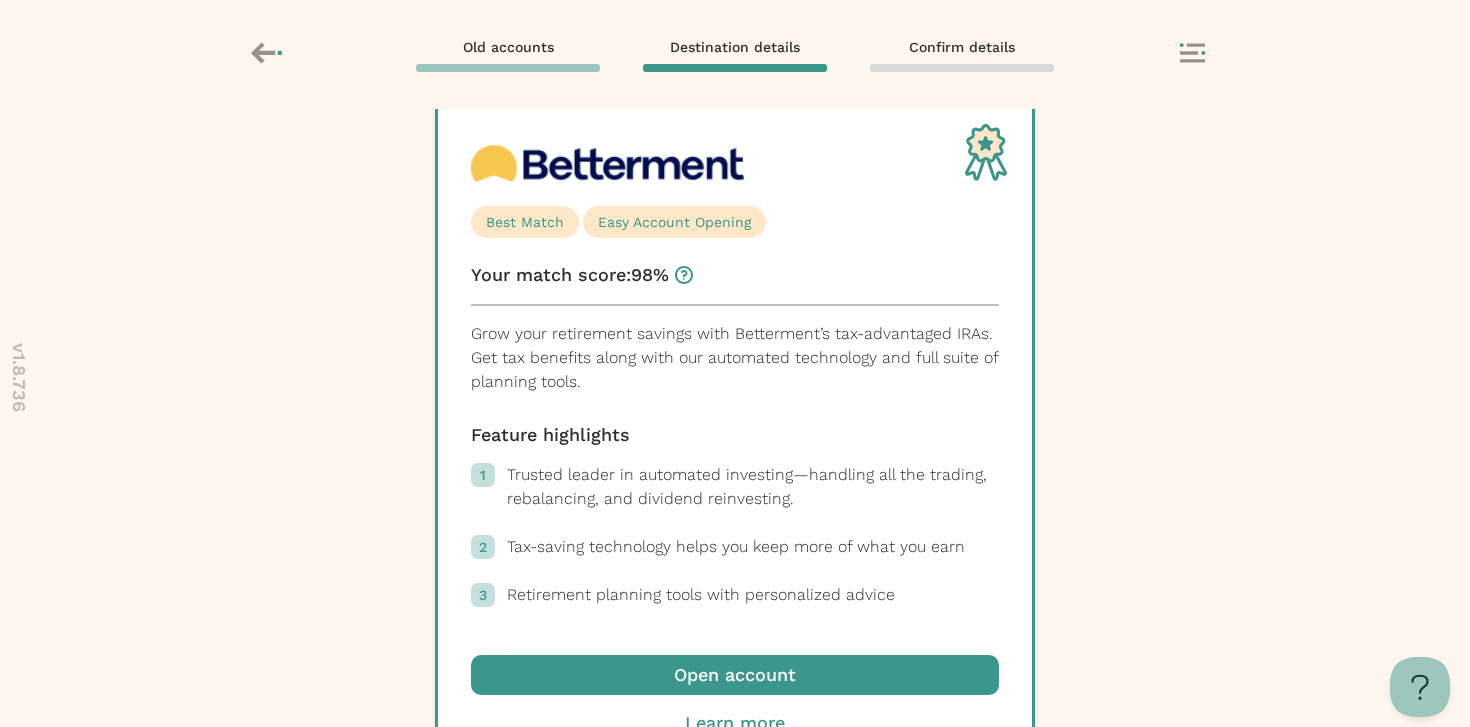 scroll, scrollTop: 0, scrollLeft: 0, axis: both 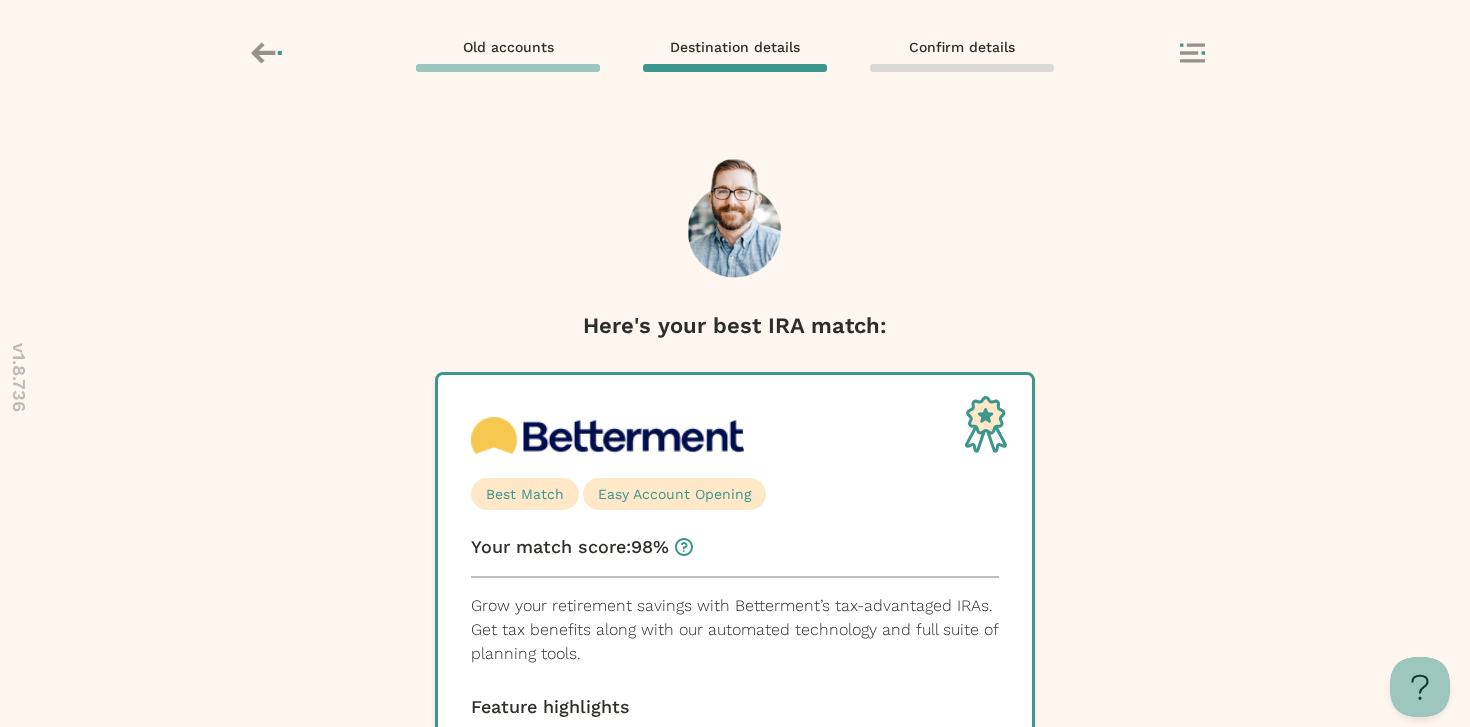click on "Old accounts Destination details Confirm details" at bounding box center [735, 55] 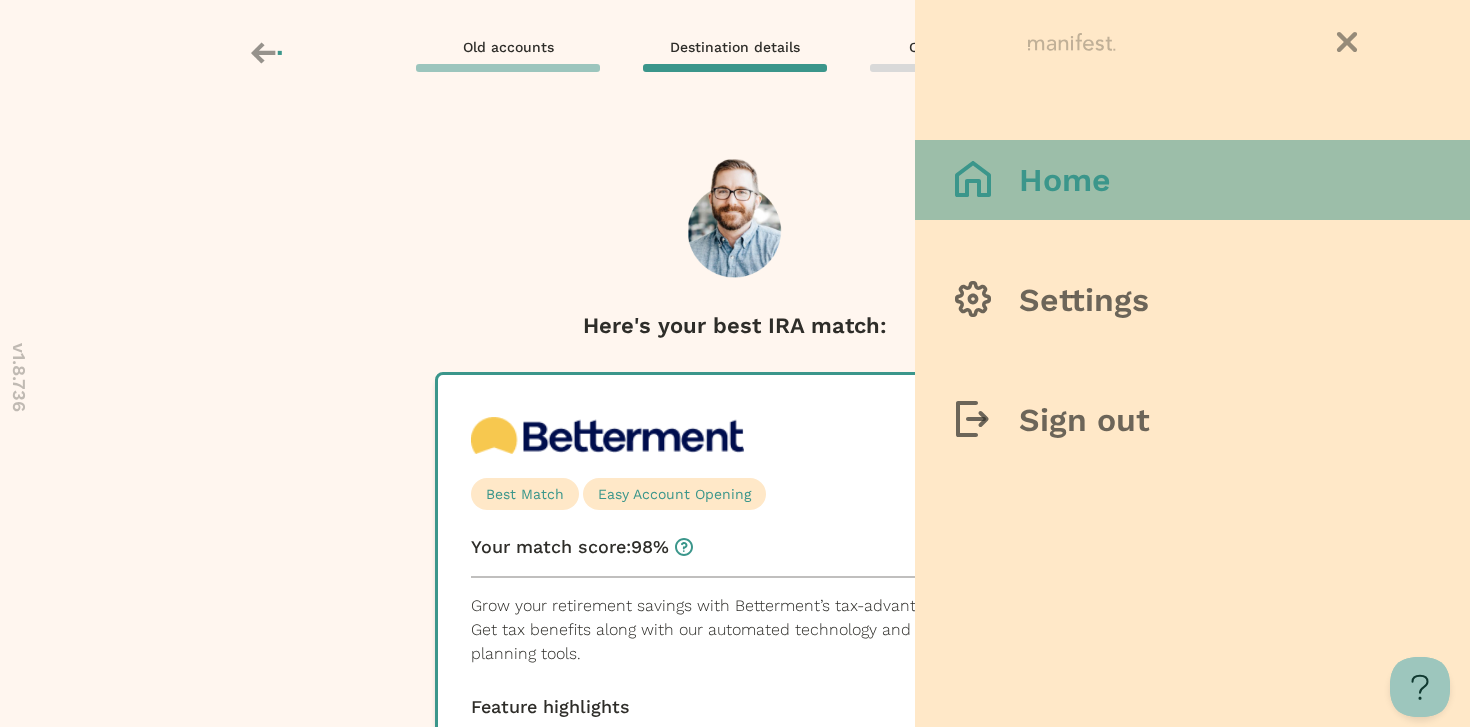 click on "Home" at bounding box center [1192, 180] 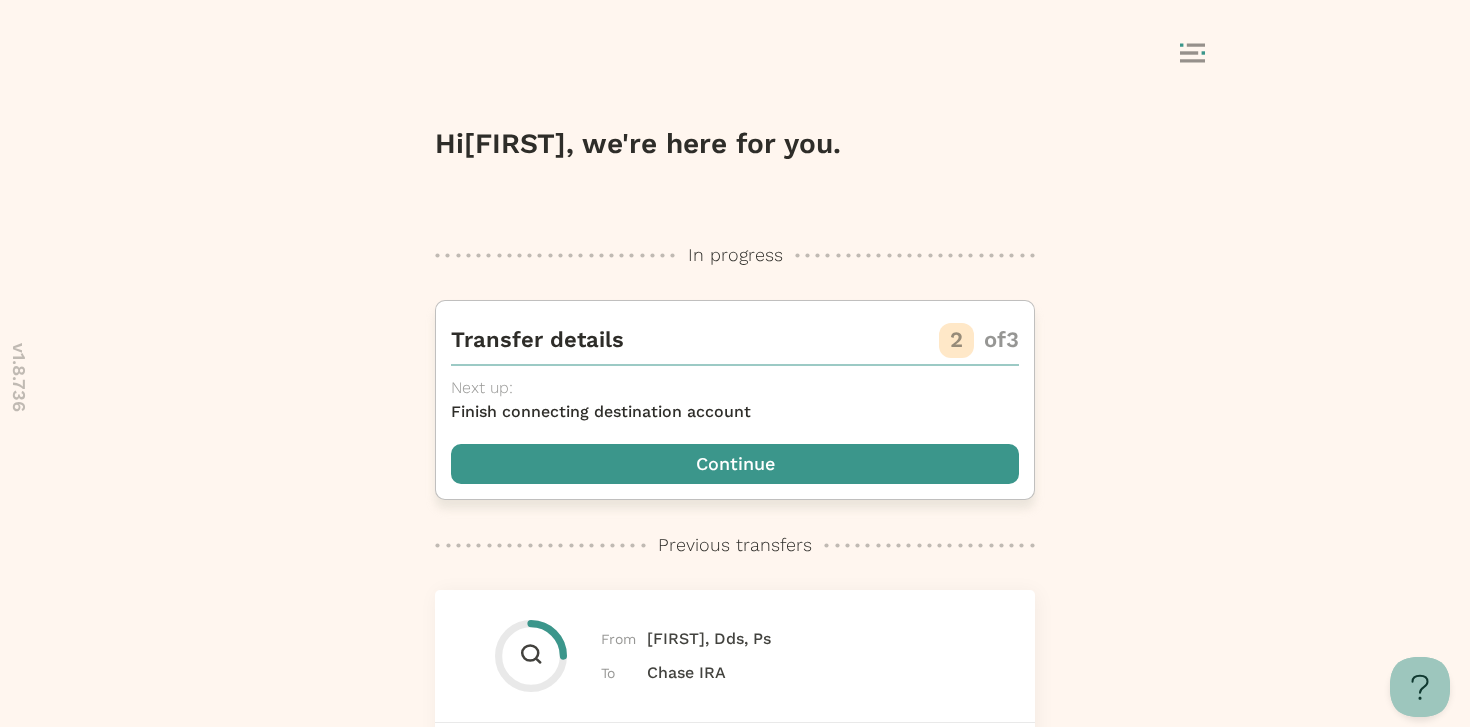click at bounding box center [735, 464] 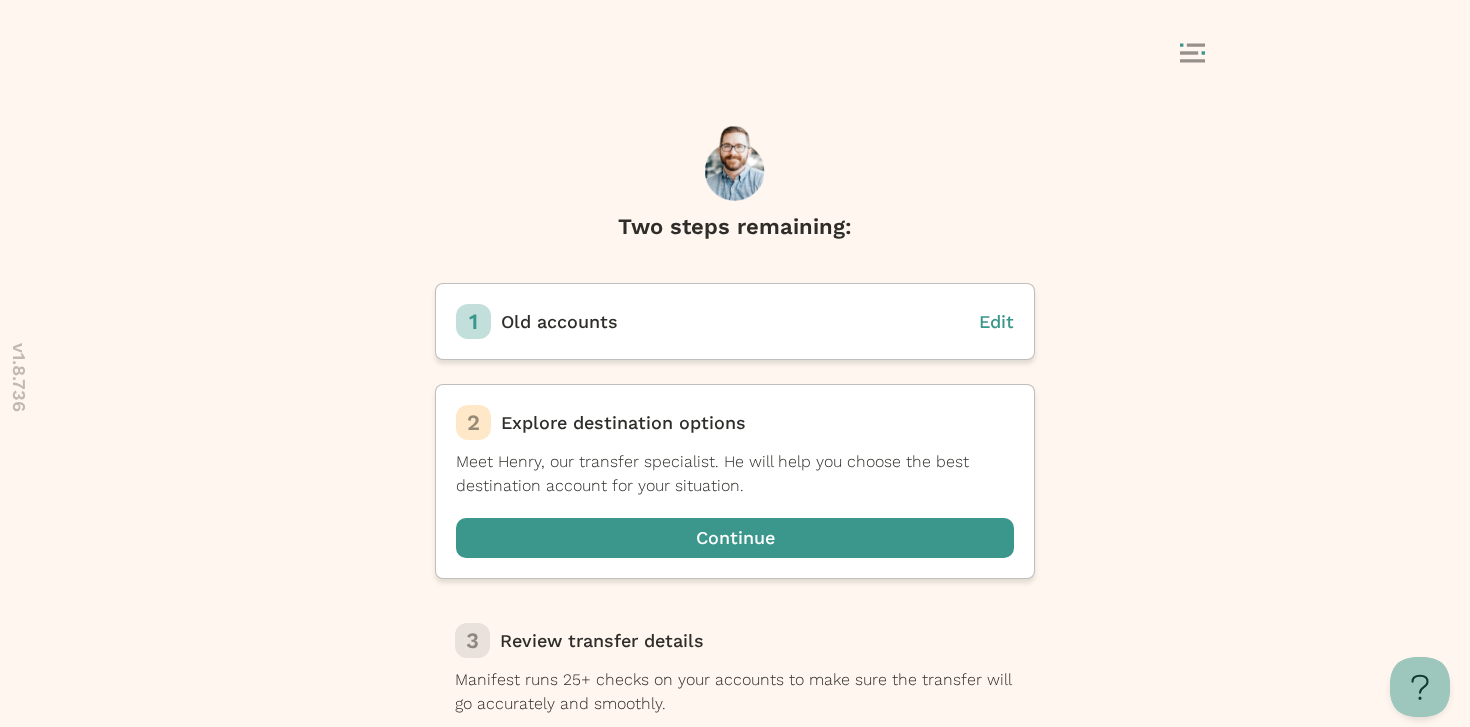 scroll, scrollTop: 9, scrollLeft: 0, axis: vertical 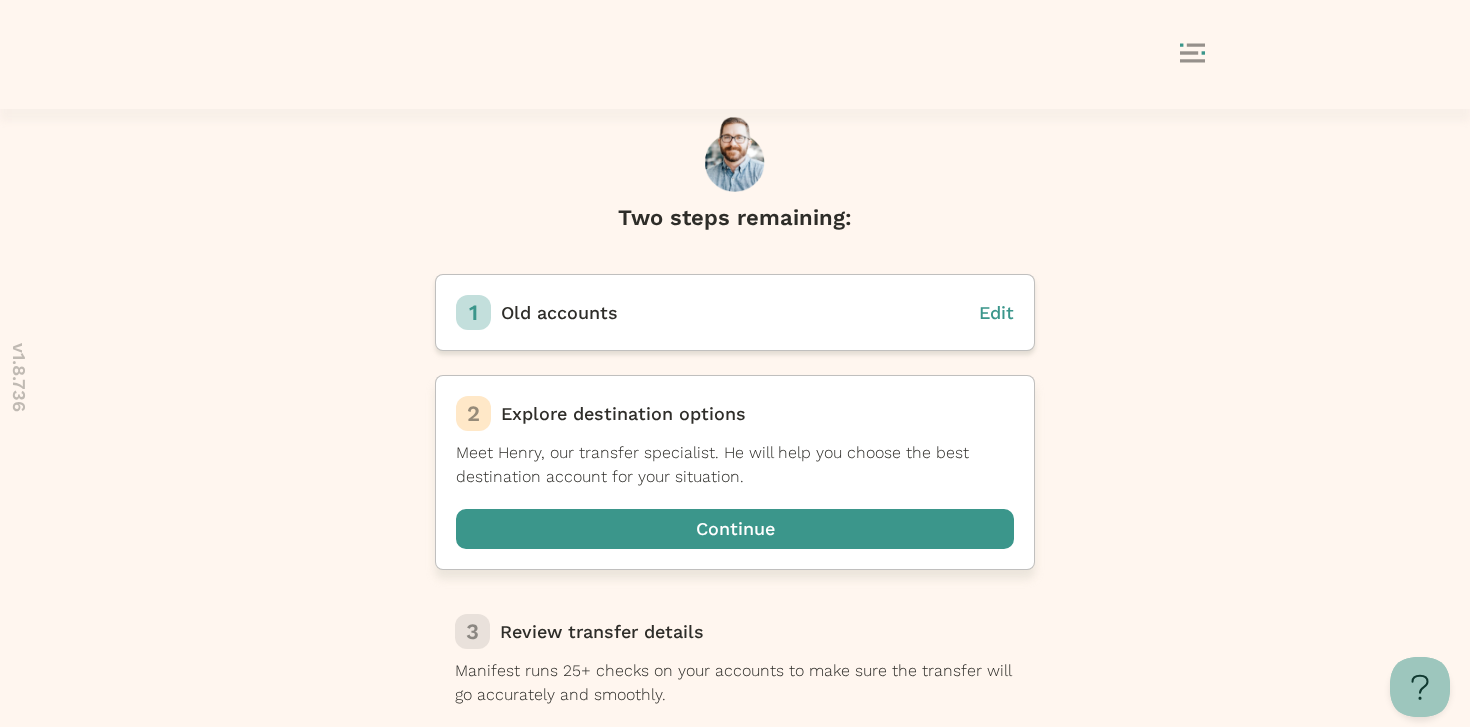 click at bounding box center (735, 529) 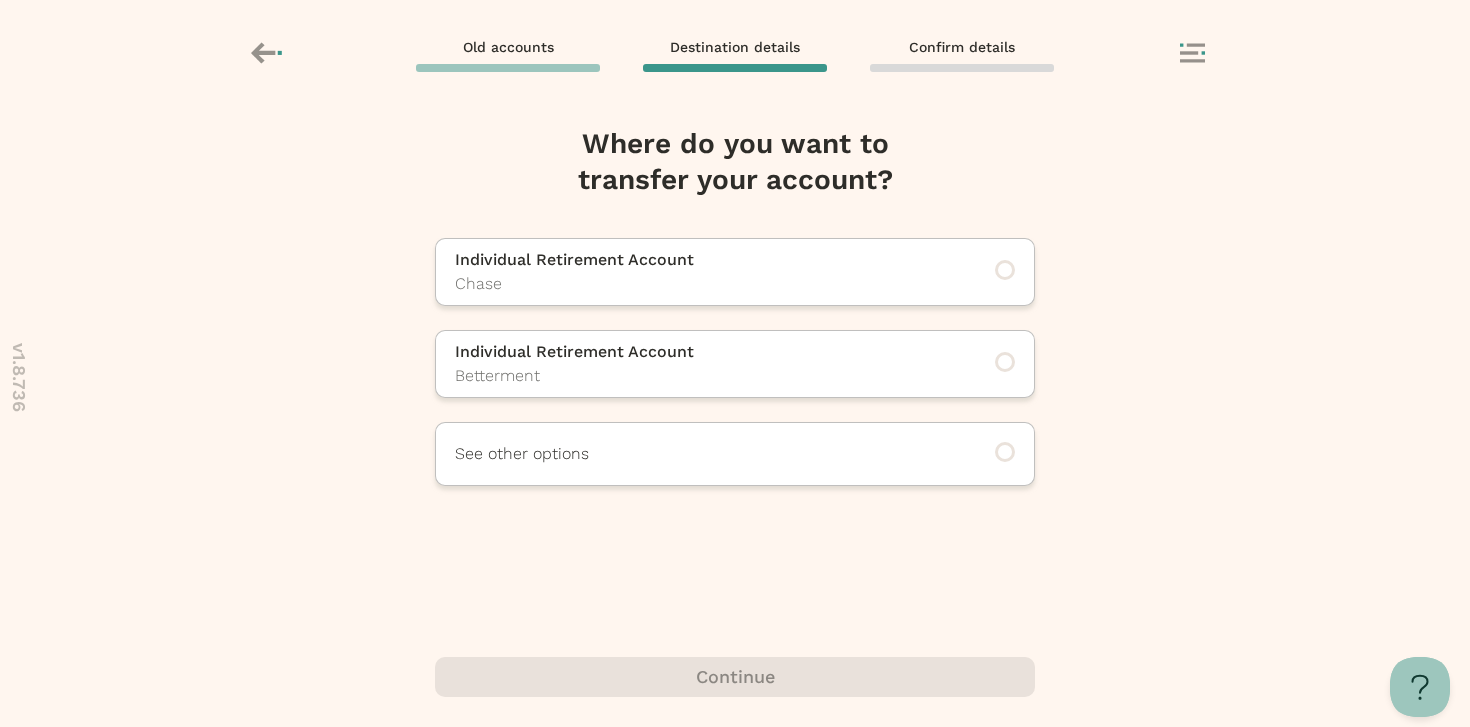 scroll, scrollTop: 0, scrollLeft: 0, axis: both 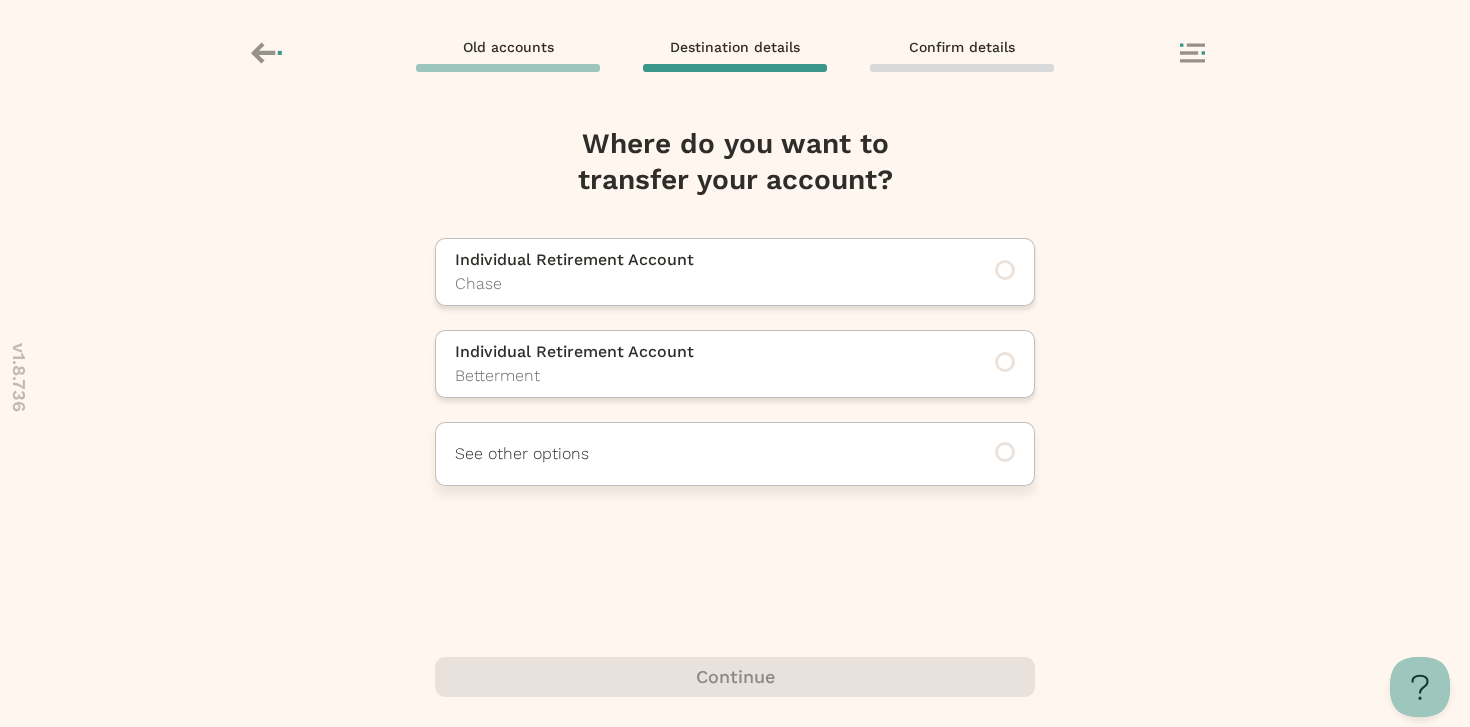 click on "See other options" at bounding box center [707, 454] 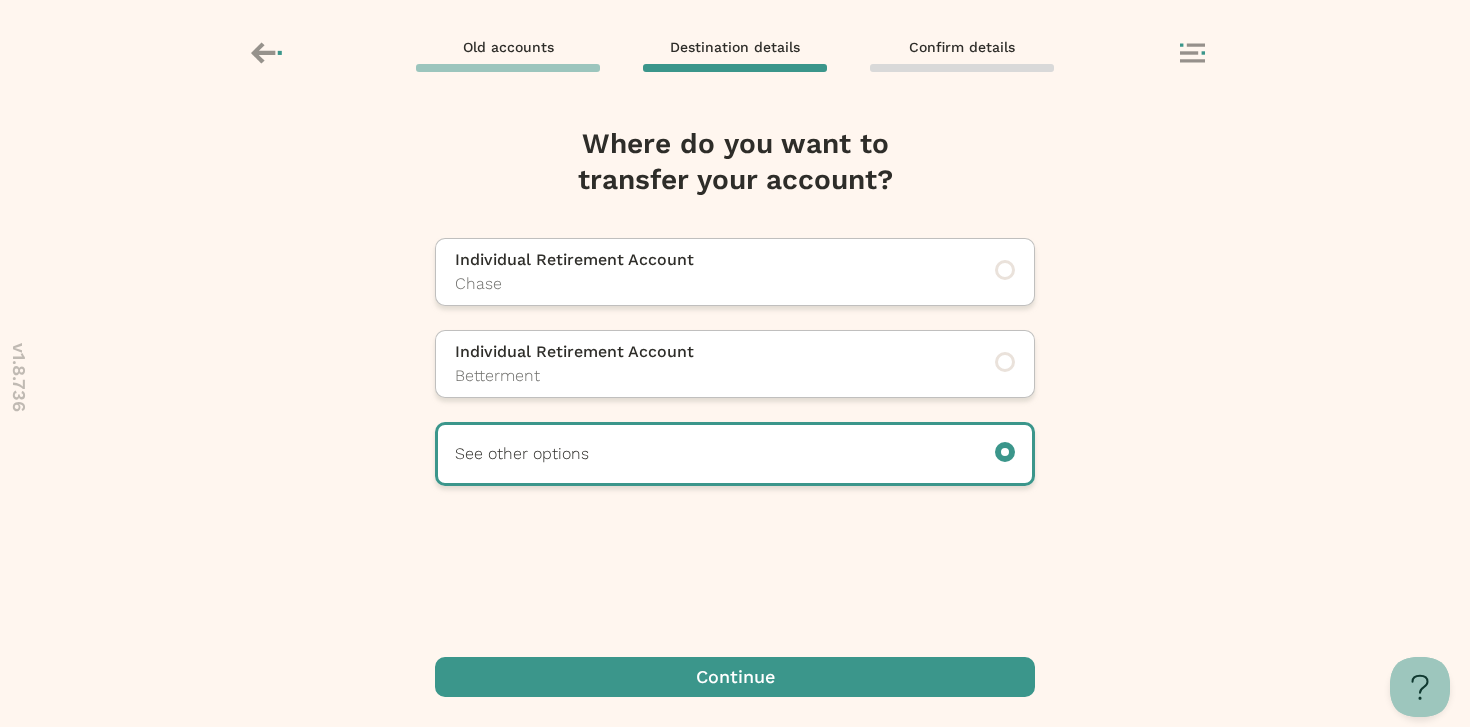 click at bounding box center [735, 677] 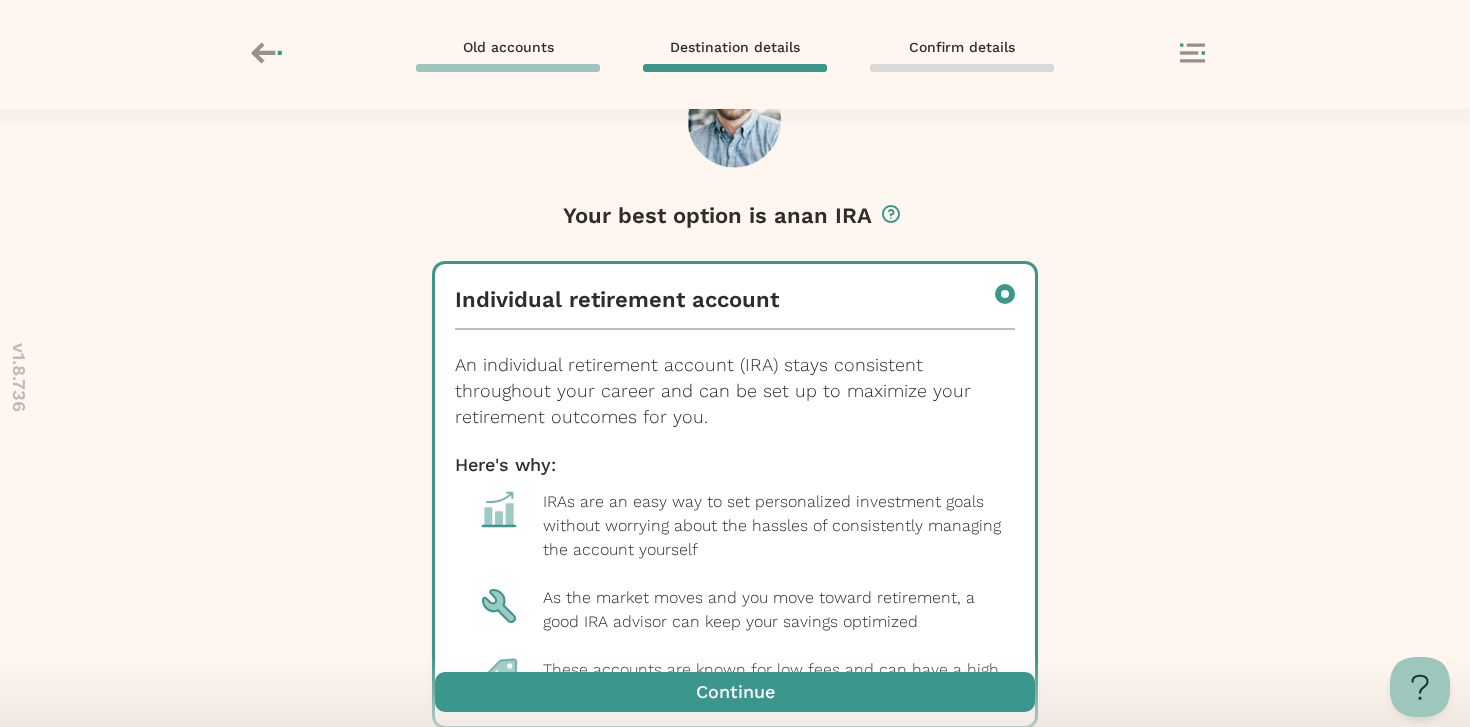 scroll, scrollTop: 131, scrollLeft: 0, axis: vertical 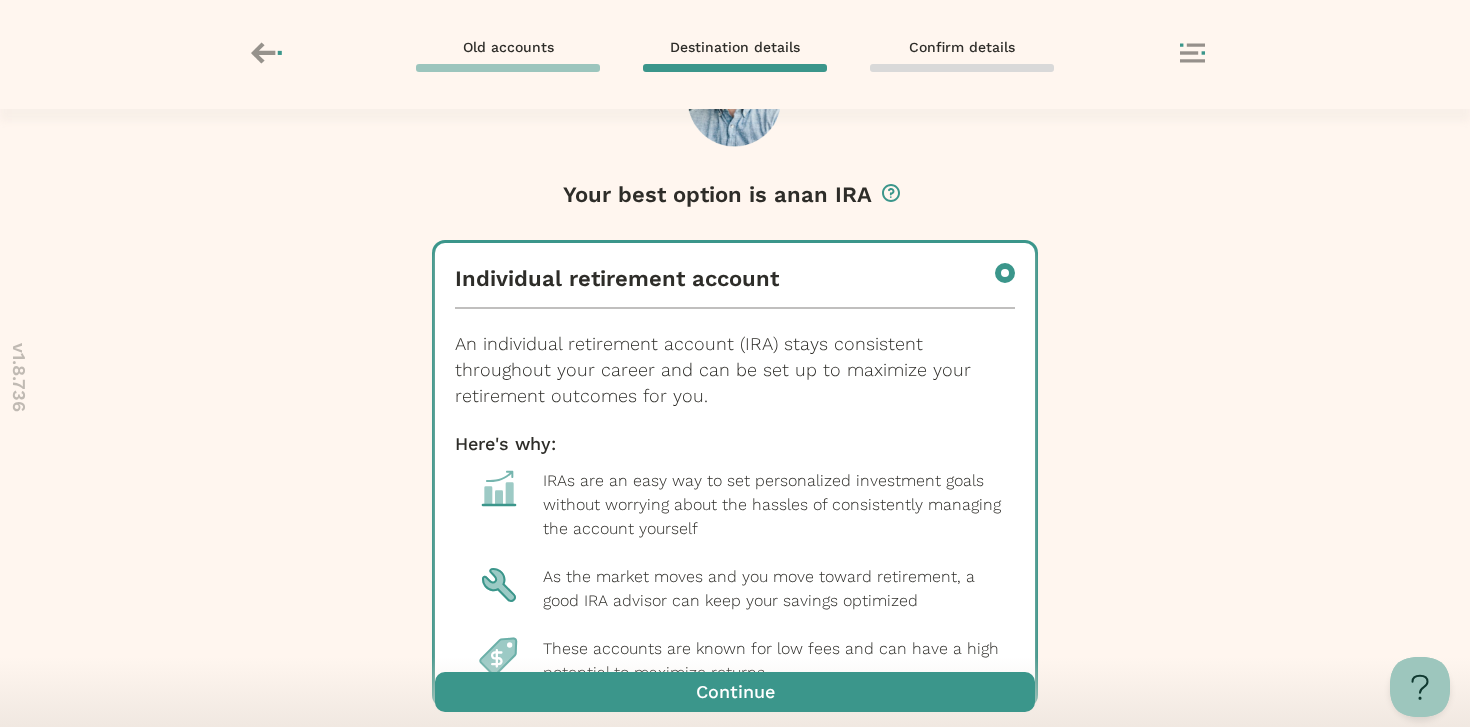 click at bounding box center (735, 692) 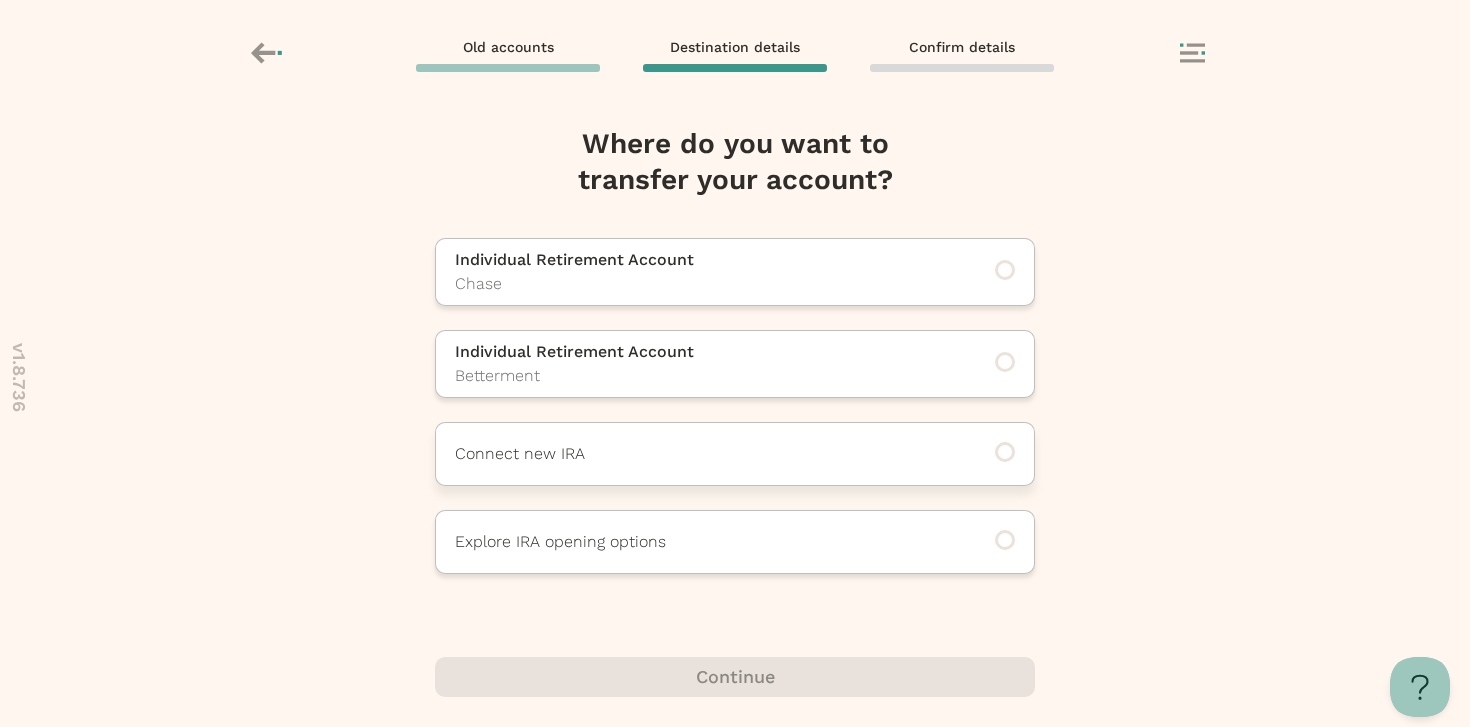 click on "Connect new IRA" at bounding box center (707, 454) 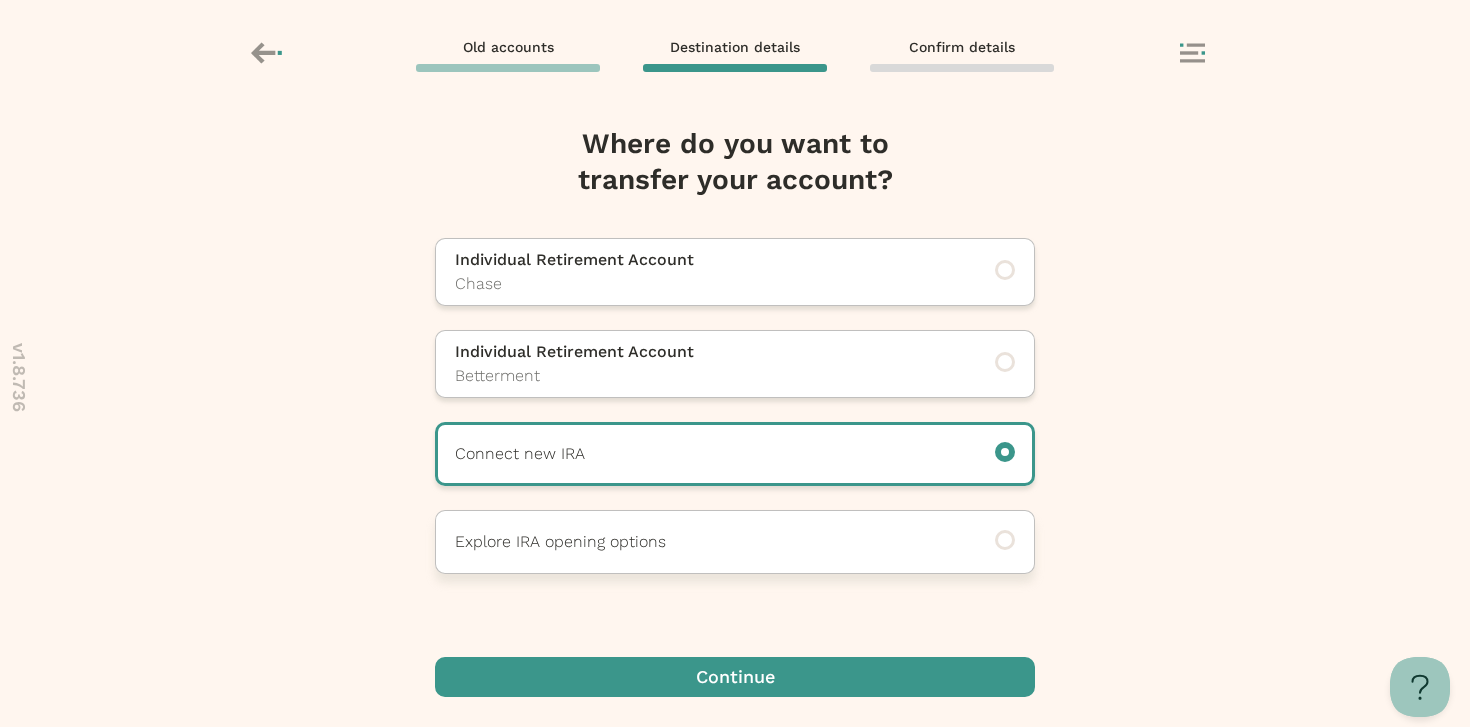 click on "Explore IRA opening options" at bounding box center [707, 542] 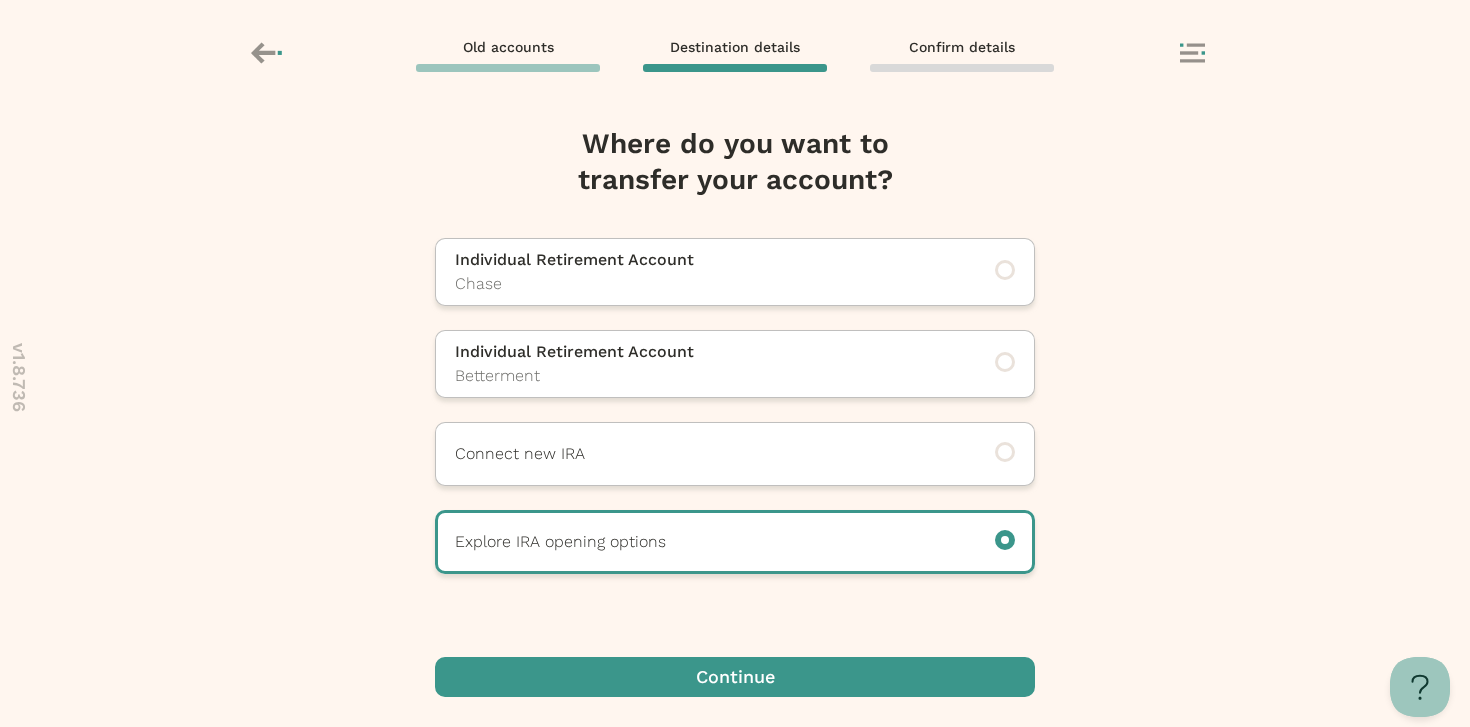 click at bounding box center (735, 677) 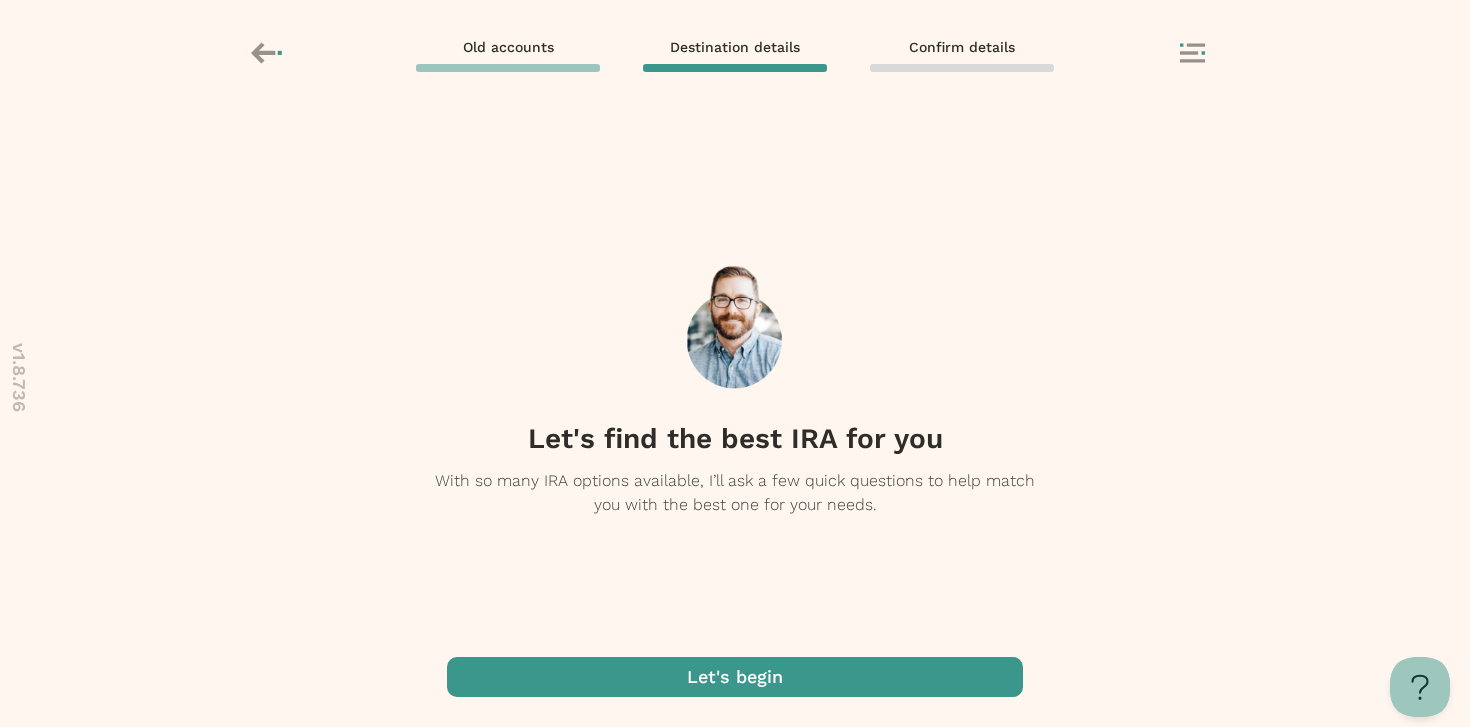 click at bounding box center [735, 677] 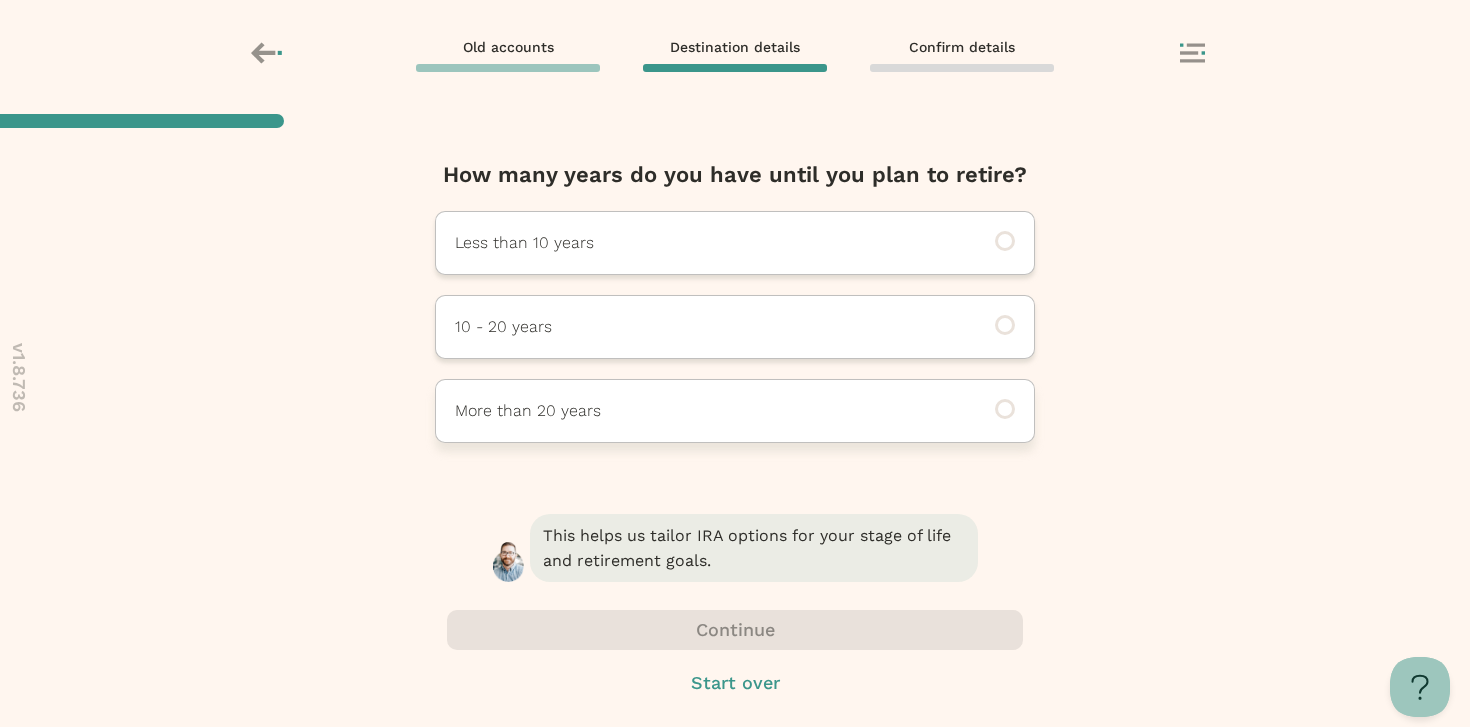 click on "More than 20 years" at bounding box center (707, 411) 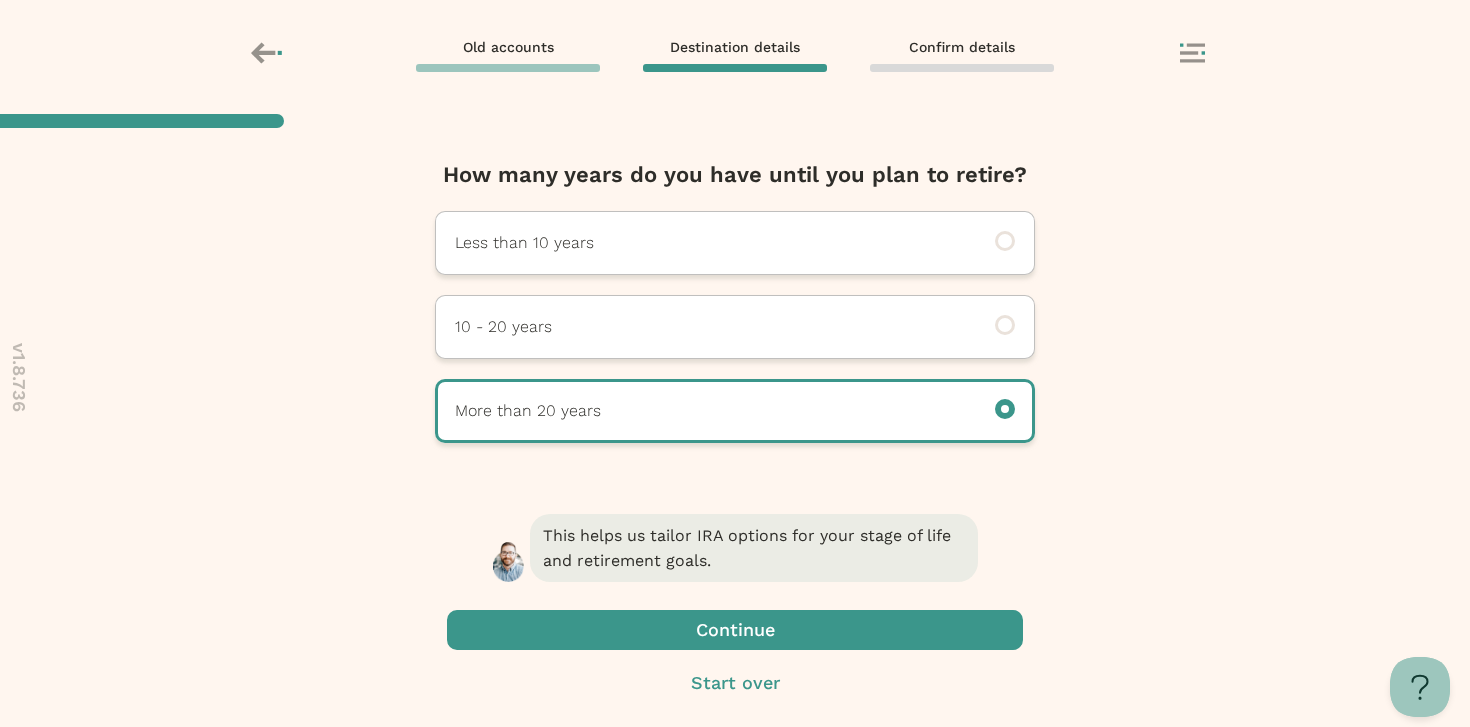 click at bounding box center [735, 630] 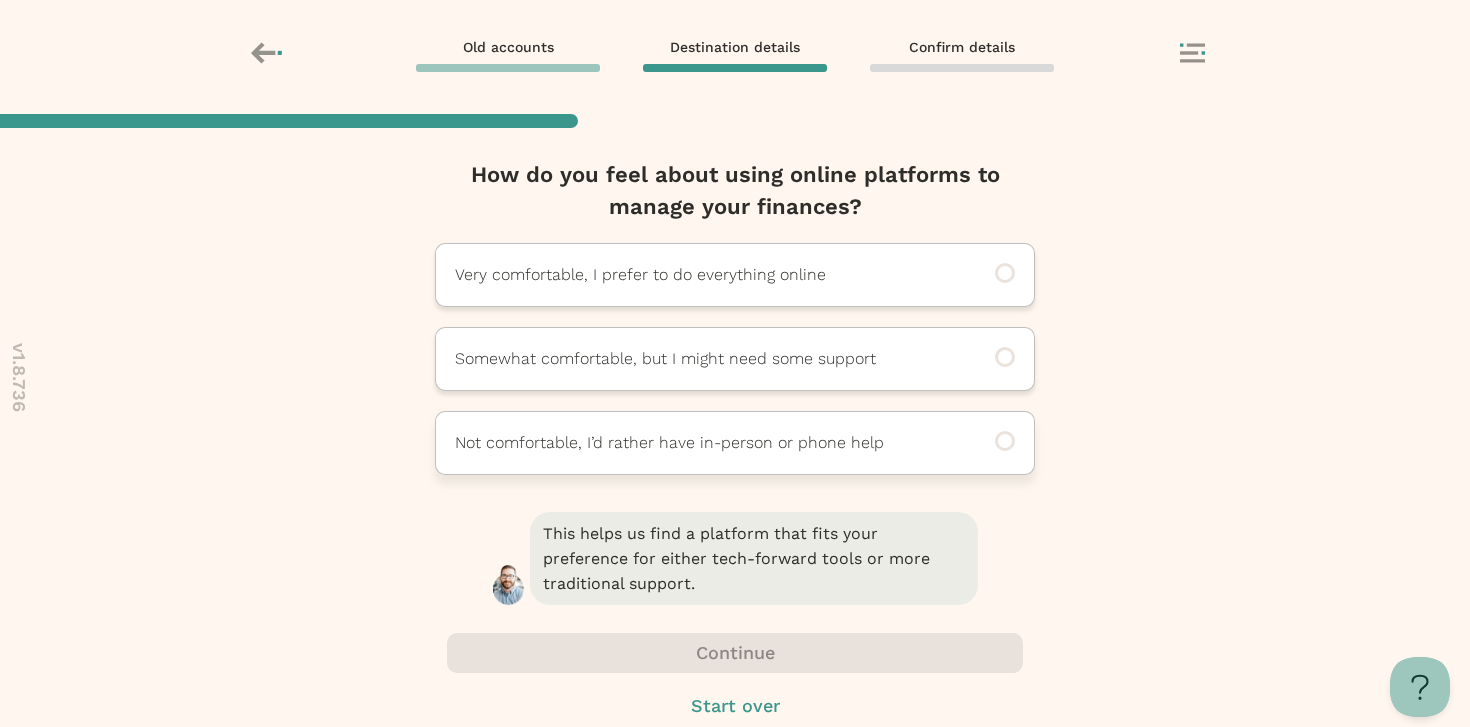 click on "Not comfortable, I’d rather have in-person or phone help" at bounding box center [707, 443] 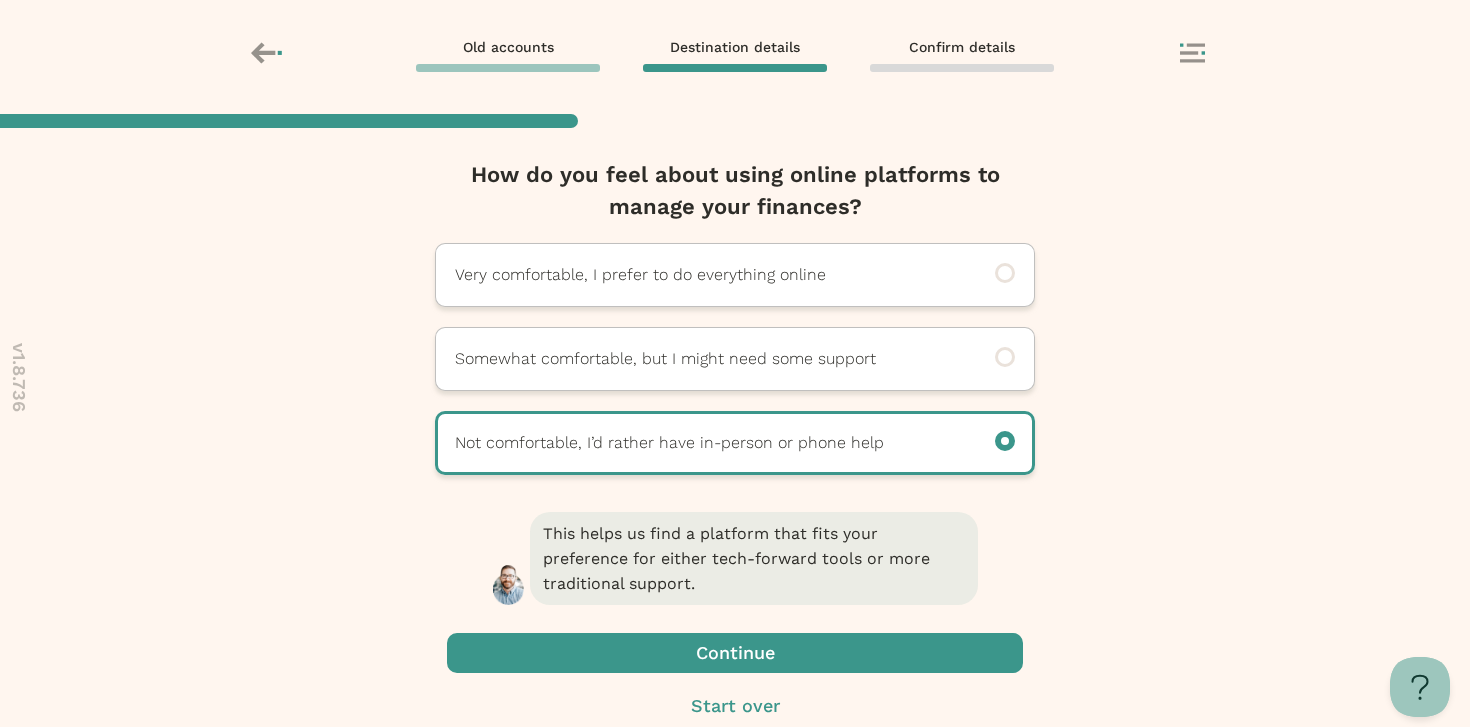 click at bounding box center [735, 653] 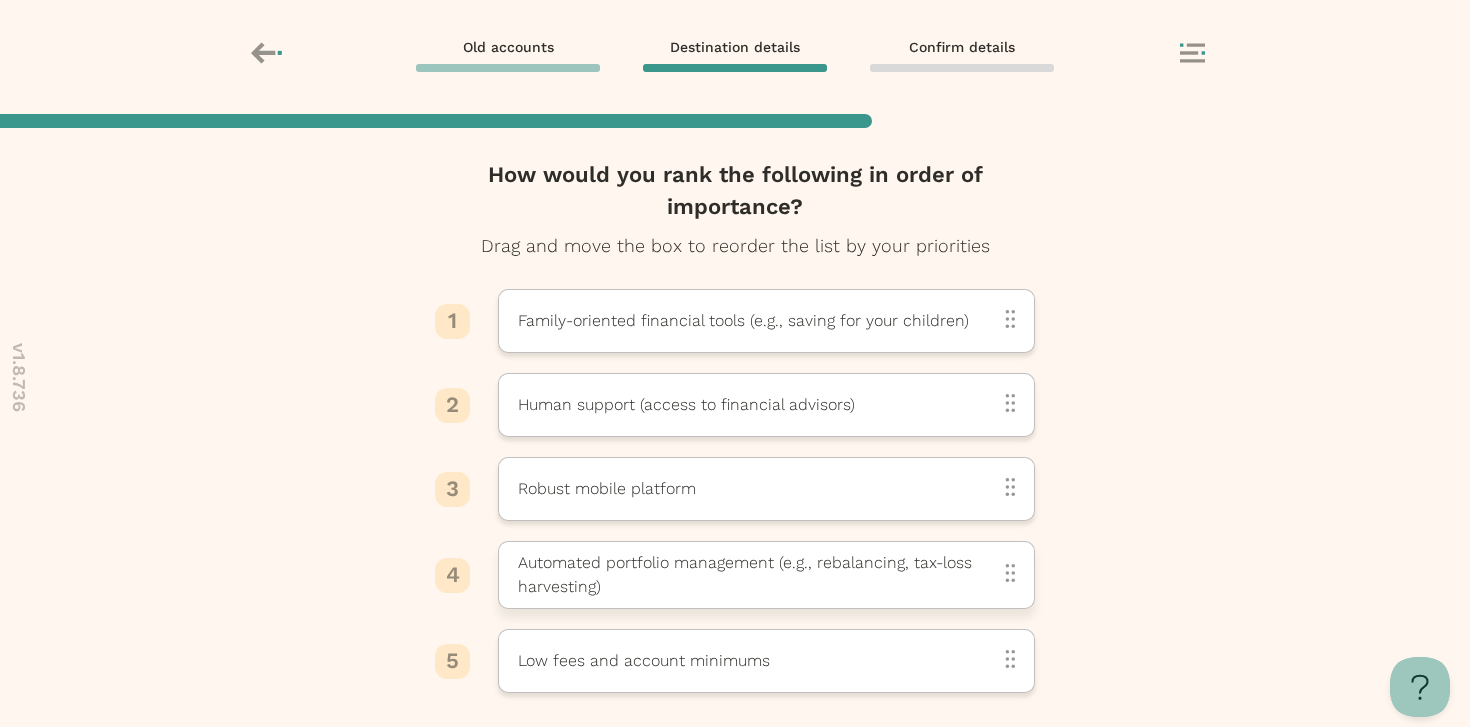 scroll, scrollTop: 226, scrollLeft: 0, axis: vertical 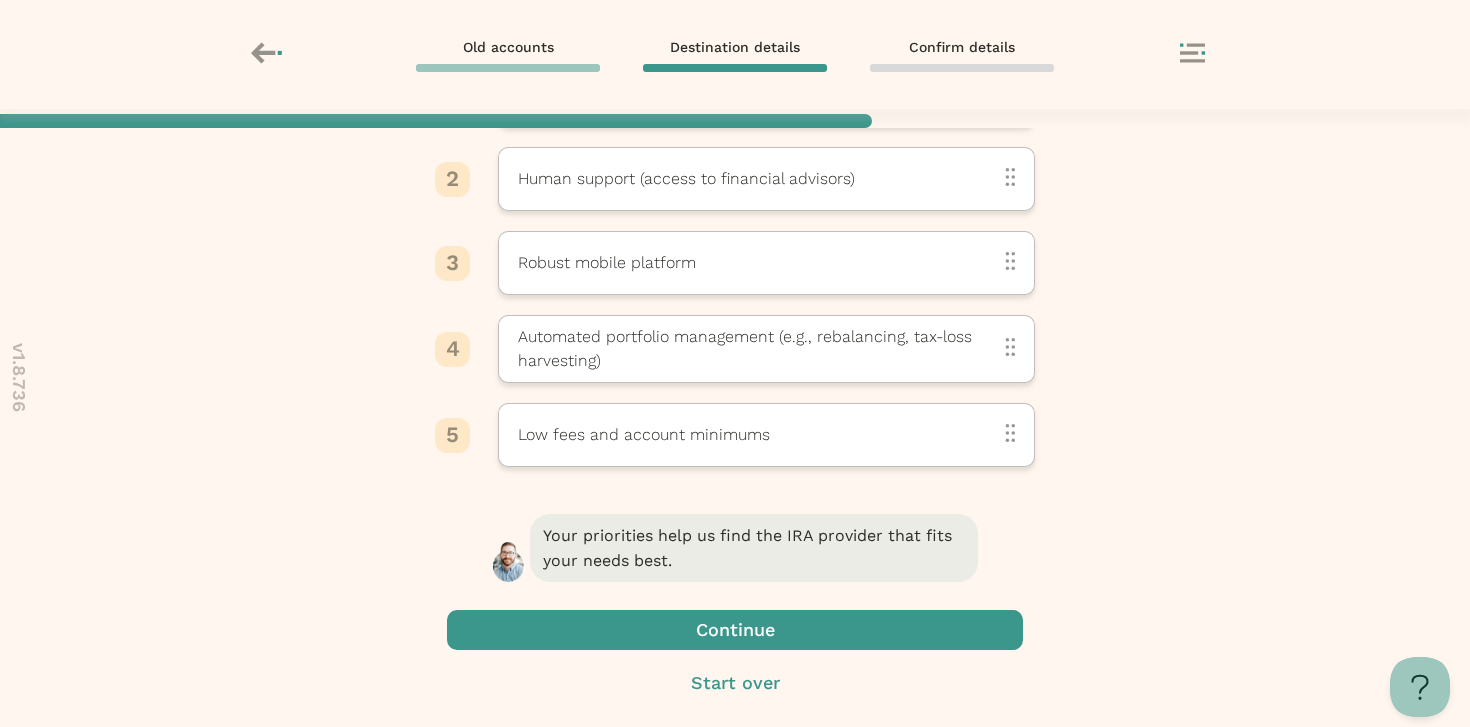 click at bounding box center [735, 630] 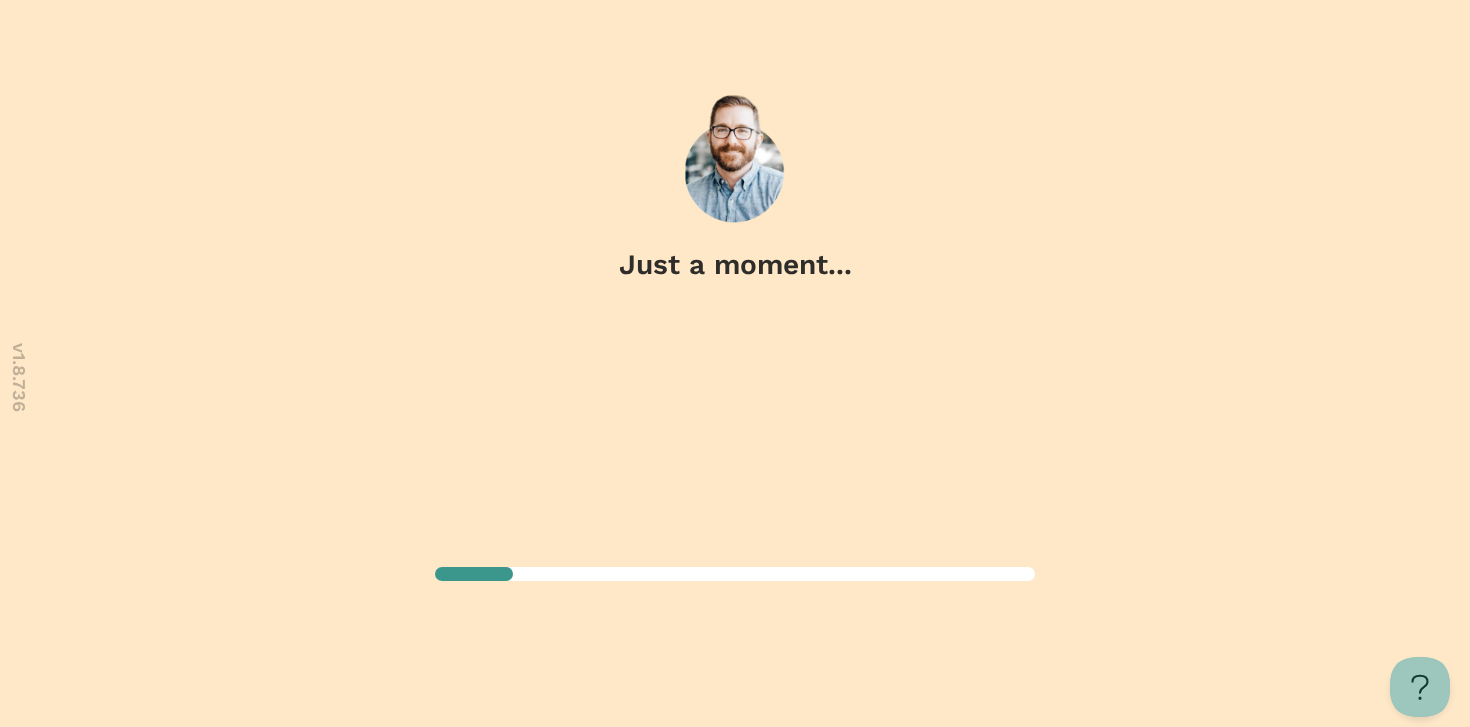 scroll, scrollTop: 0, scrollLeft: 0, axis: both 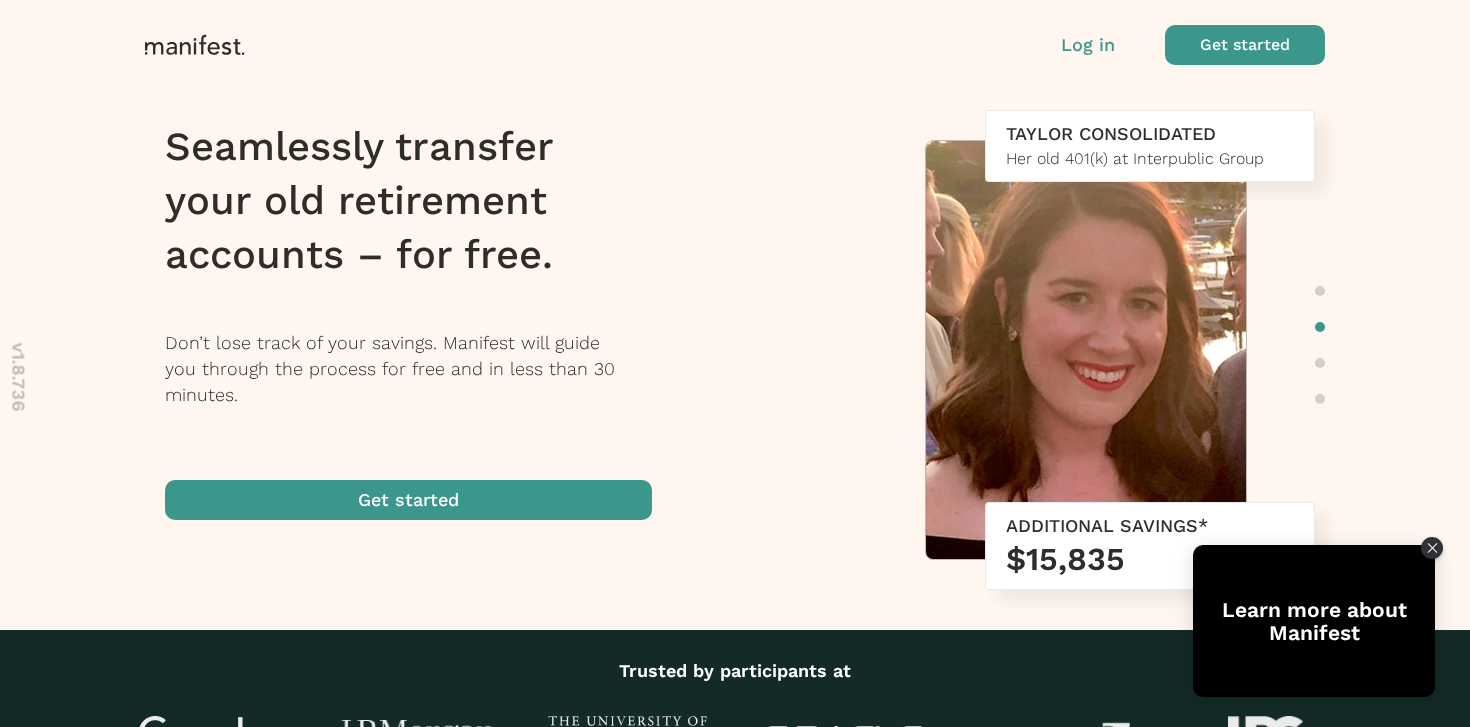 click on "Log in" at bounding box center (1088, 45) 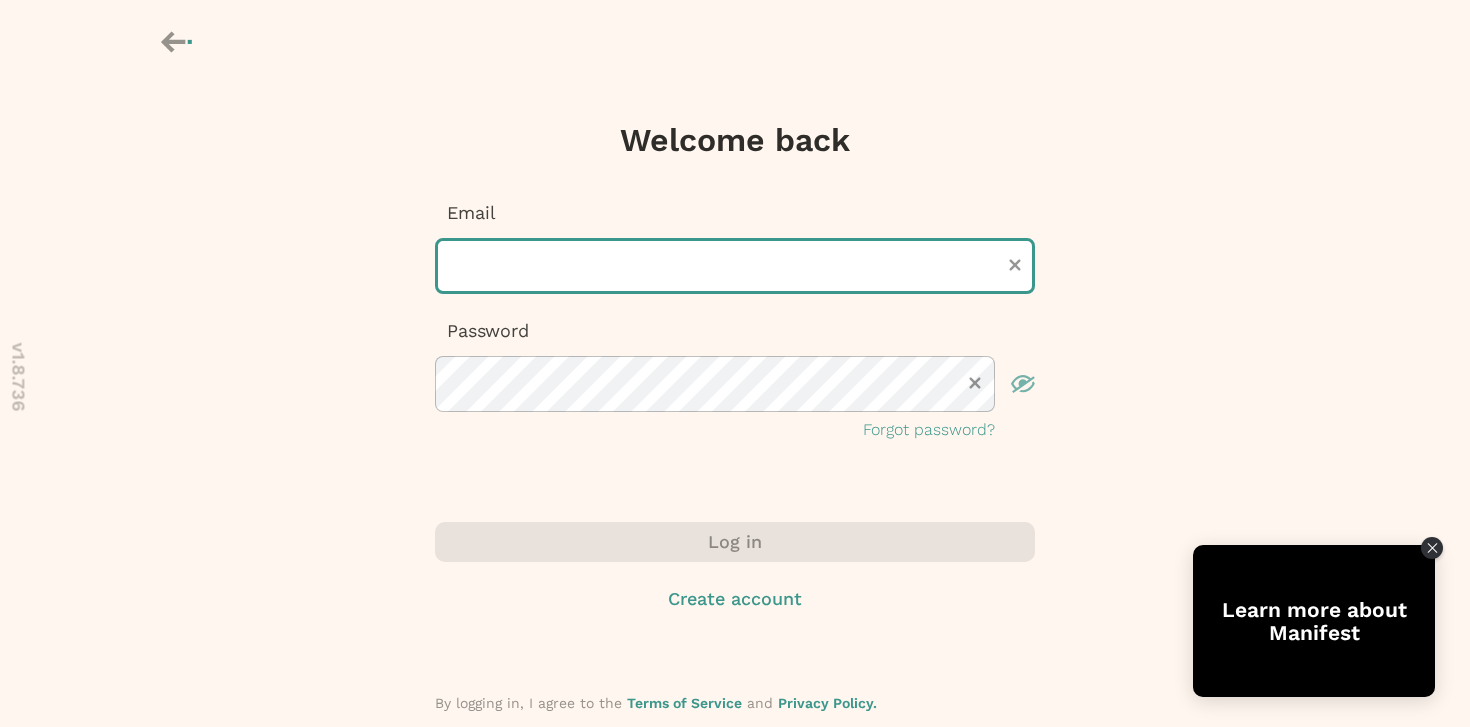 type on "**********" 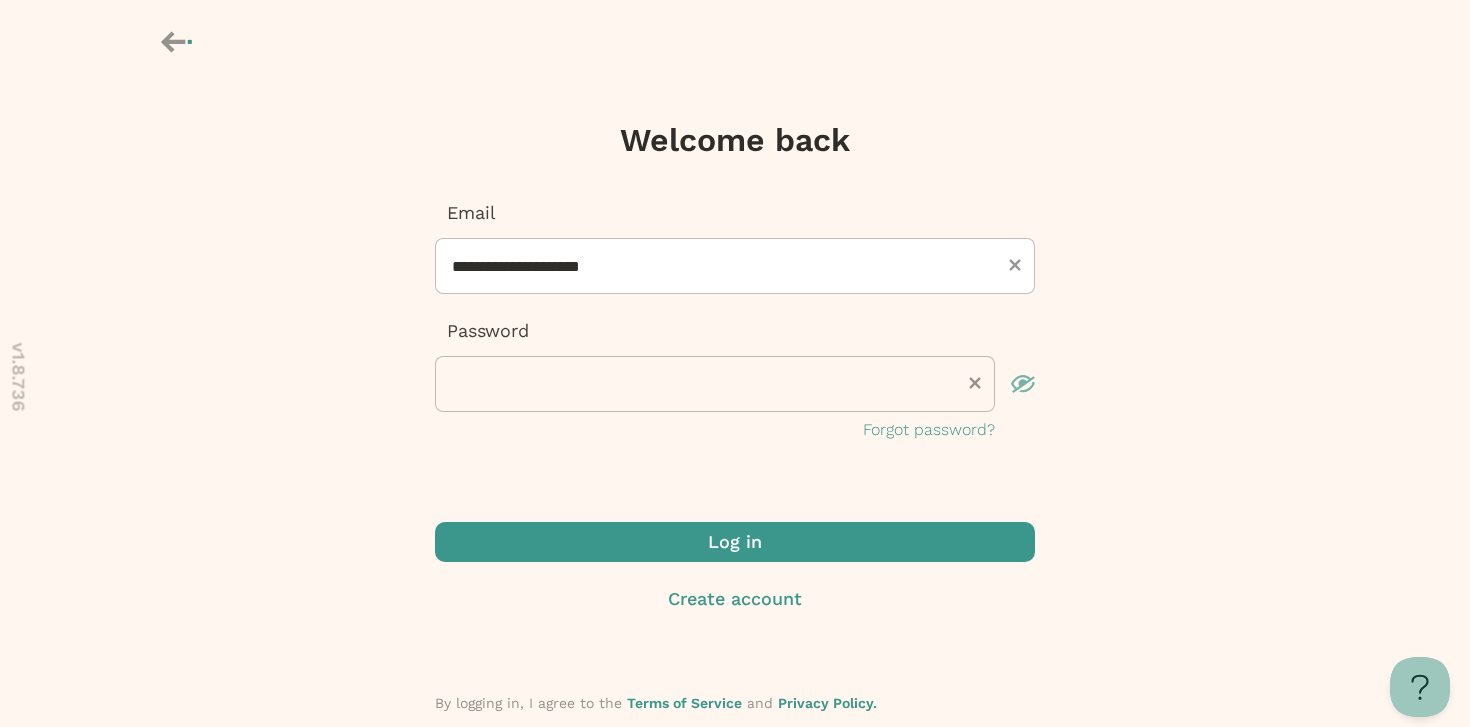 click at bounding box center (735, 542) 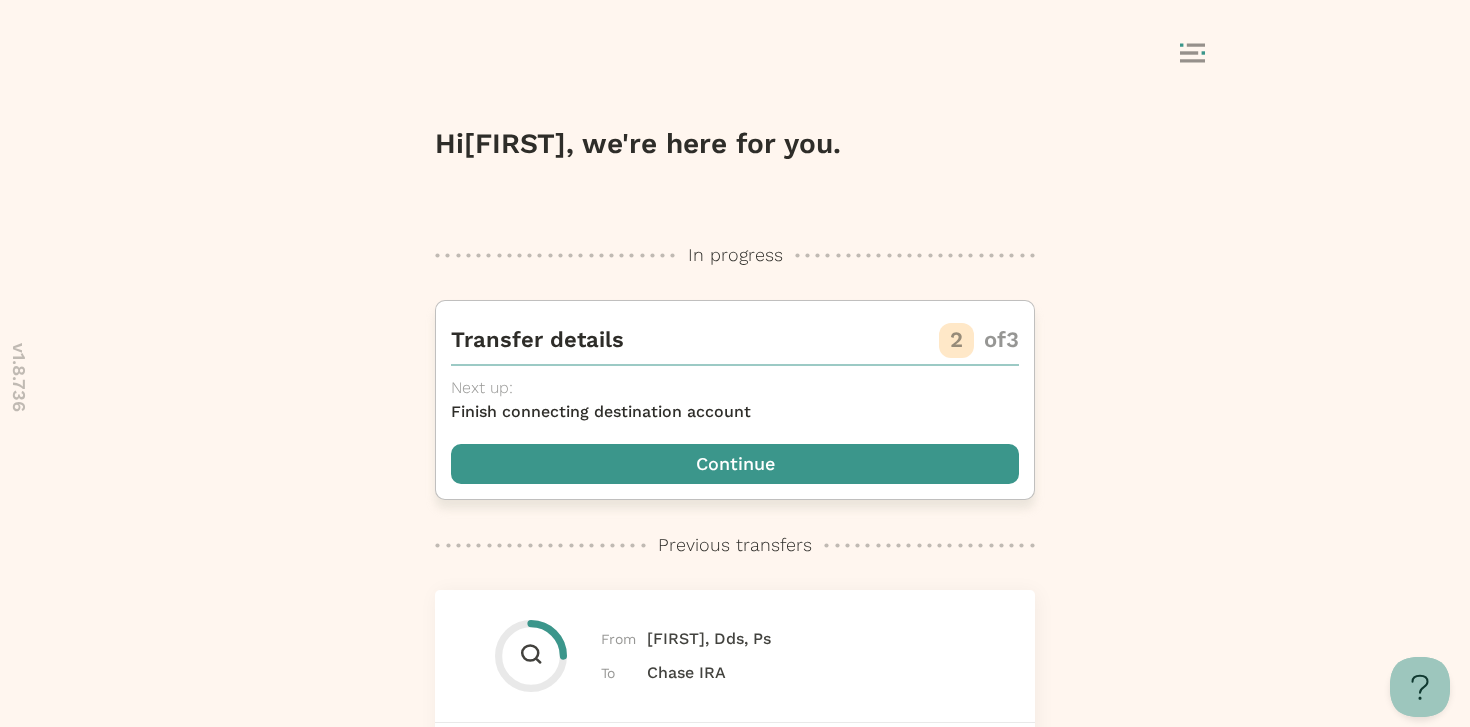 click on "Transfer details 2 of 3 Next up: Finish connecting destination account Continue" at bounding box center (735, 400) 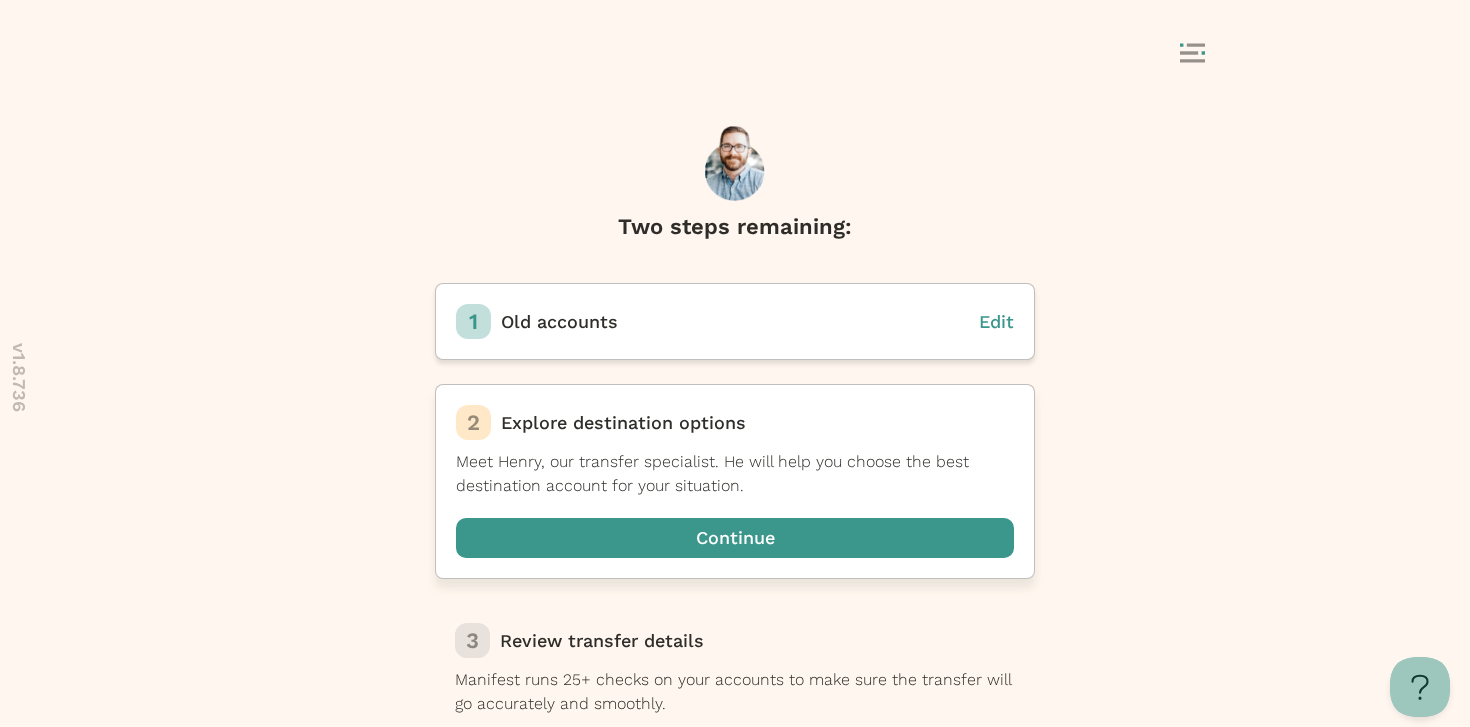 click at bounding box center (735, 538) 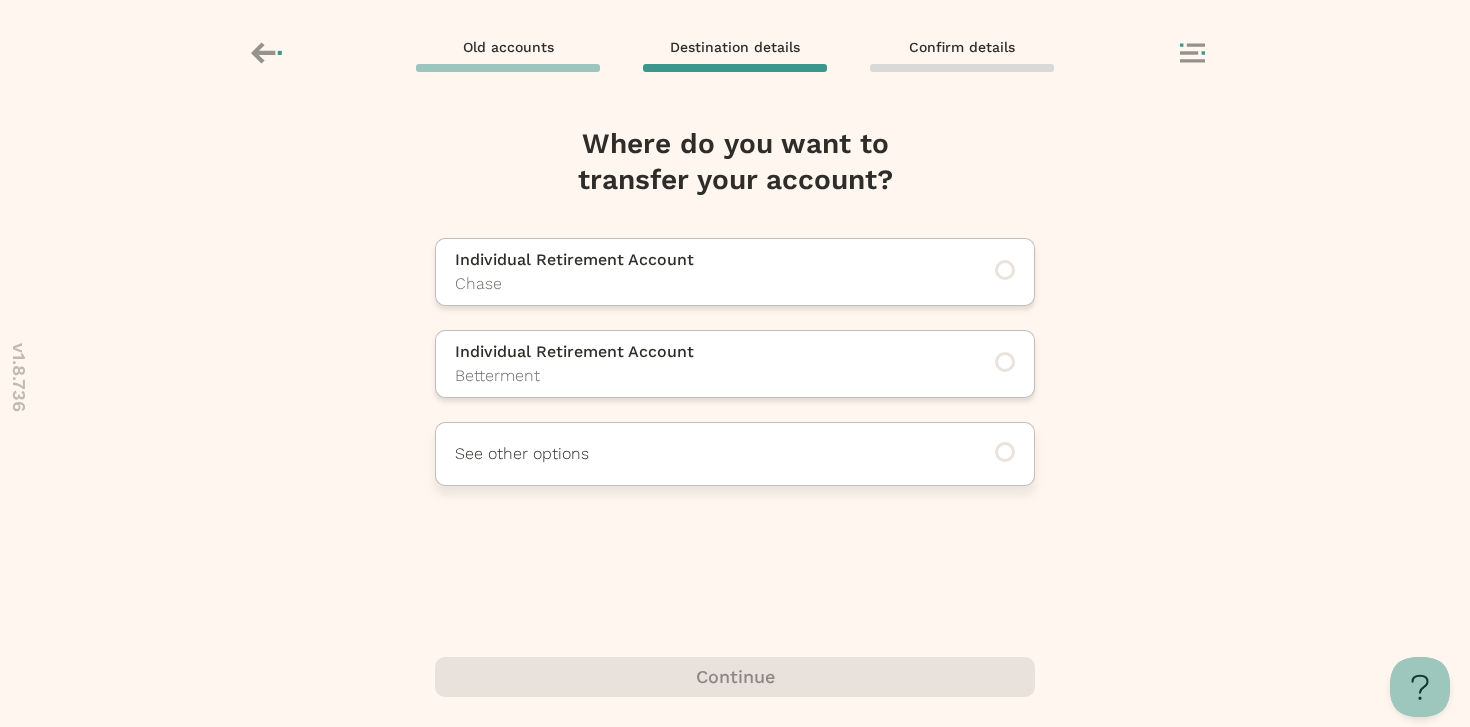 click on "See other options" at bounding box center [707, 454] 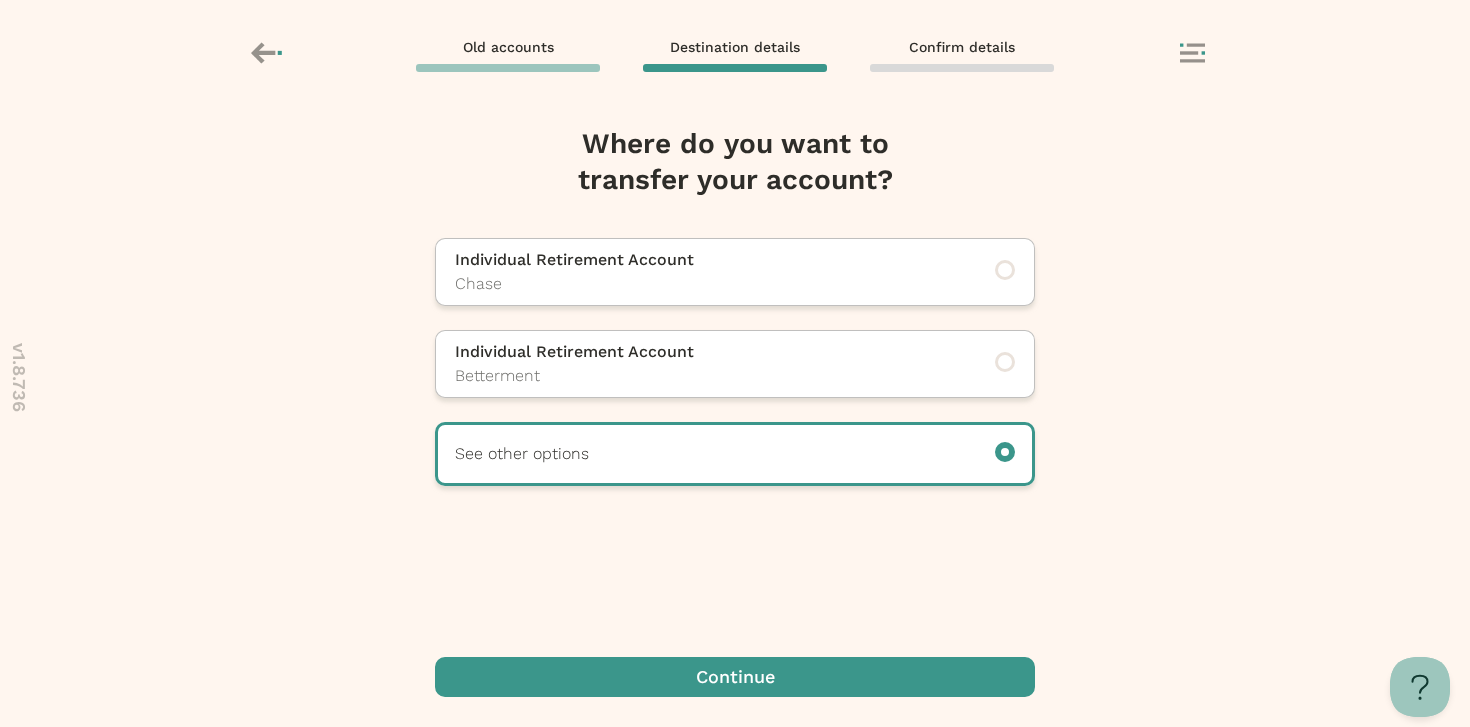 click at bounding box center [735, 677] 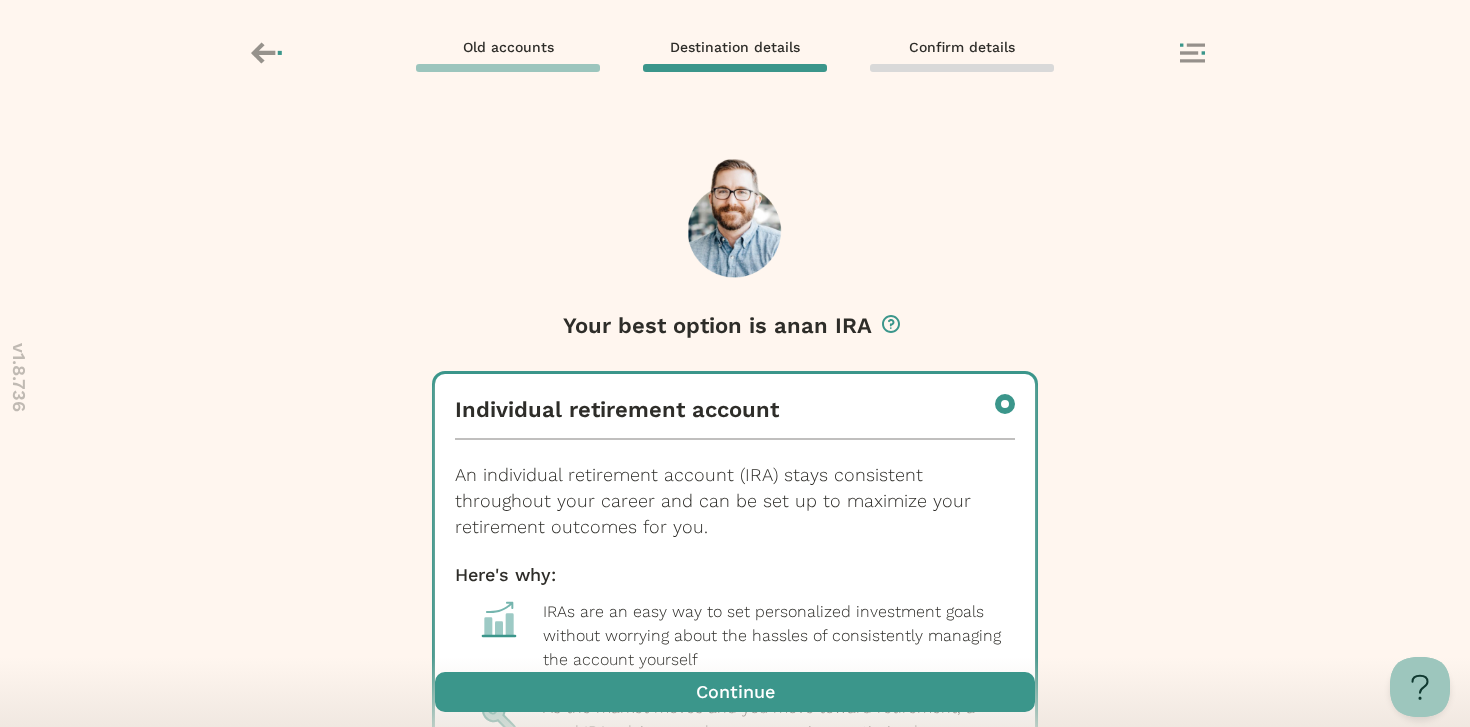 click at bounding box center (735, 692) 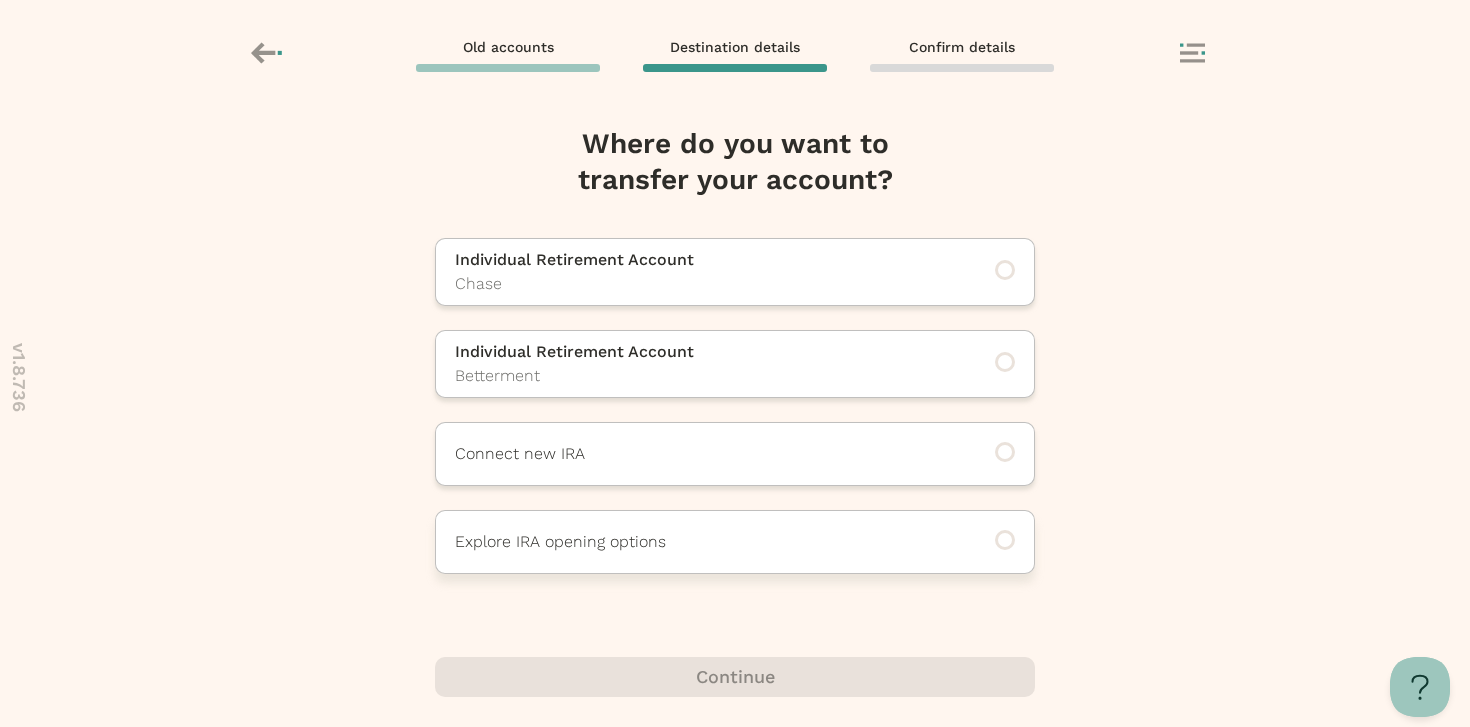 click on "Explore IRA opening options" at bounding box center [707, 542] 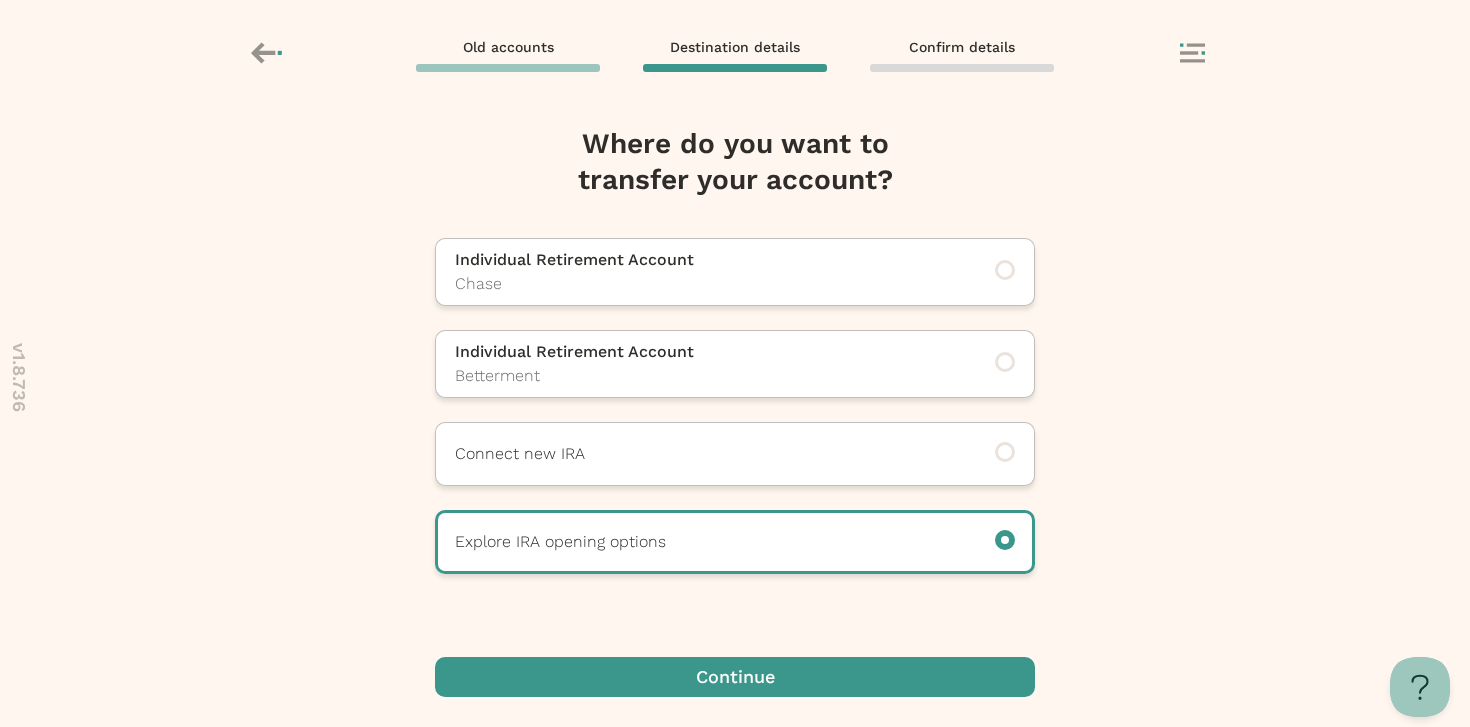 click at bounding box center (735, 677) 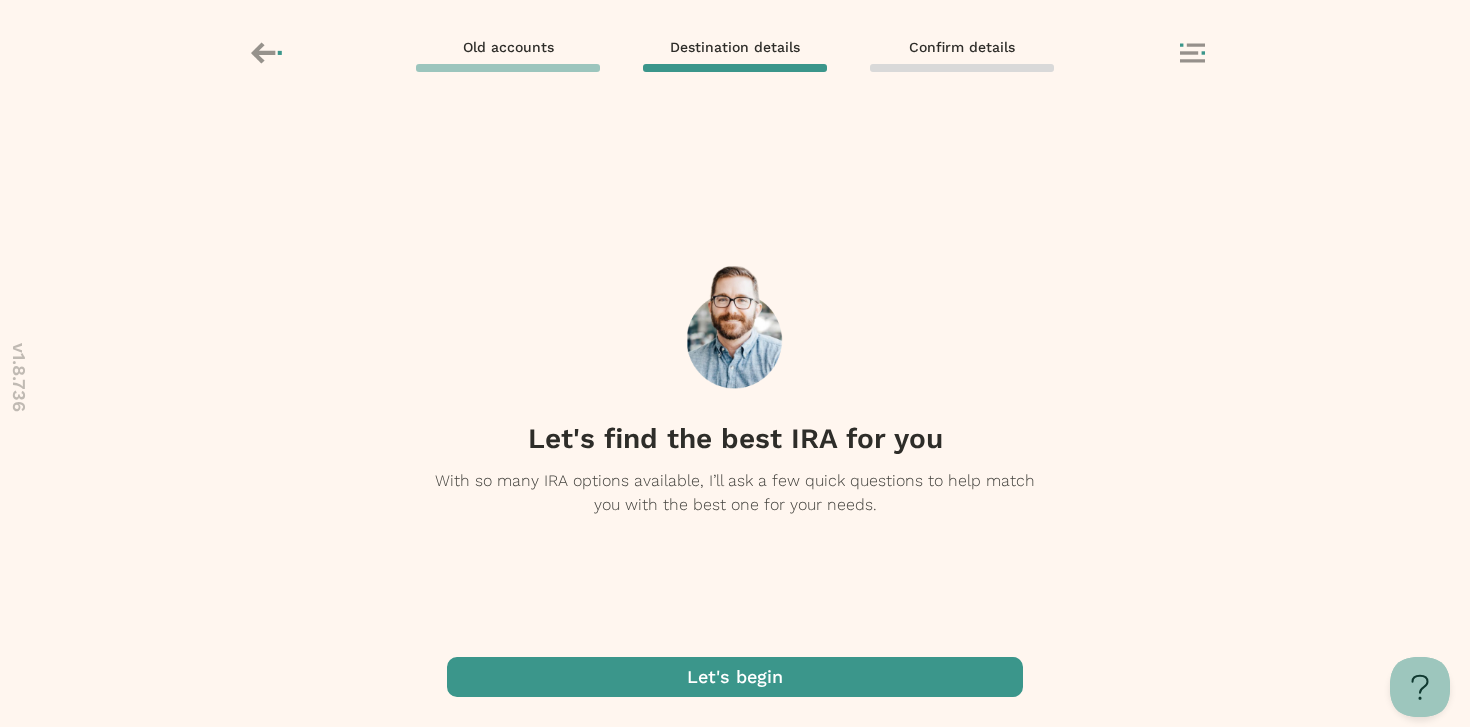 click at bounding box center [735, 677] 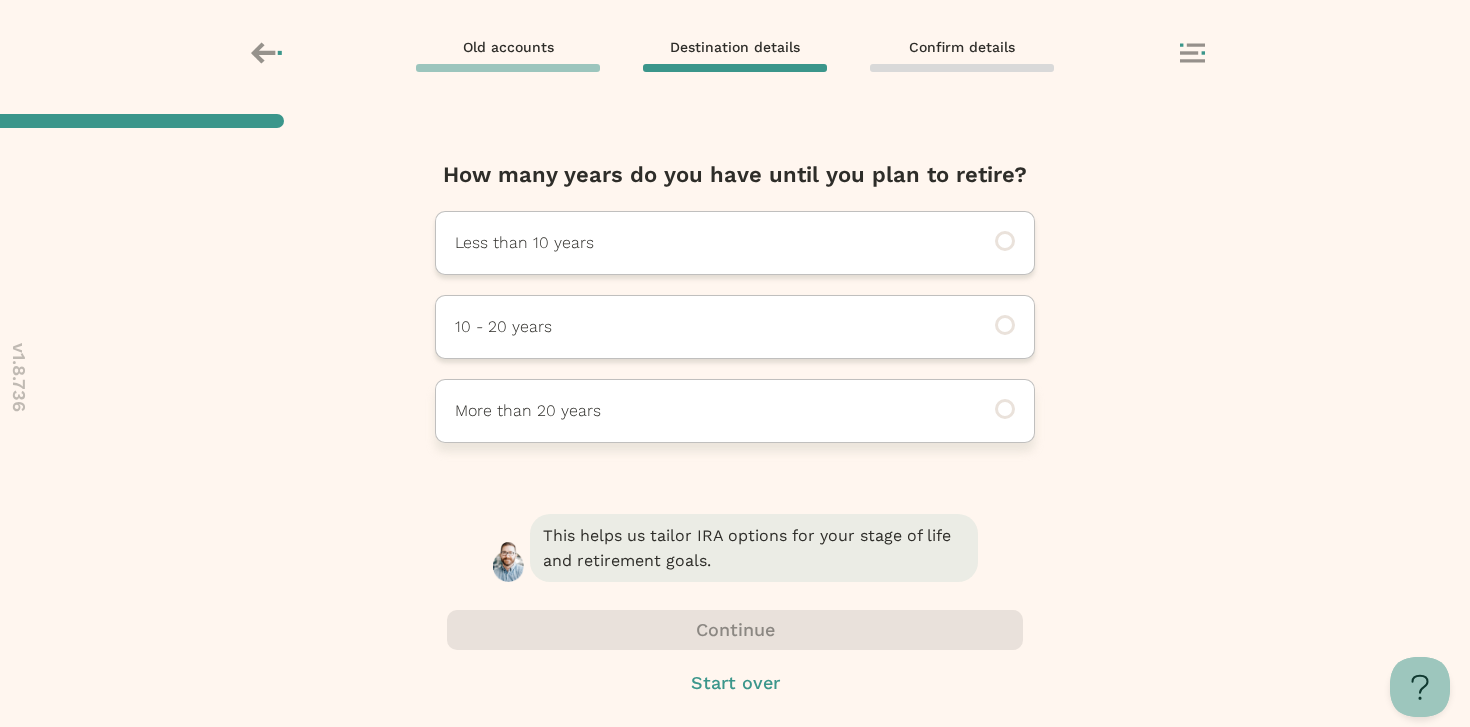click on "More than 20 years" at bounding box center (707, 411) 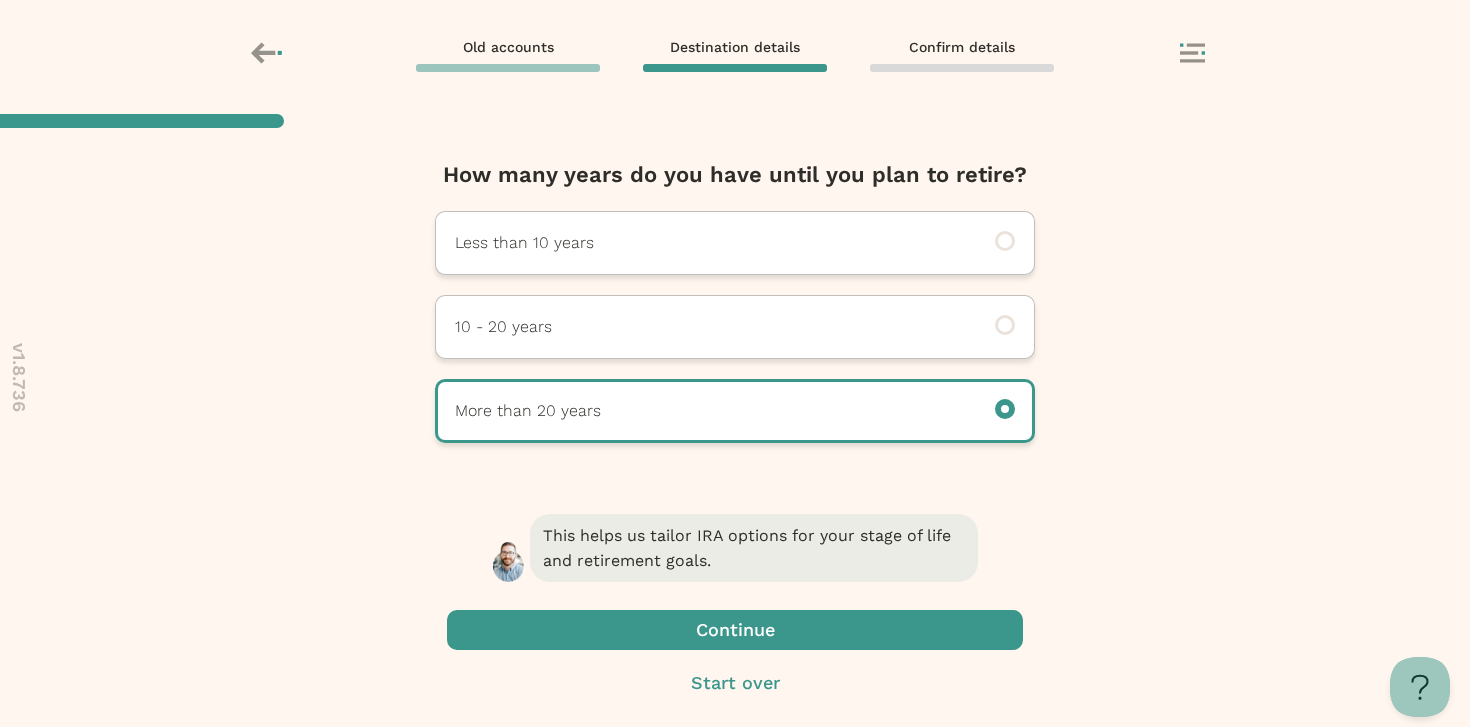 click at bounding box center [735, 630] 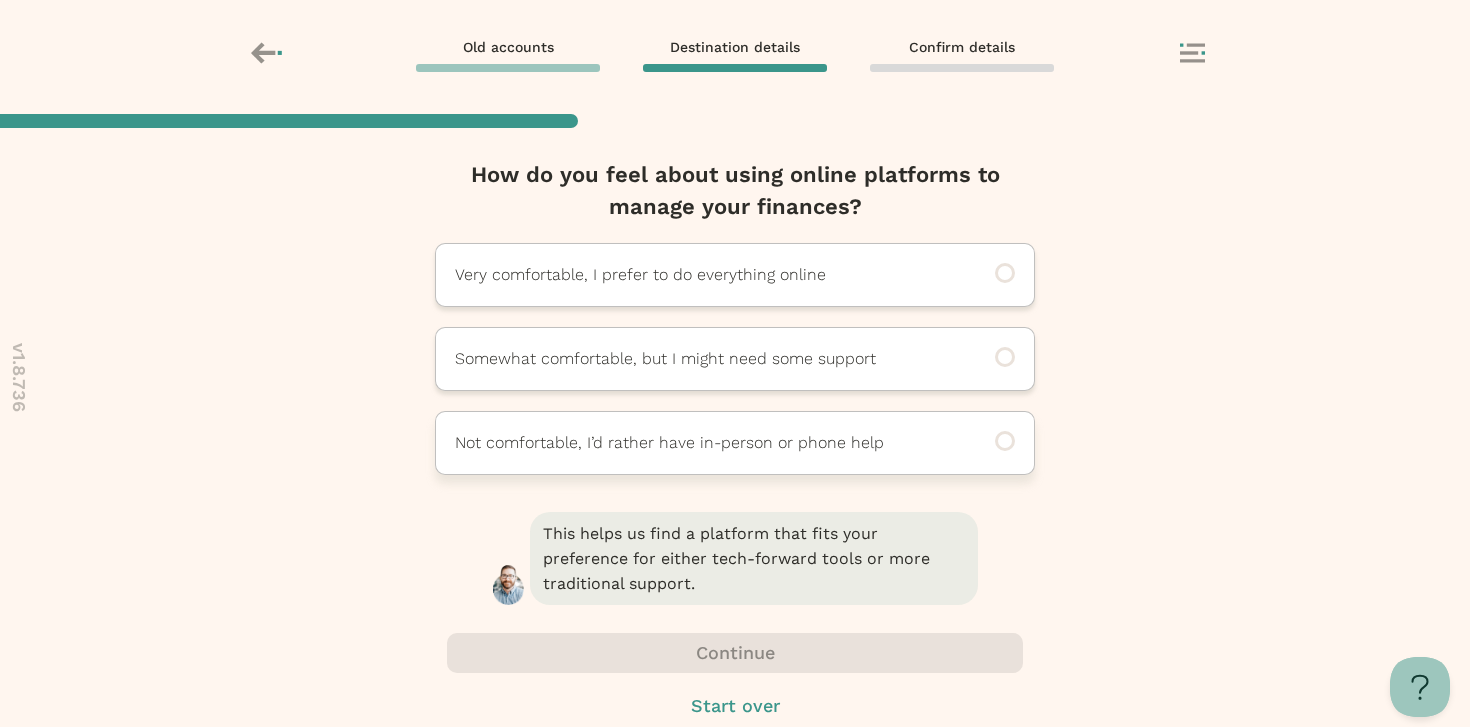 click on "Not comfortable, I’d rather have in-person or phone help" at bounding box center (735, 443) 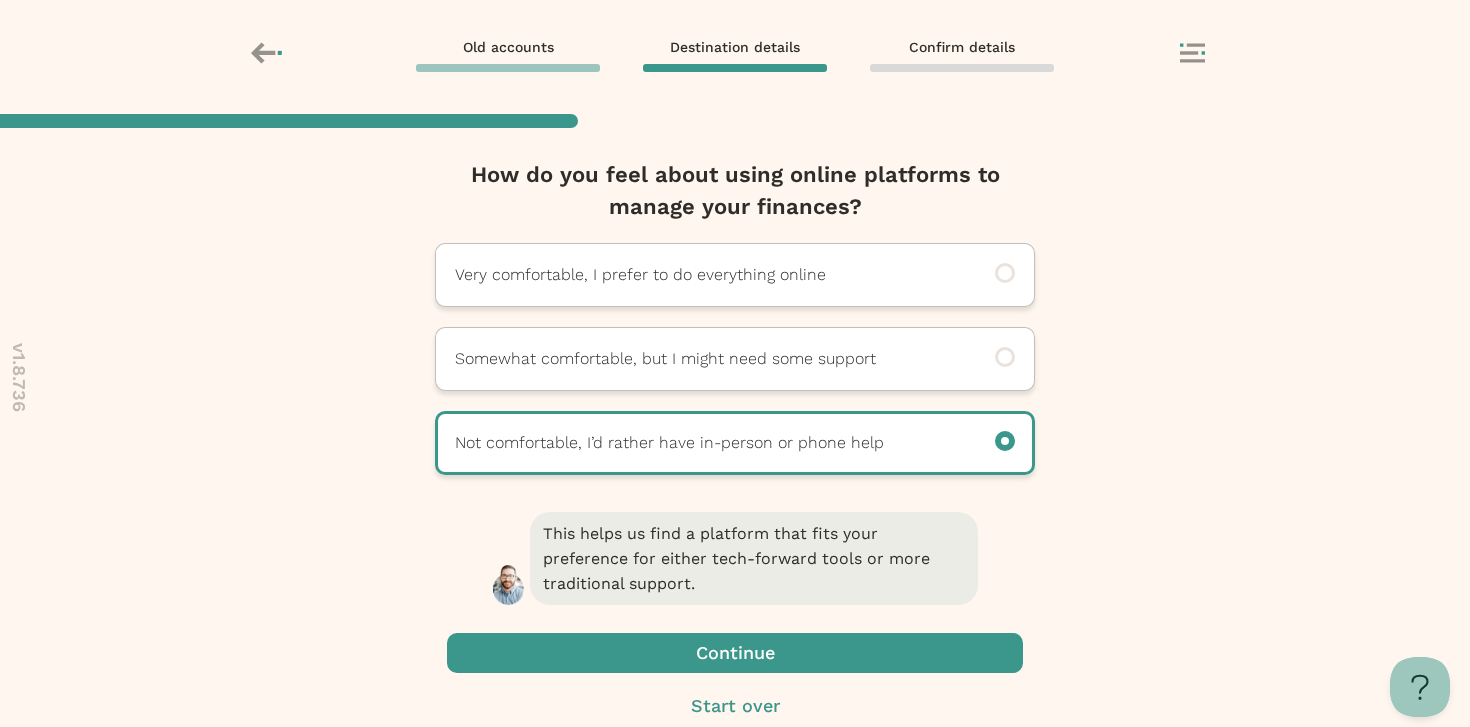 click at bounding box center (735, 653) 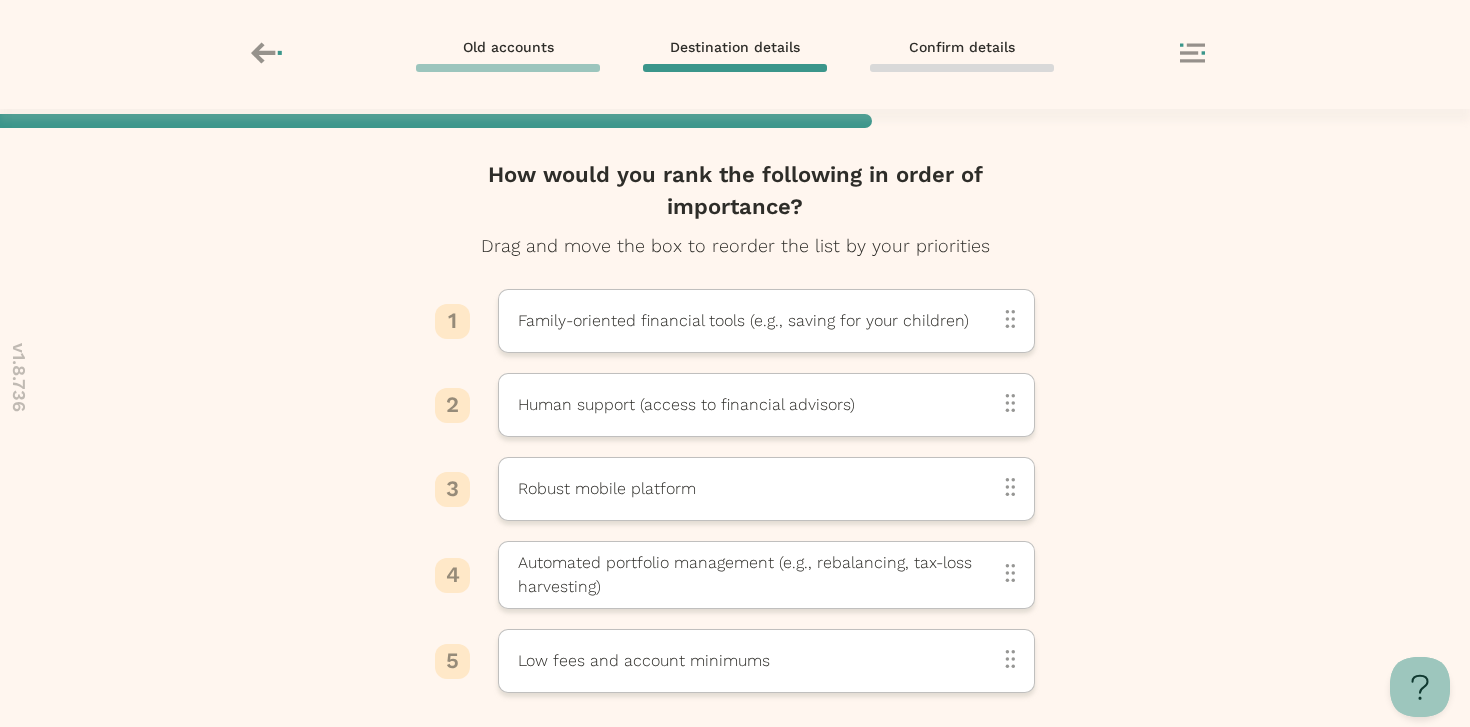 scroll, scrollTop: 226, scrollLeft: 0, axis: vertical 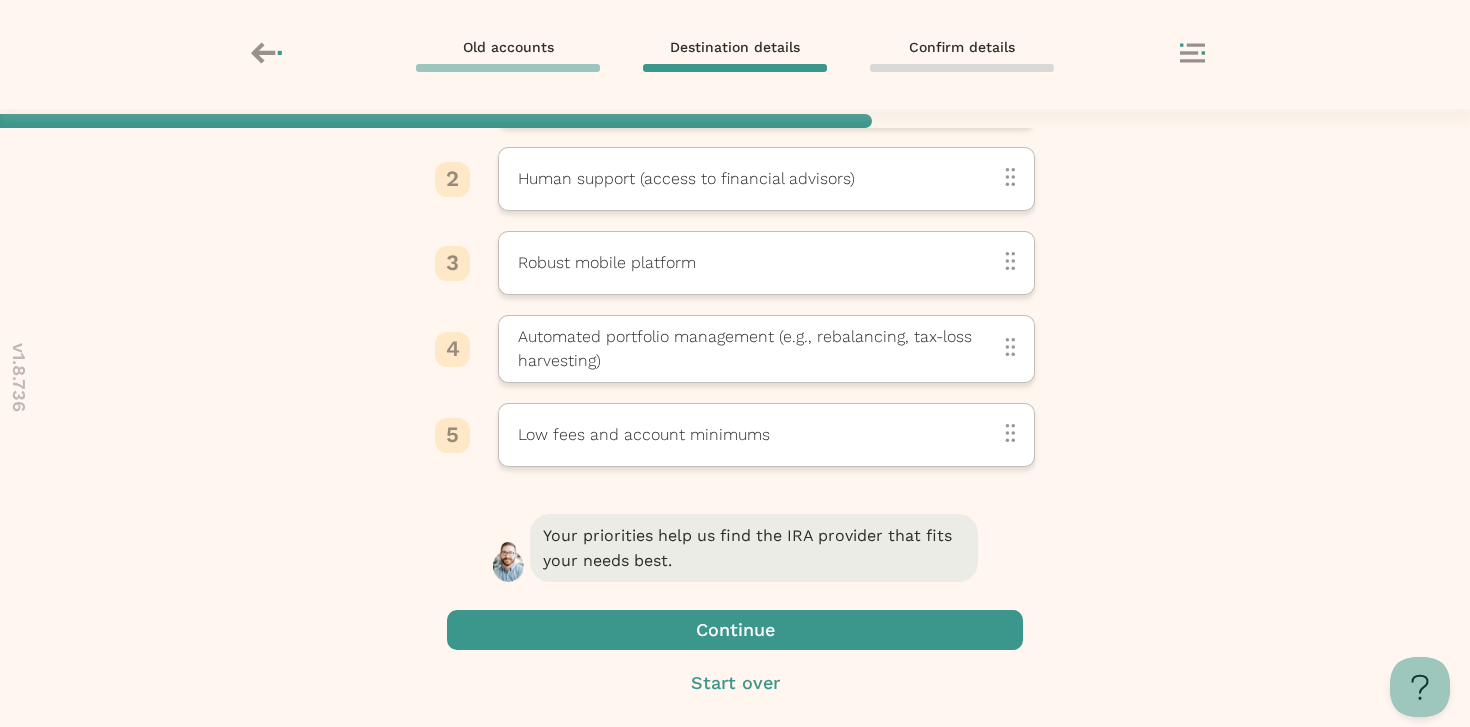 click at bounding box center [735, 630] 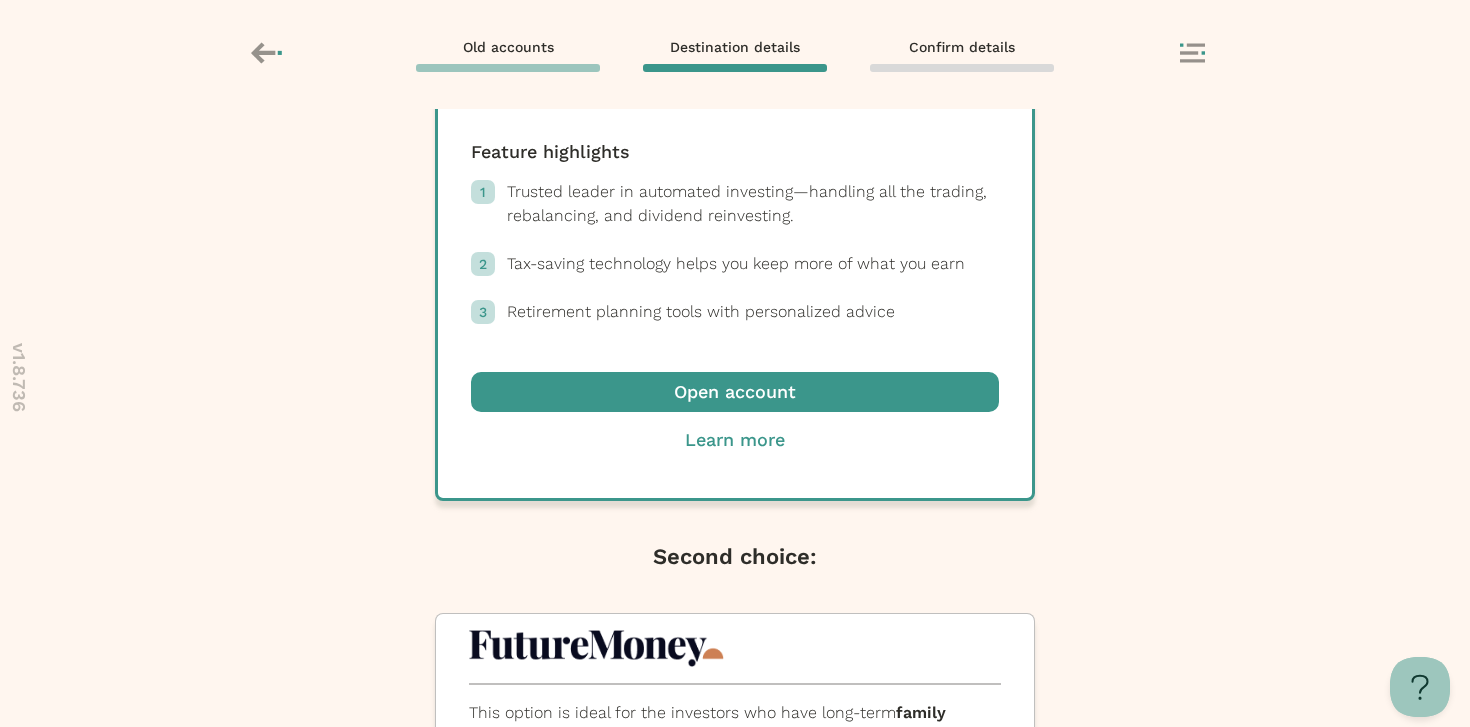 scroll, scrollTop: 671, scrollLeft: 0, axis: vertical 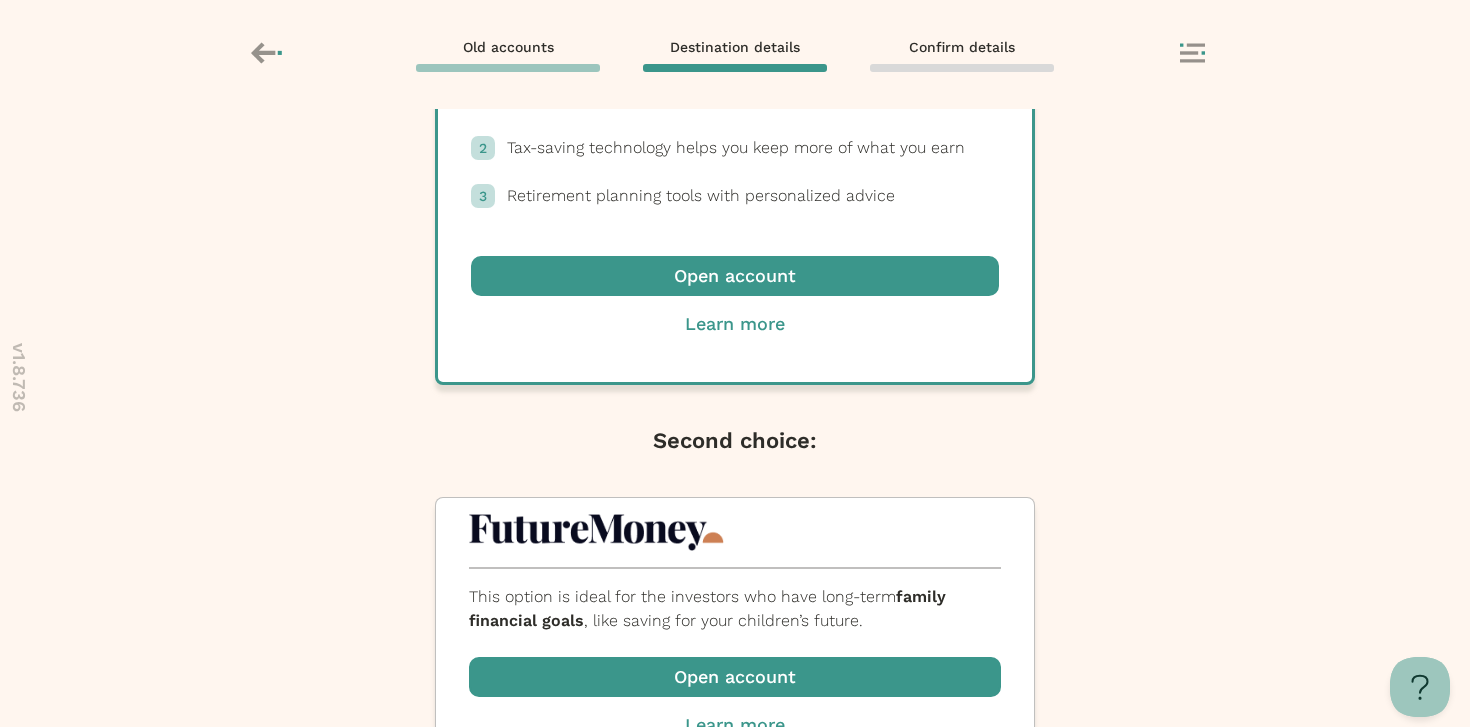 click on "This option is ideal for the investors who have long-term family financial goals, like saving for your children’s future." at bounding box center (735, 609) 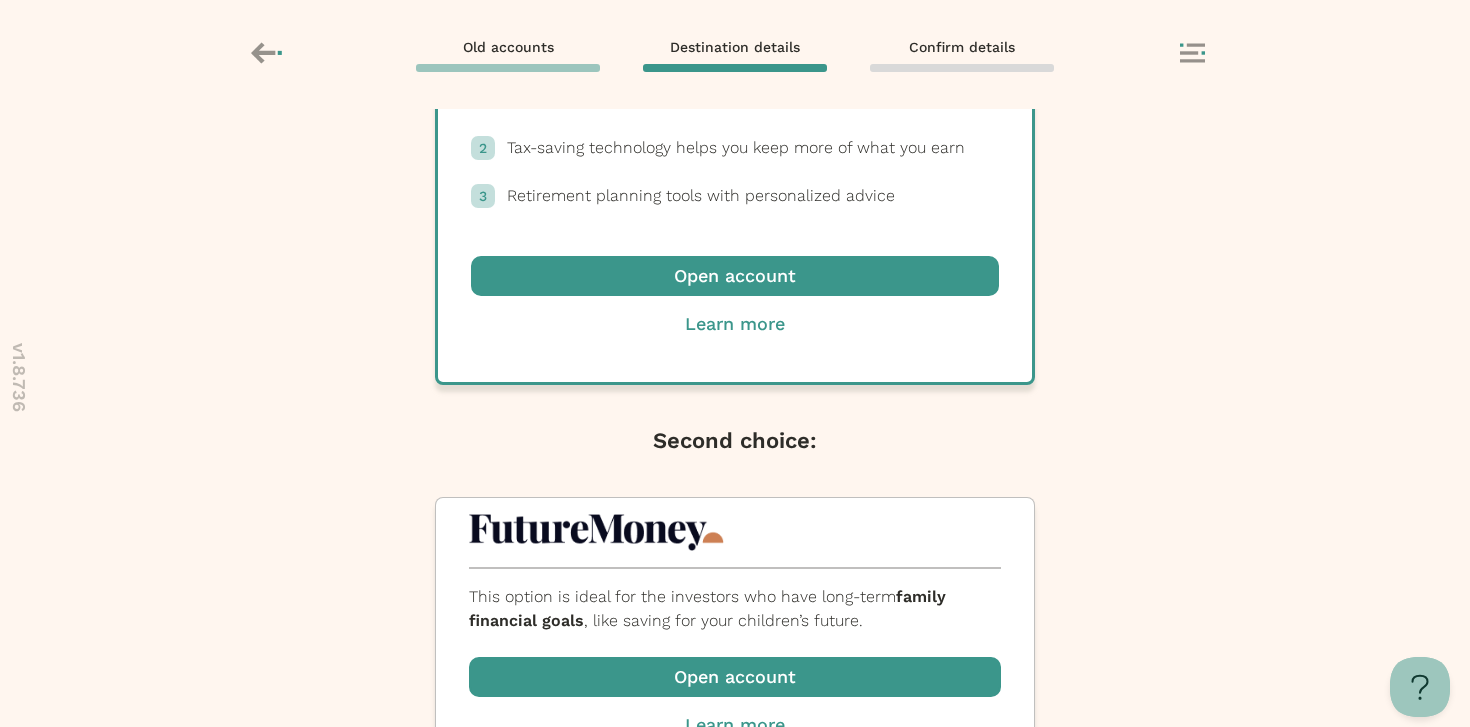 click at bounding box center [735, 677] 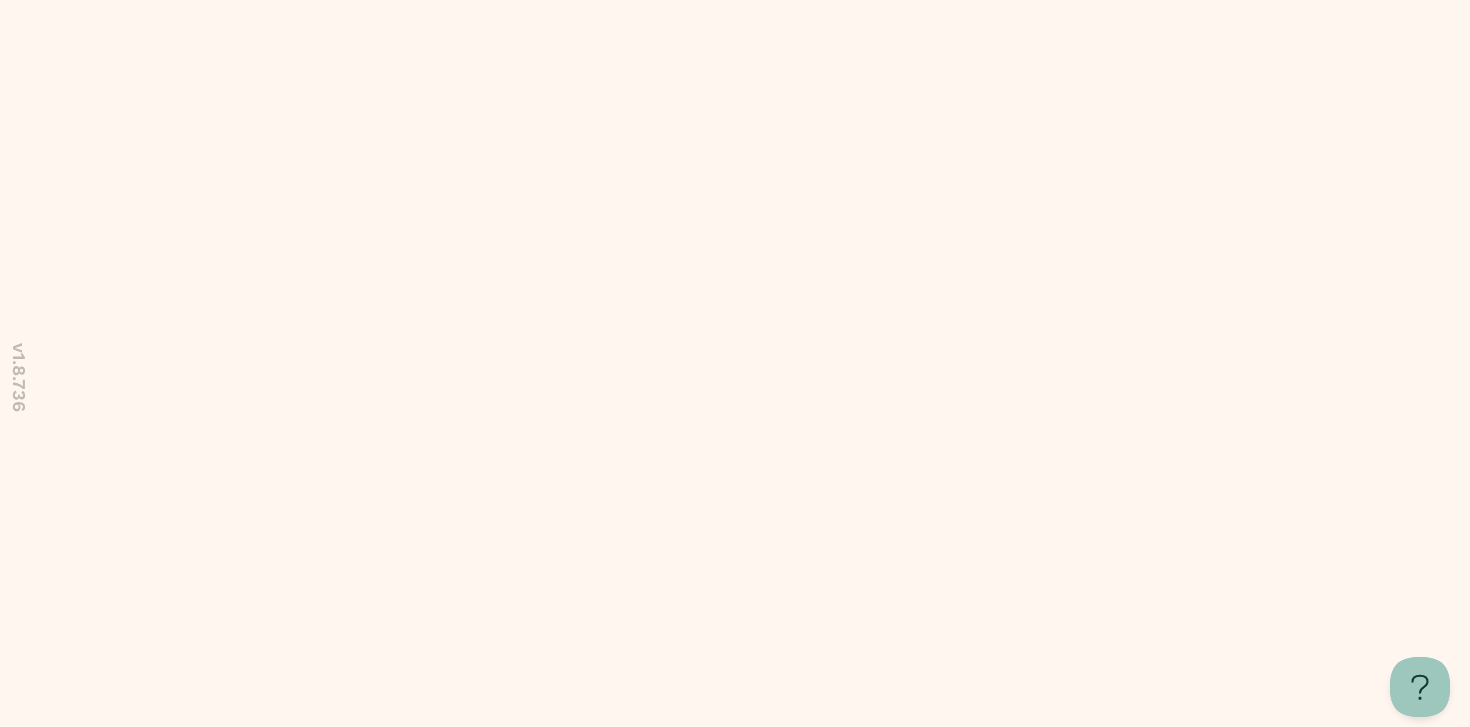 scroll, scrollTop: 0, scrollLeft: 0, axis: both 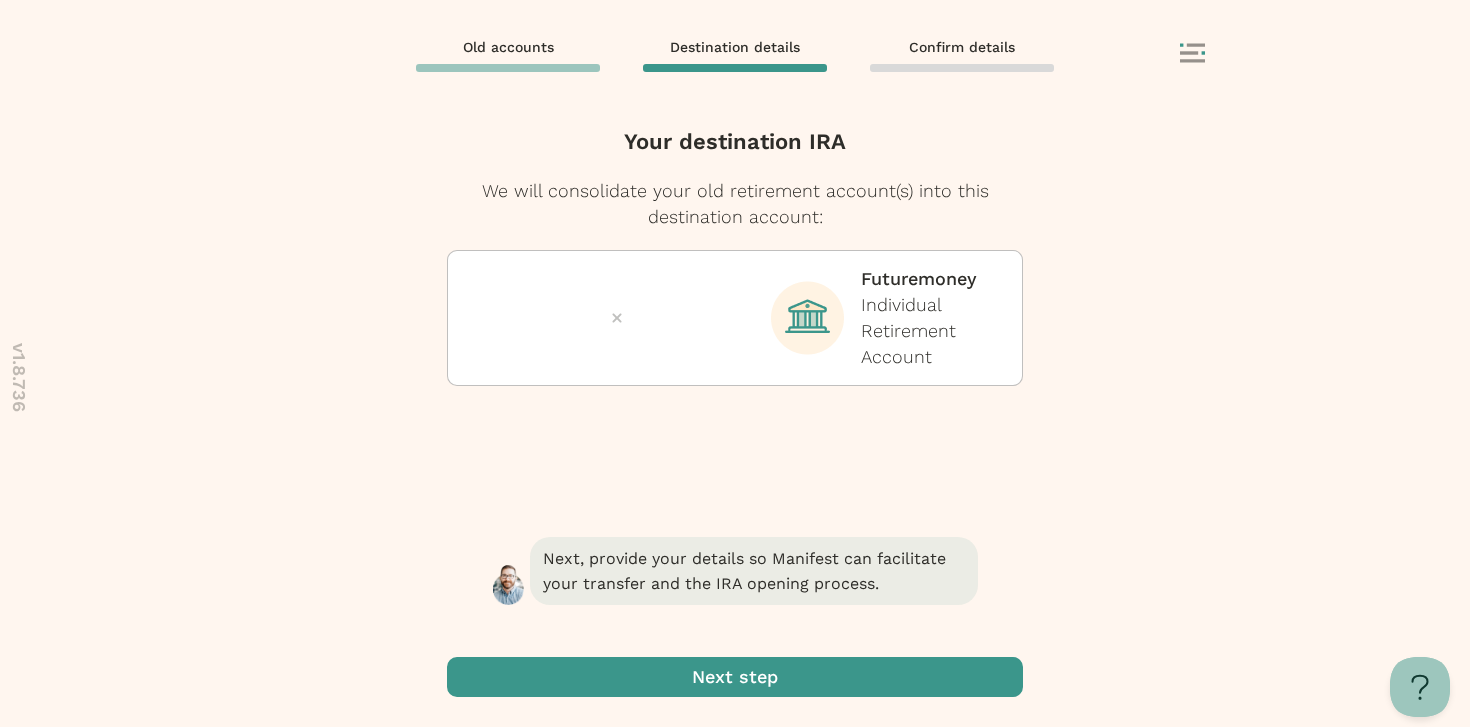 click at bounding box center (735, 677) 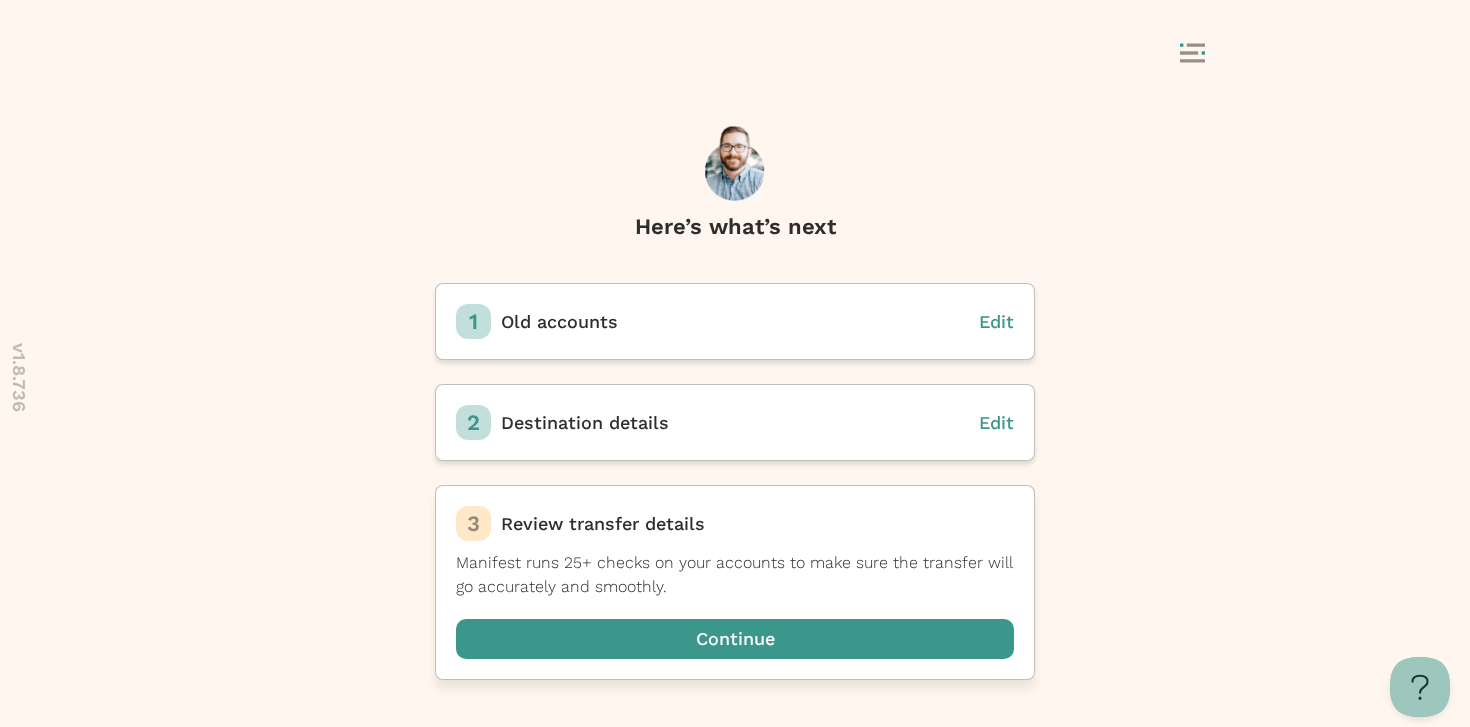 click at bounding box center [735, 639] 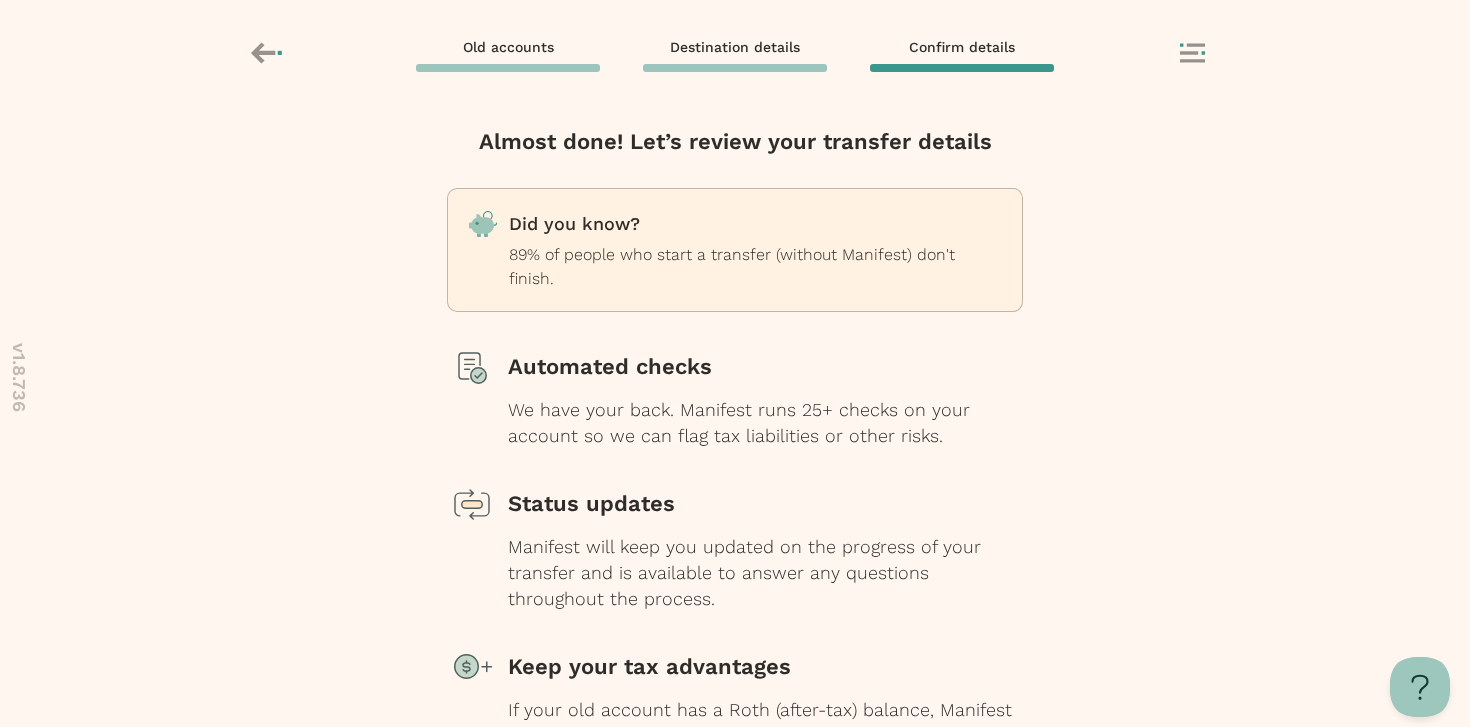 scroll, scrollTop: 196, scrollLeft: 0, axis: vertical 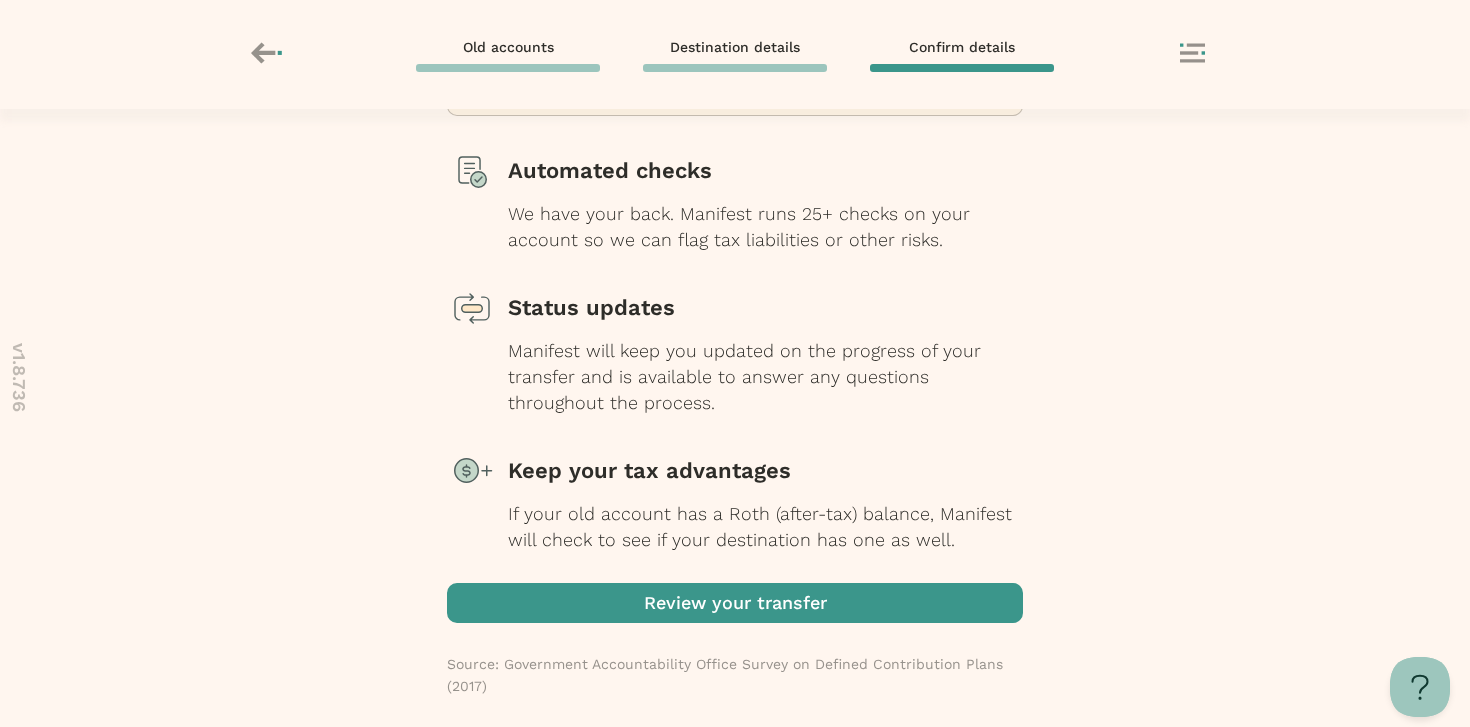 click at bounding box center (735, 603) 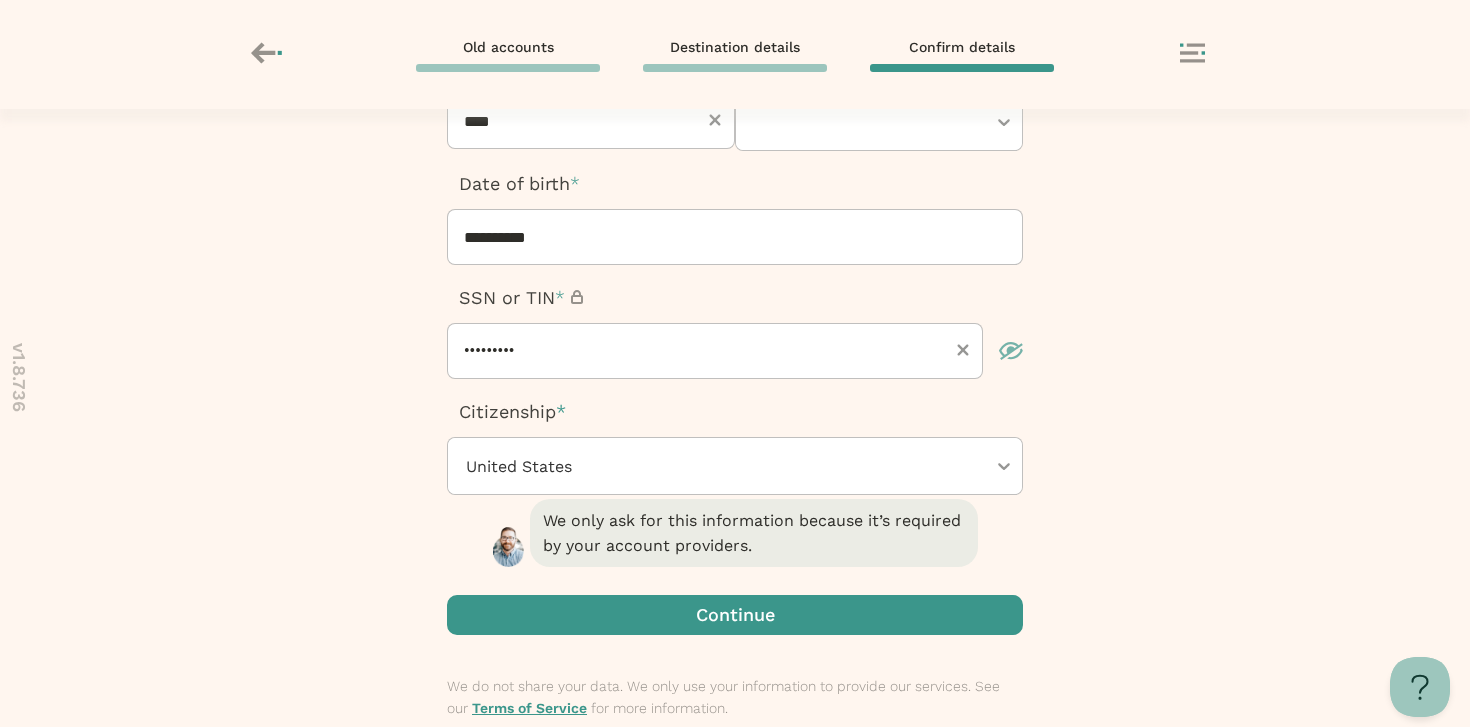 scroll, scrollTop: 267, scrollLeft: 0, axis: vertical 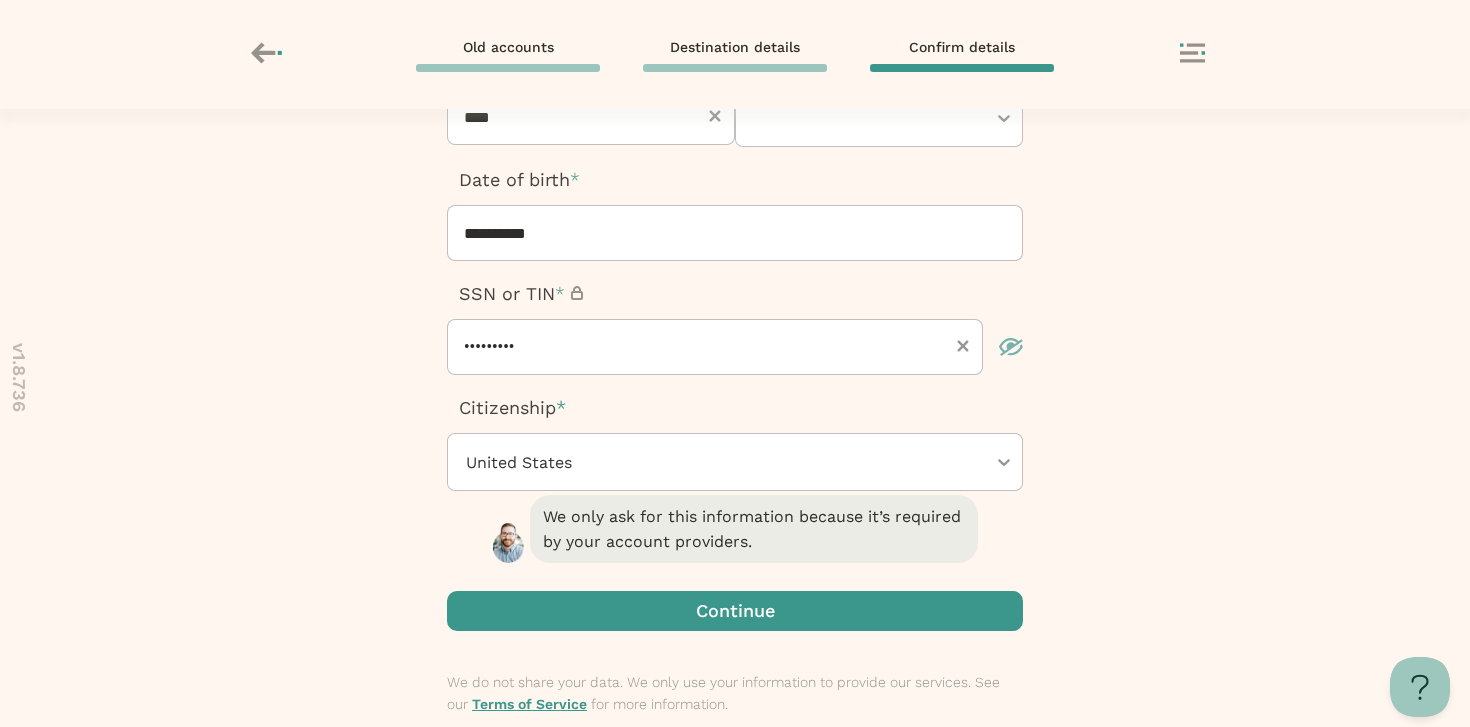 click at bounding box center [735, 611] 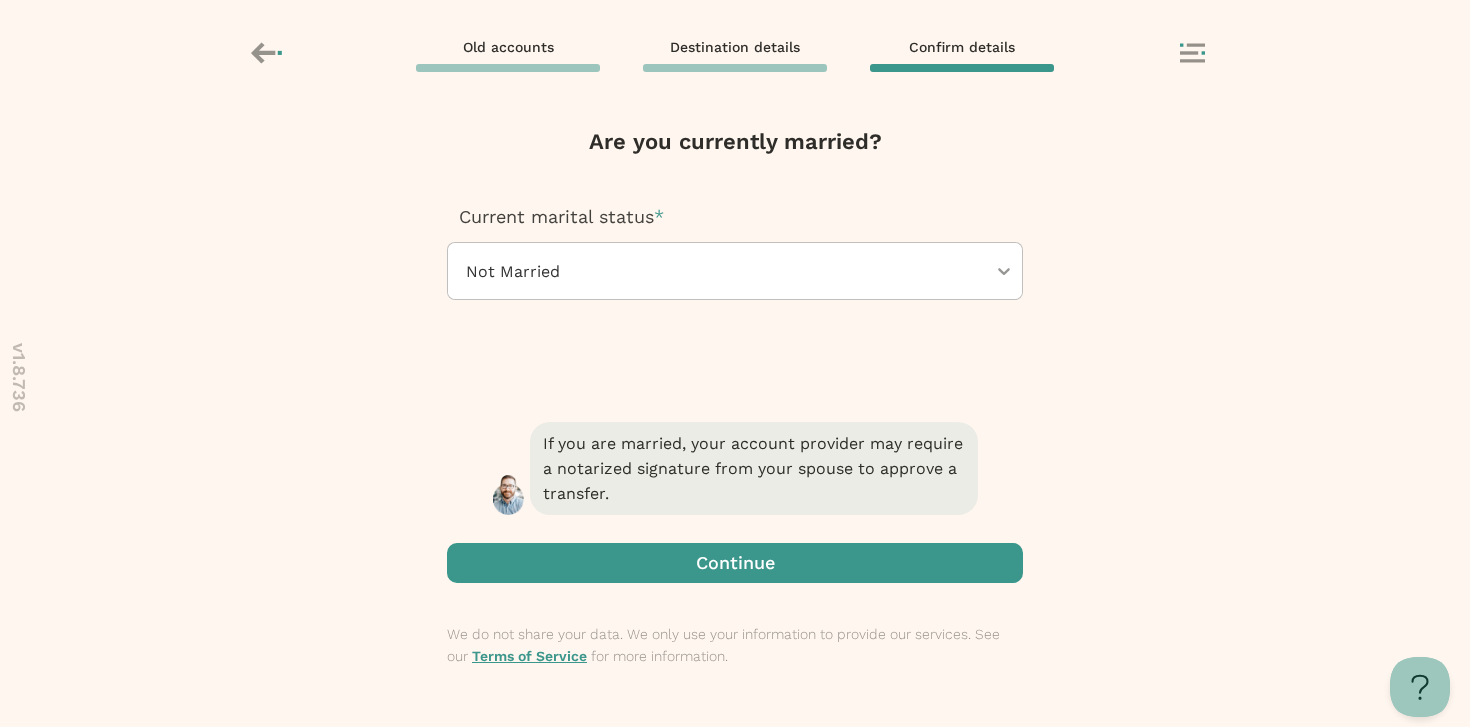 click at bounding box center (725, 271) 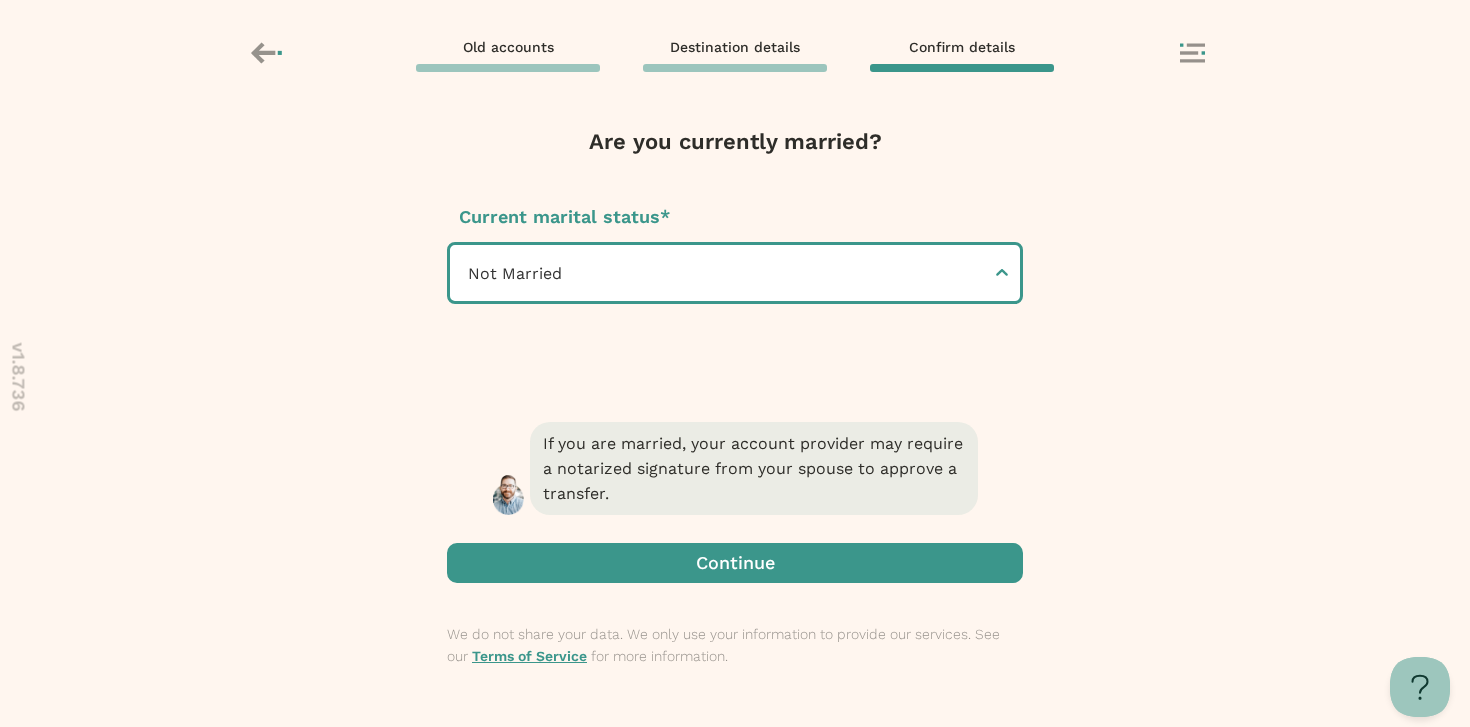 click on "Married" at bounding box center [735, 760] 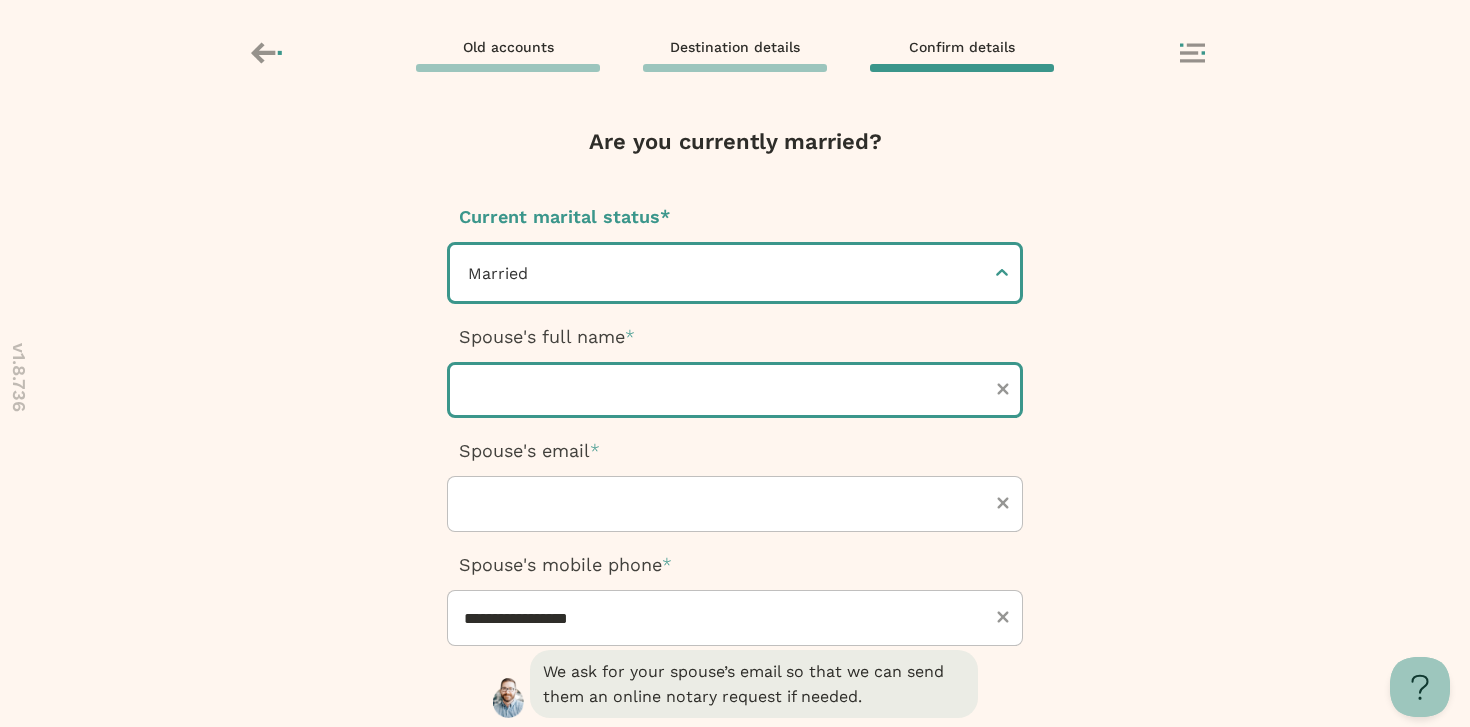click at bounding box center (735, 390) 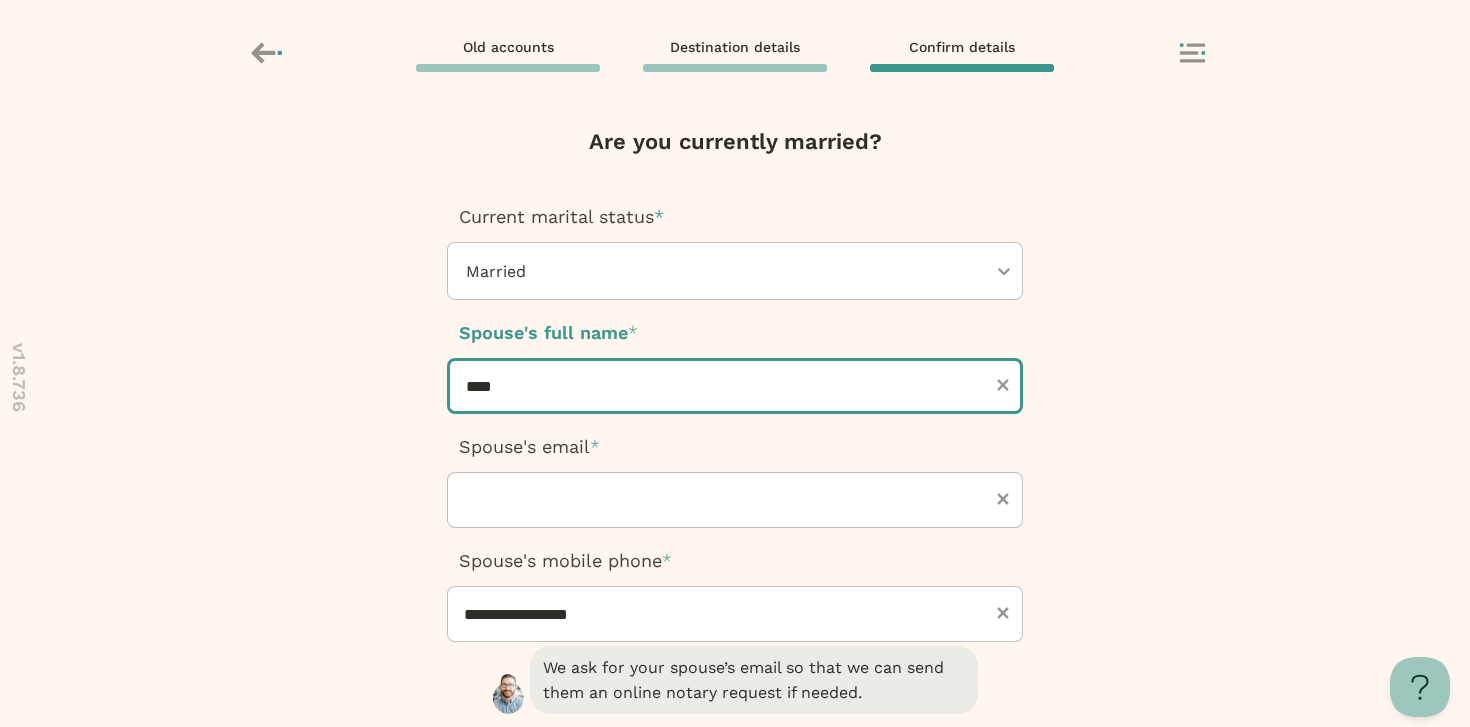 type on "****" 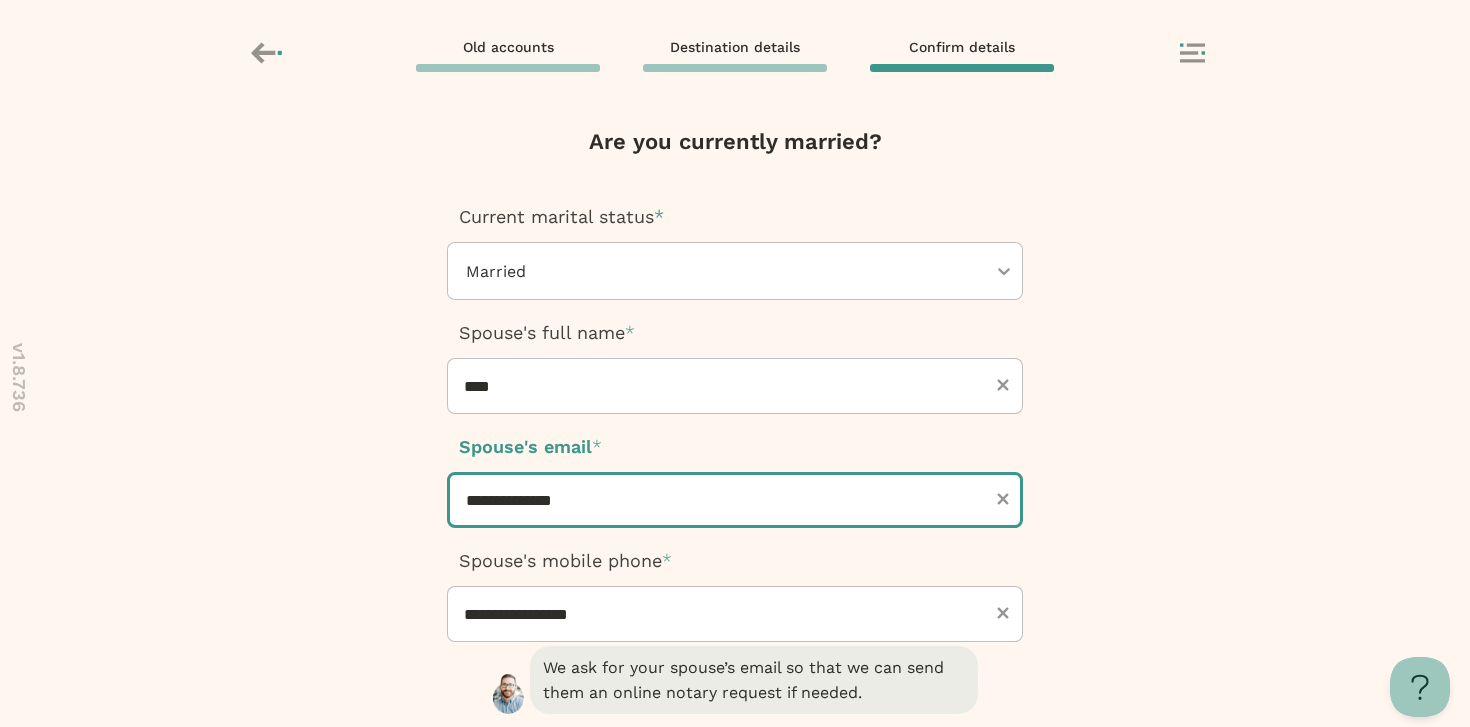 type on "**********" 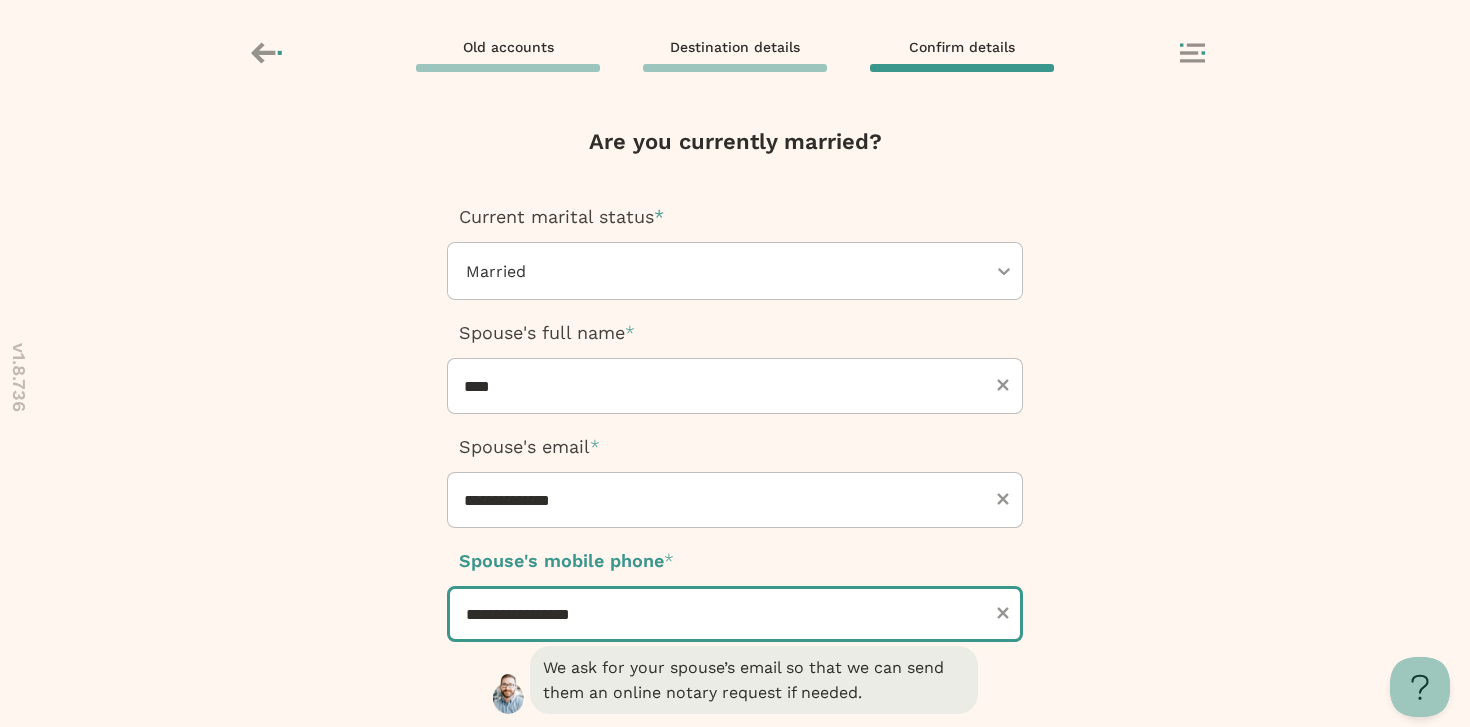type on "***" 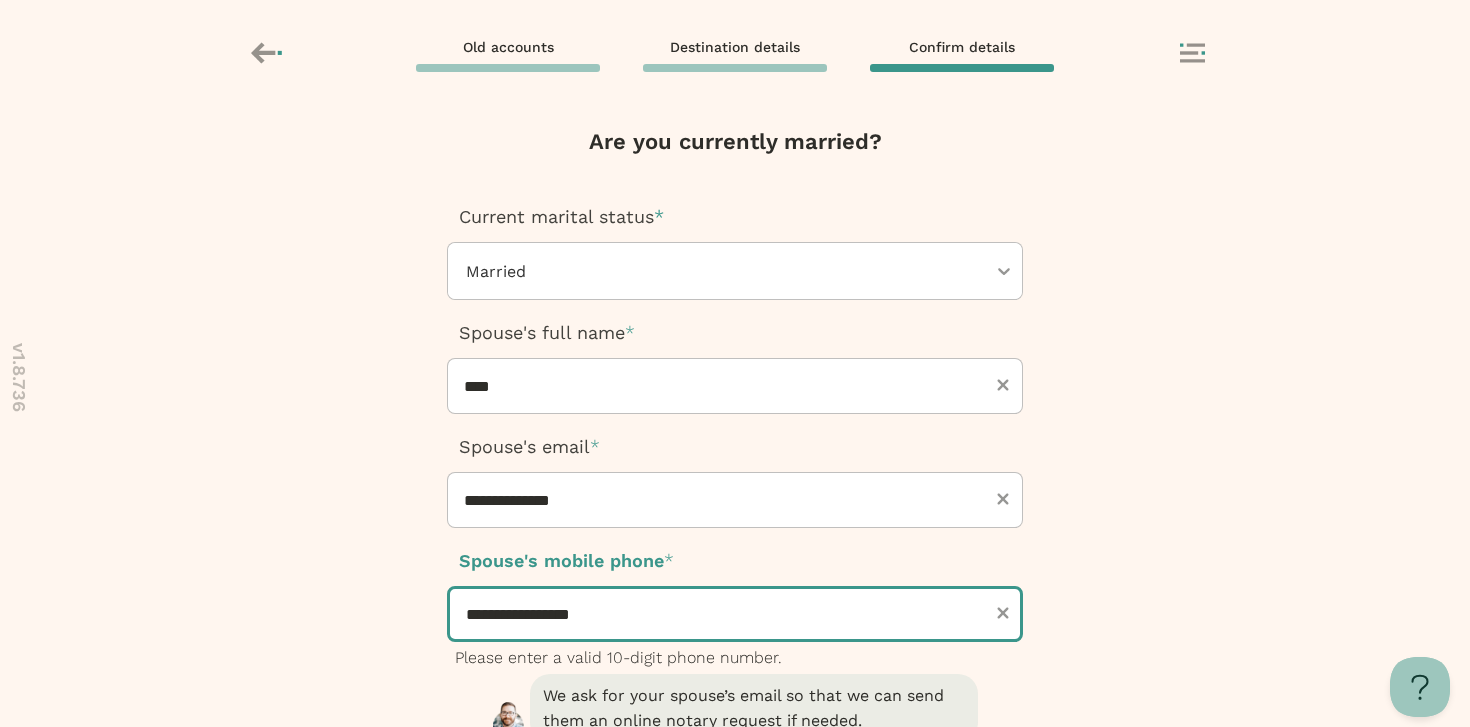 type on "*****" 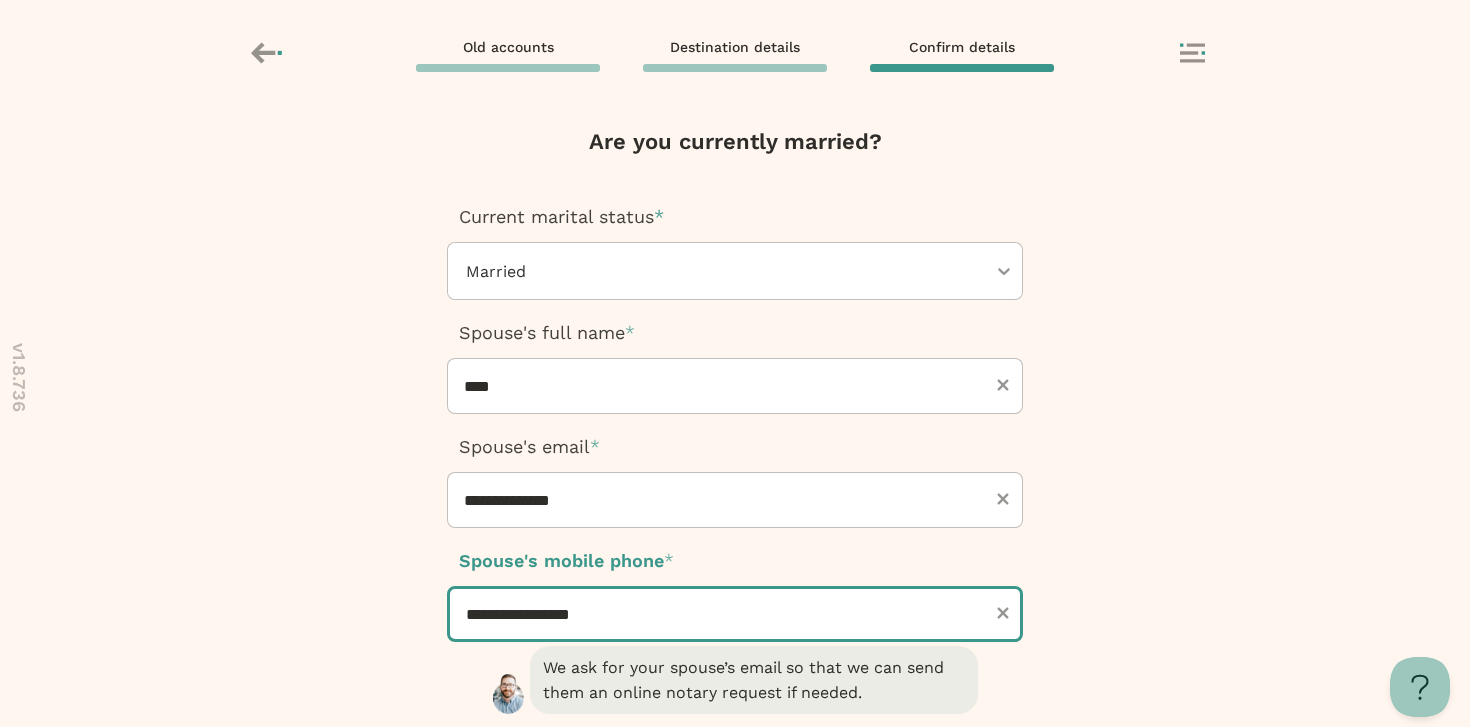 scroll, scrollTop: 247, scrollLeft: 0, axis: vertical 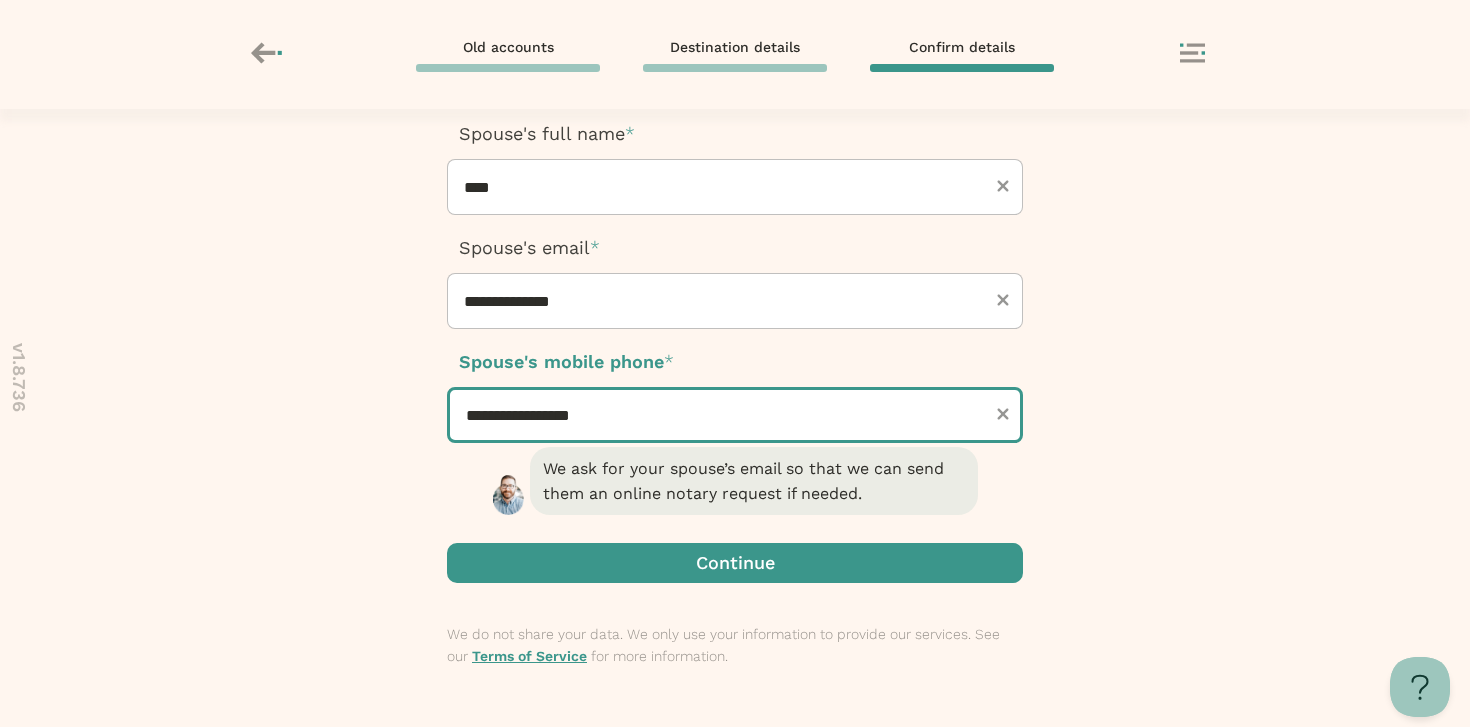 type on "**********" 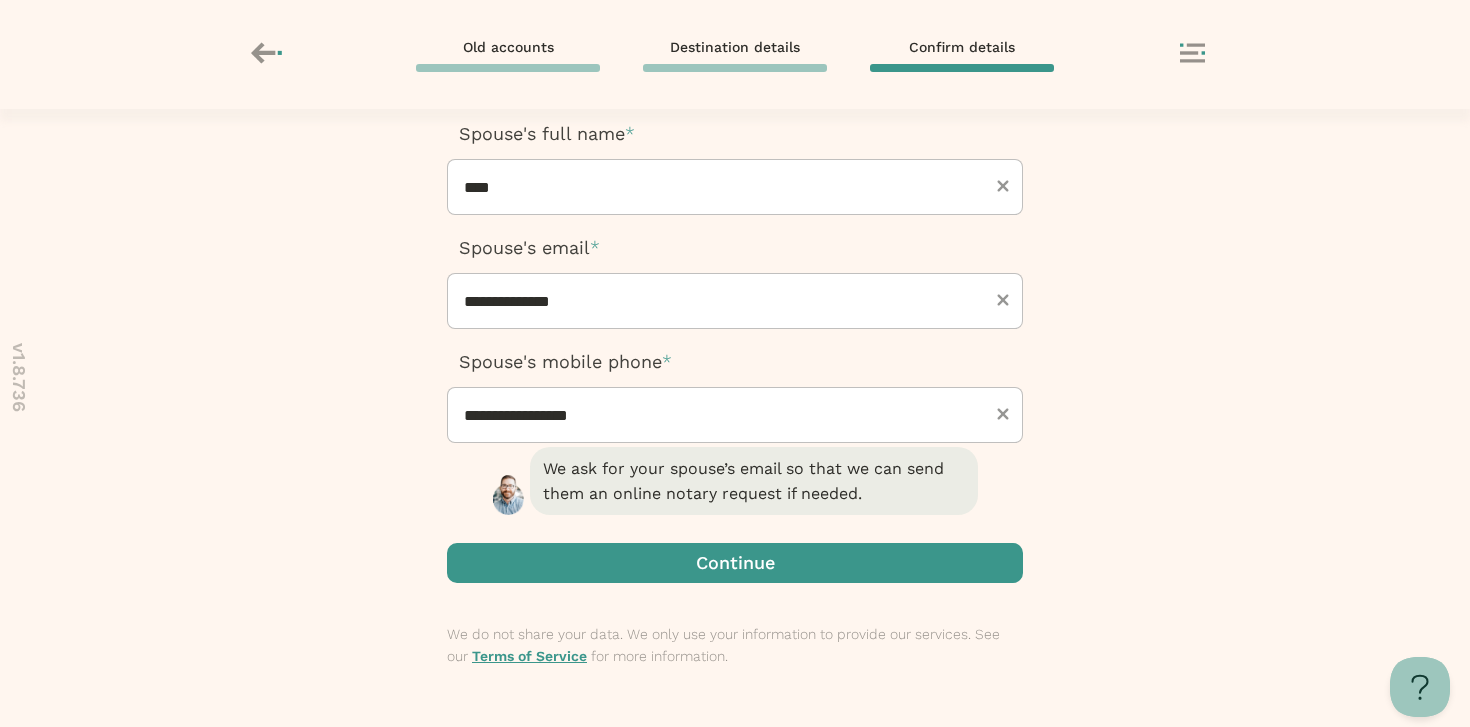 click at bounding box center (735, 563) 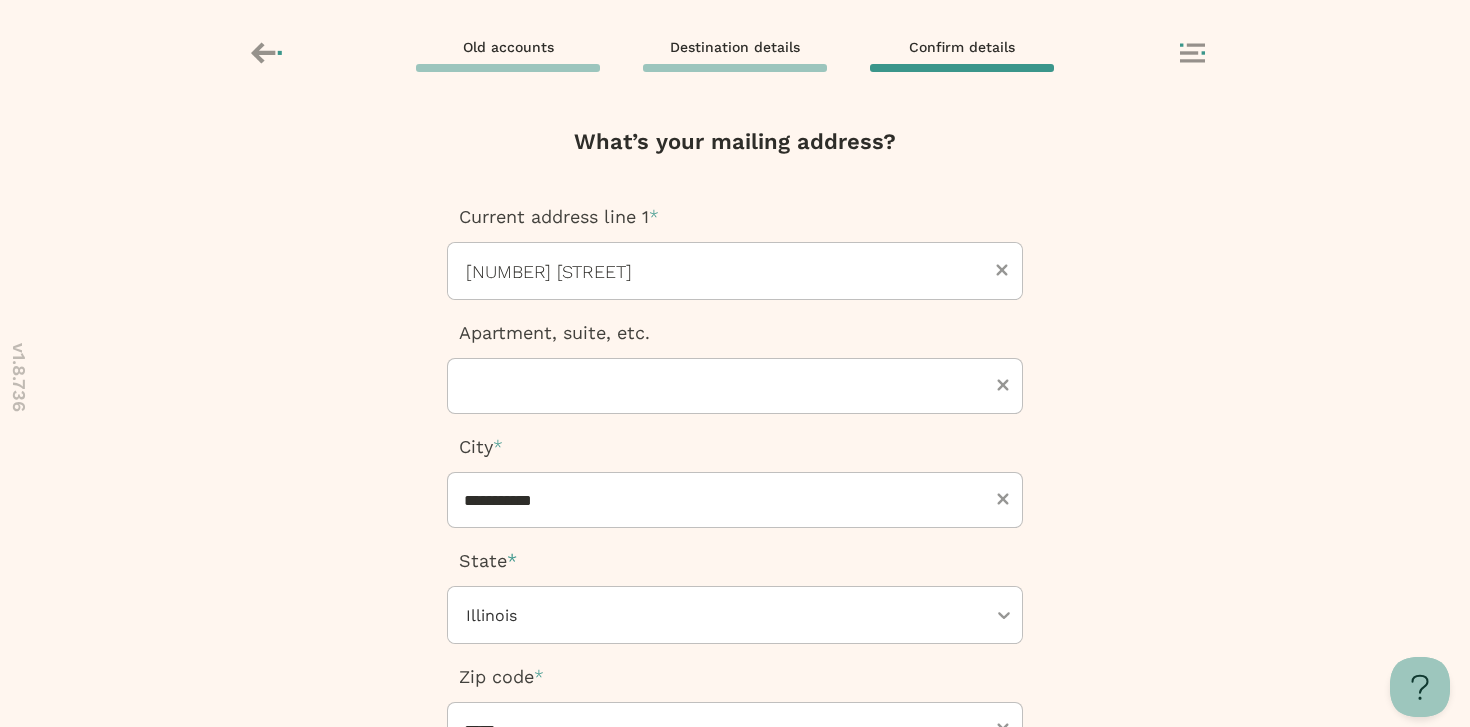 scroll, scrollTop: 363, scrollLeft: 0, axis: vertical 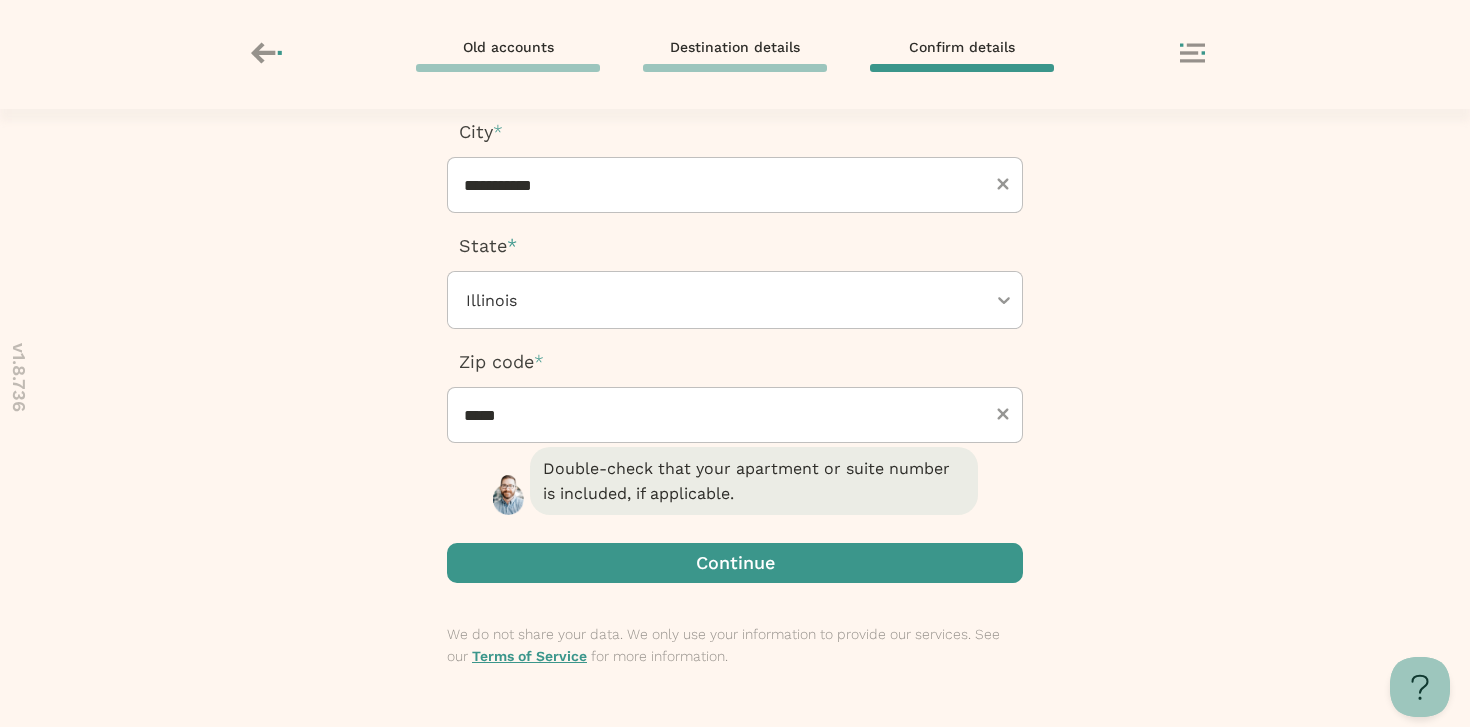 click at bounding box center (735, 563) 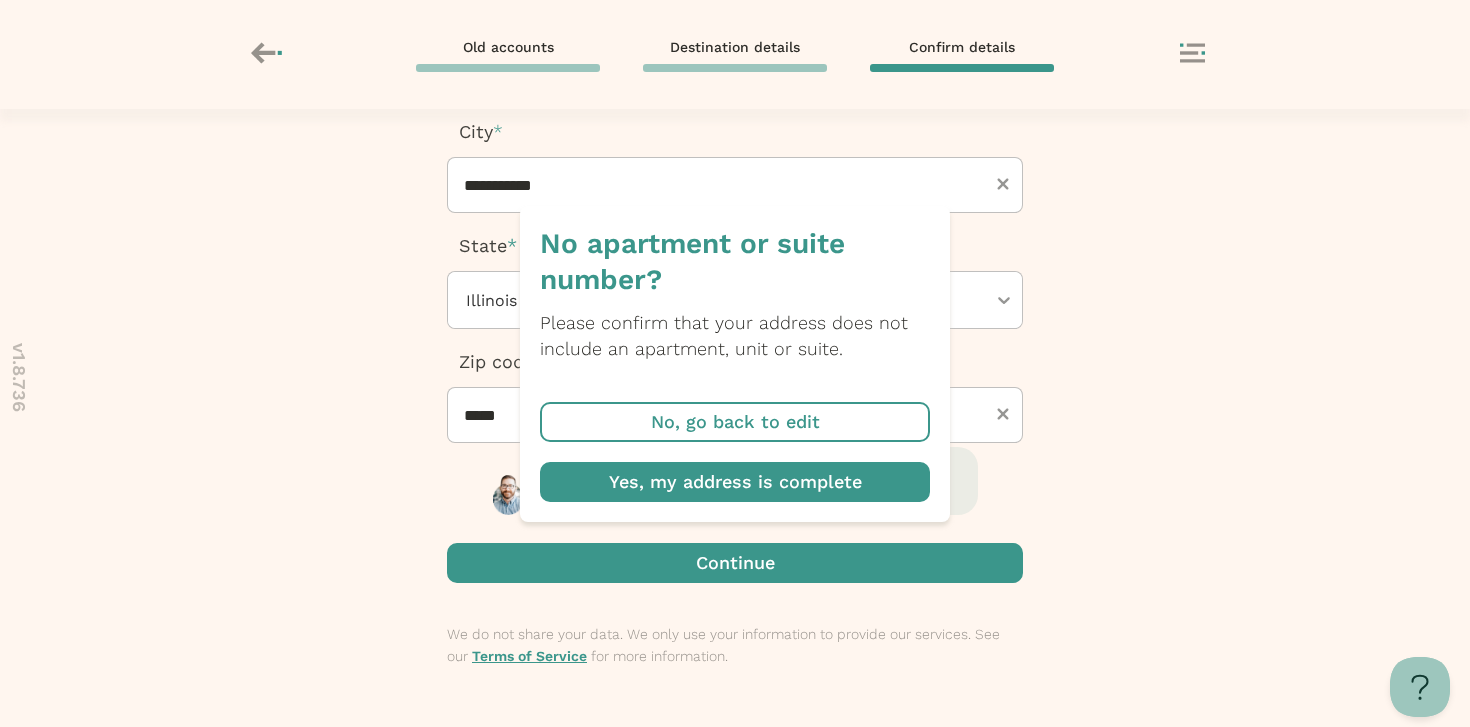 click at bounding box center (735, 482) 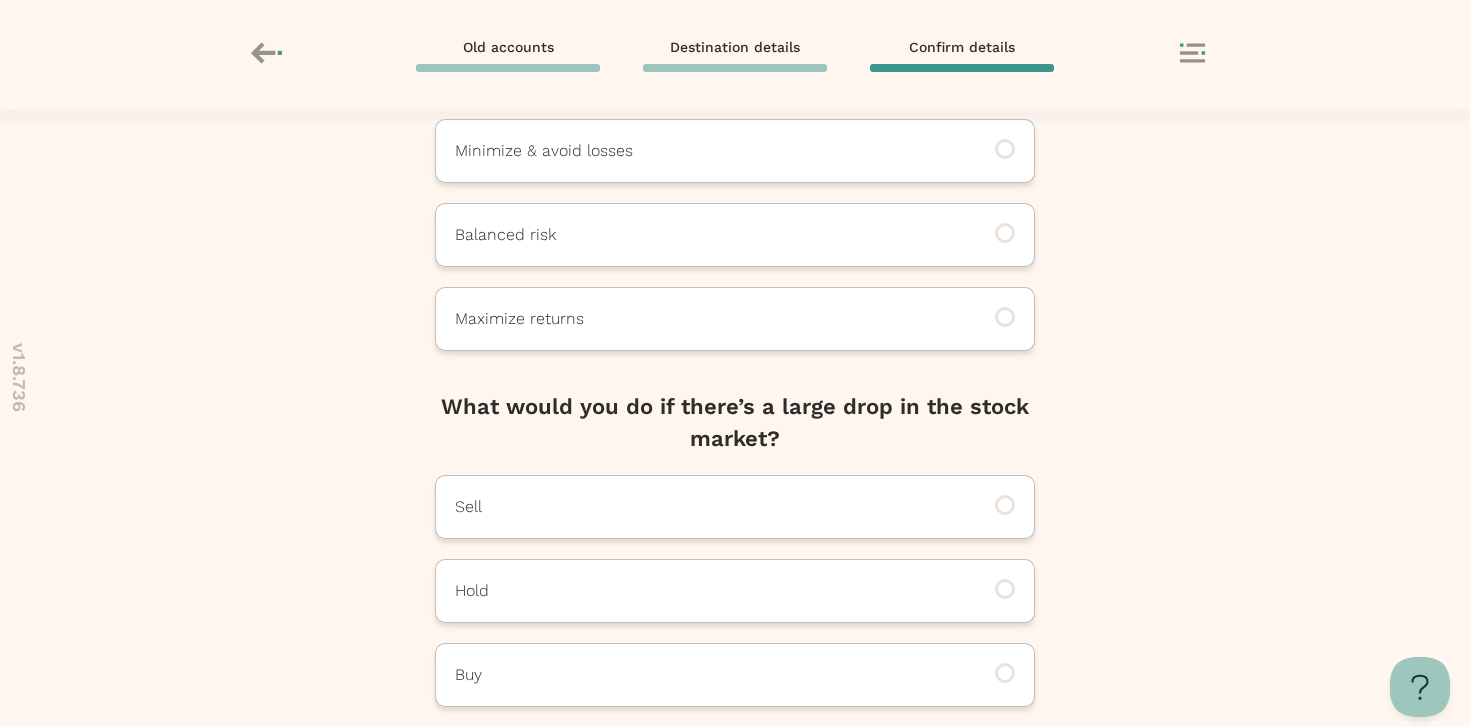 scroll, scrollTop: 0, scrollLeft: 0, axis: both 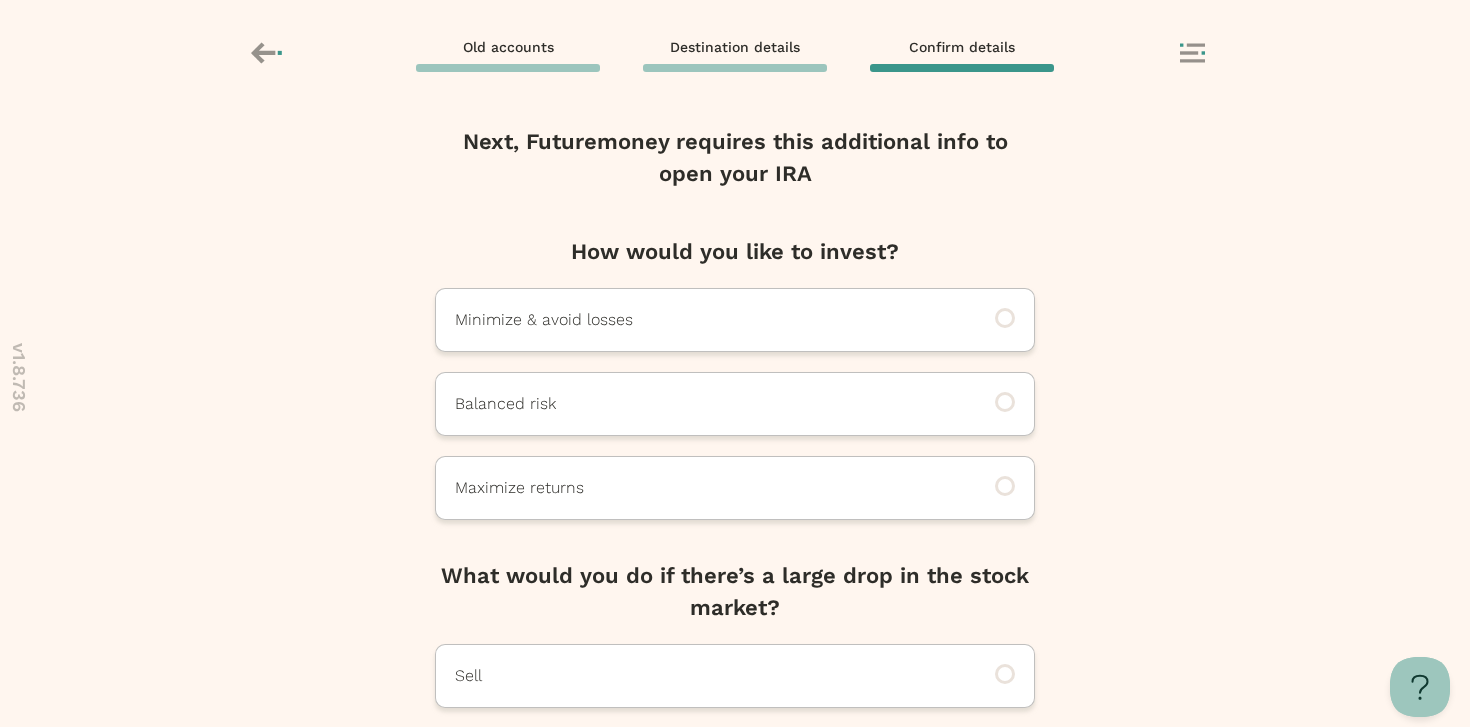 click on "Next, [COMPANY] requires this additional info to open your IRA How would you like to invest? Minimize & avoid losses Balanced risk Maximize returns What would you do if there’s a large drop in the stock market? Sell Hold Buy What’s your current employment status? Continue" at bounding box center [735, 426] 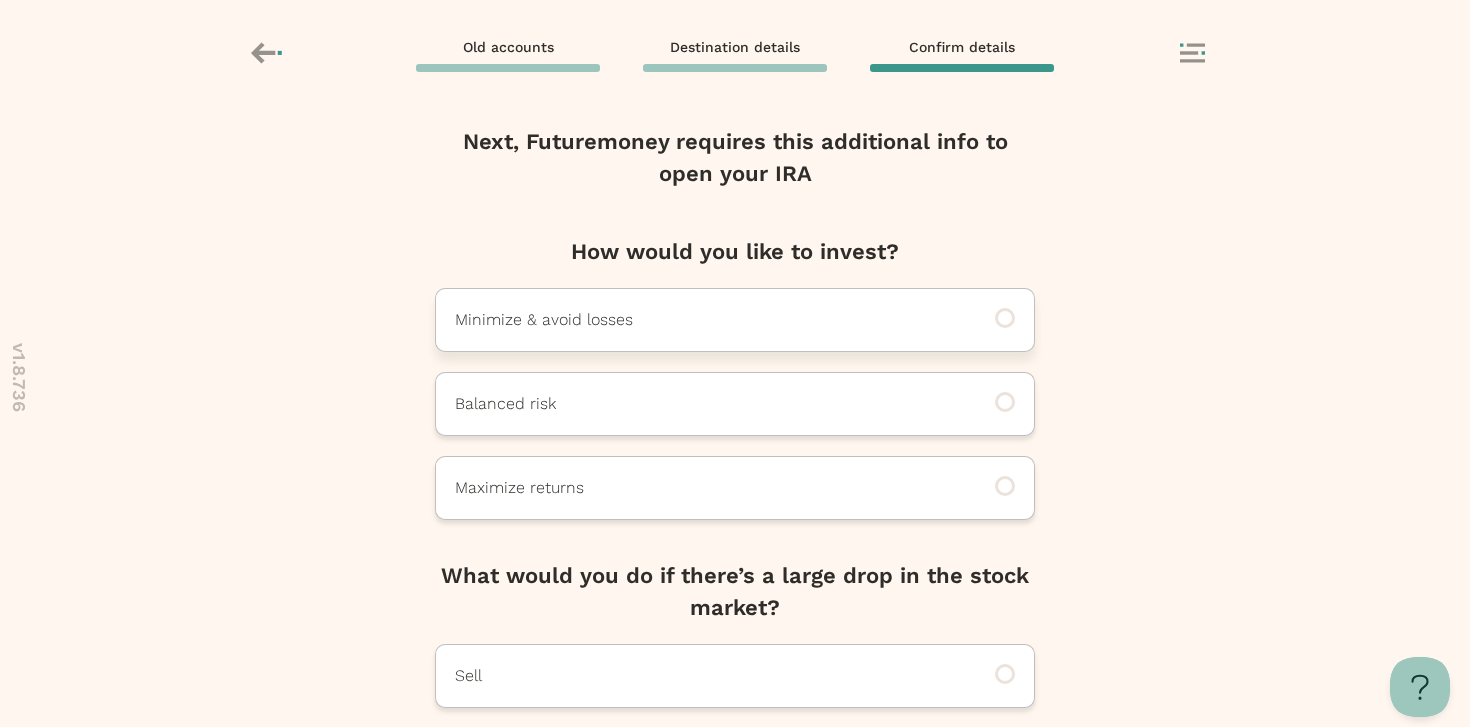 click on "Minimize & avoid losses" at bounding box center (707, 320) 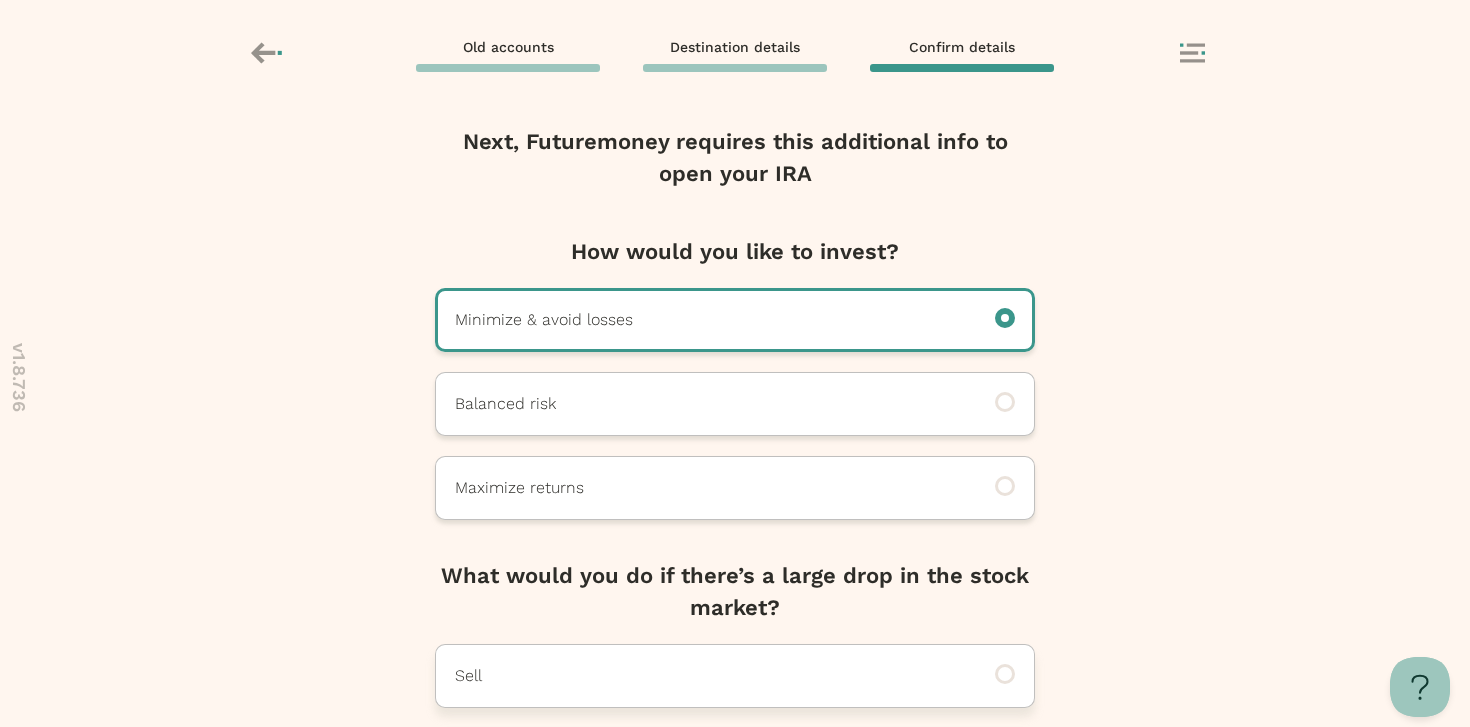 click on "Sell" at bounding box center [707, 676] 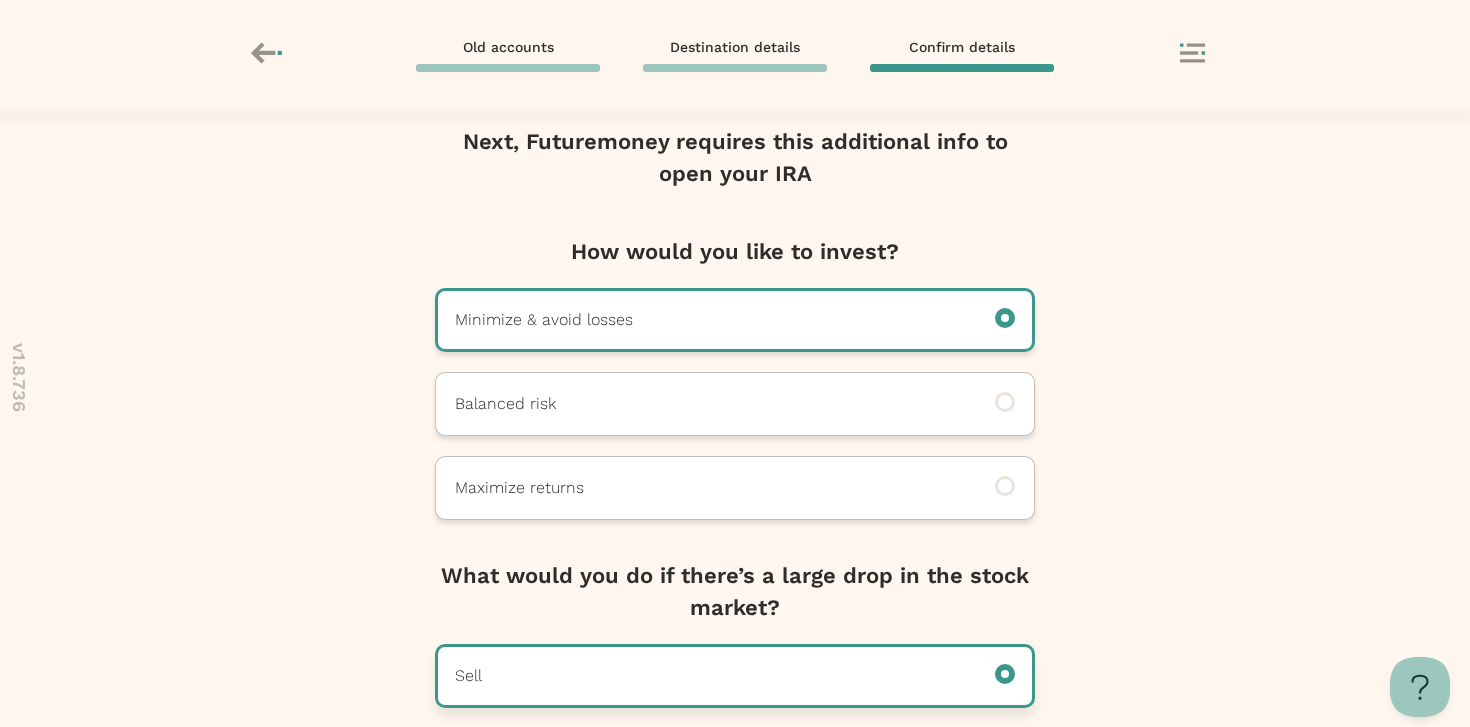 scroll, scrollTop: 417, scrollLeft: 0, axis: vertical 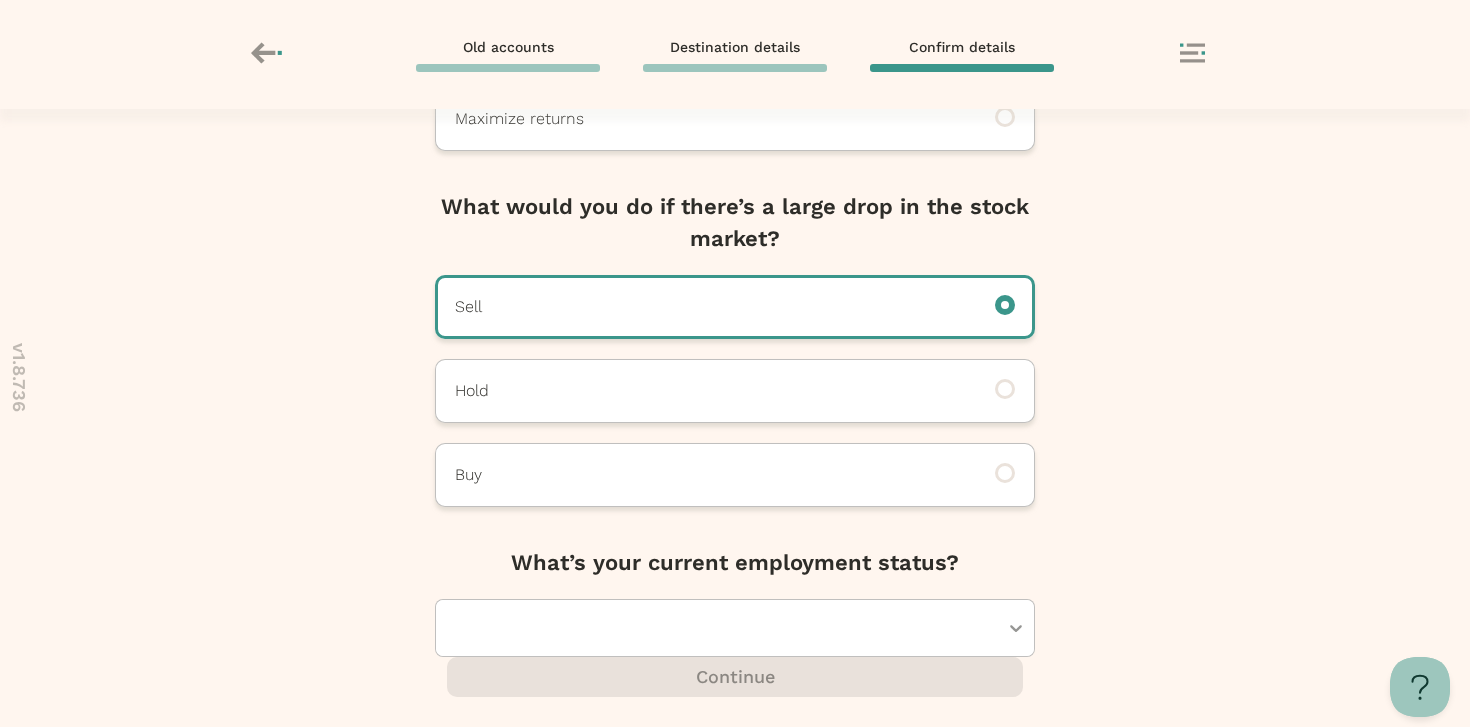 click at bounding box center (725, 628) 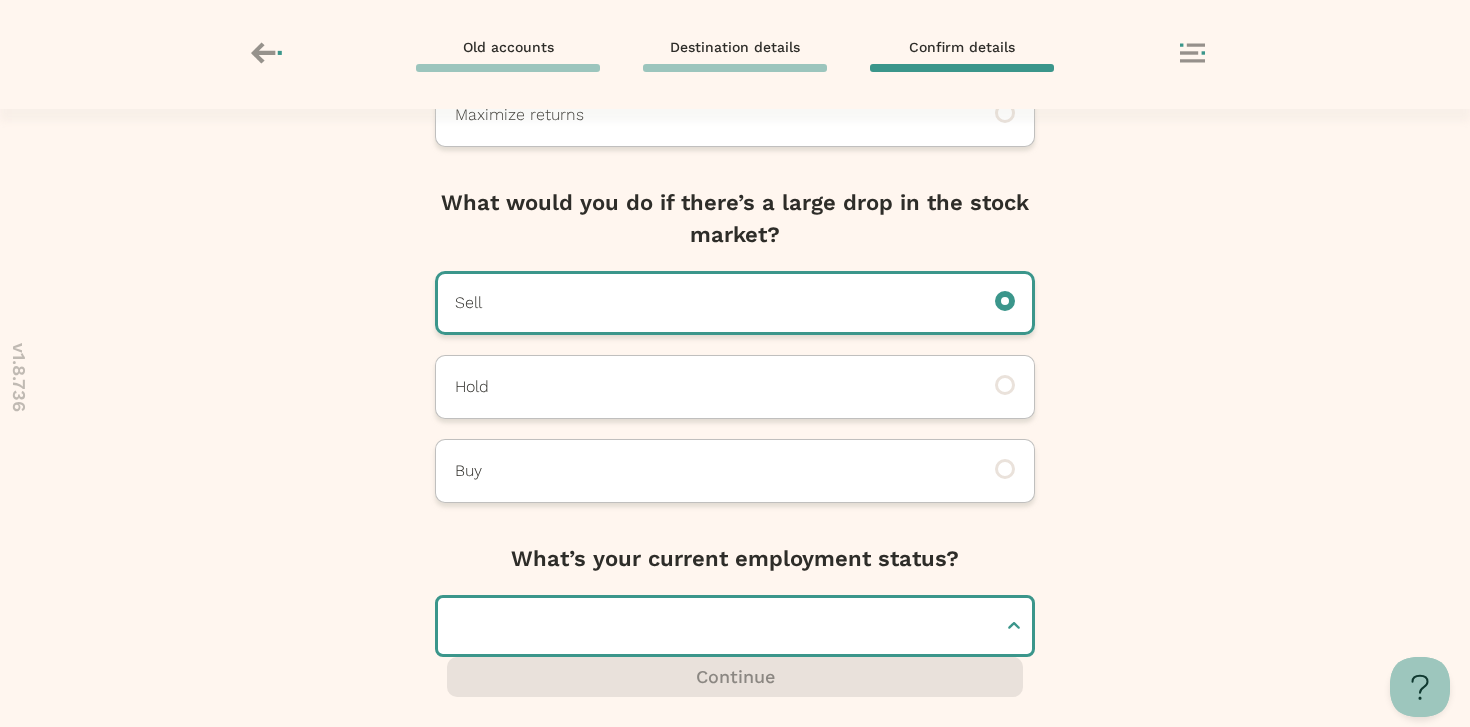 click on "Retired" at bounding box center [735, -82] 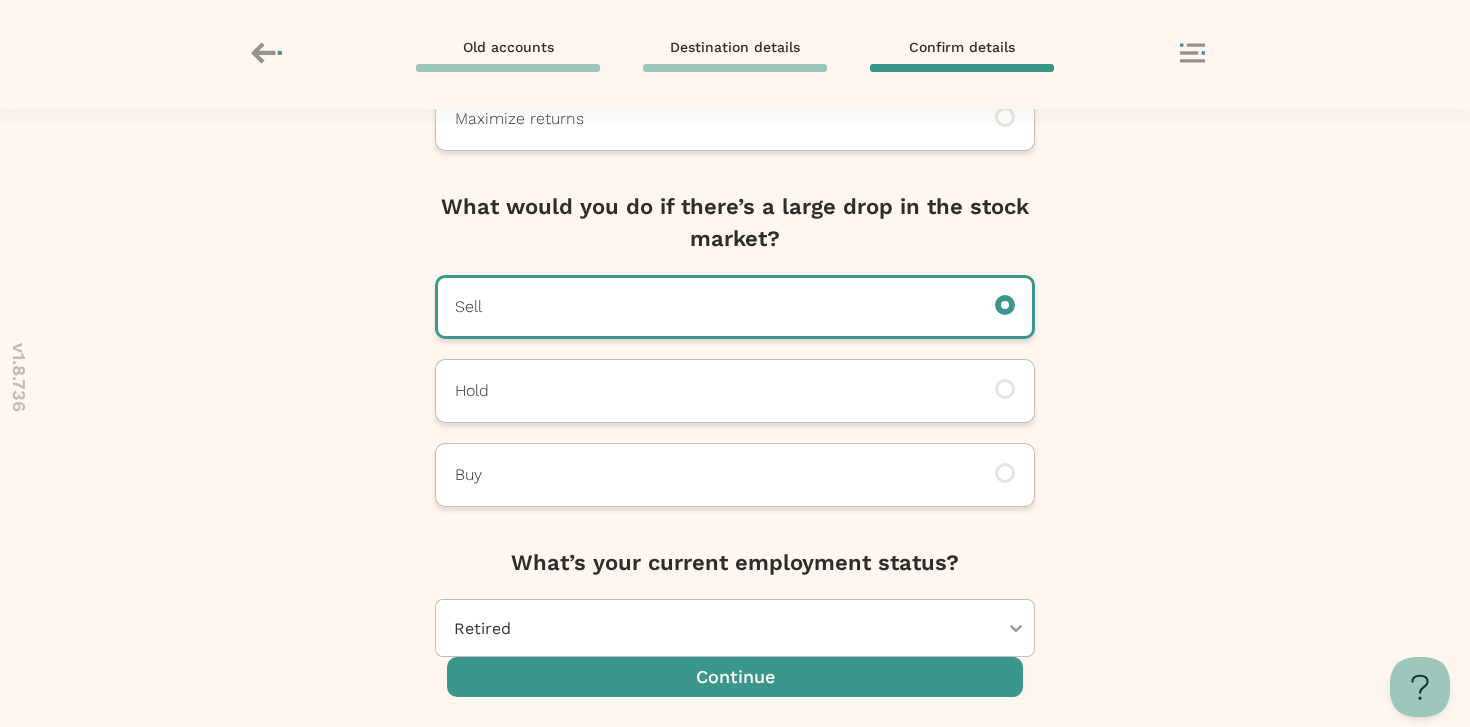 click at bounding box center [735, 677] 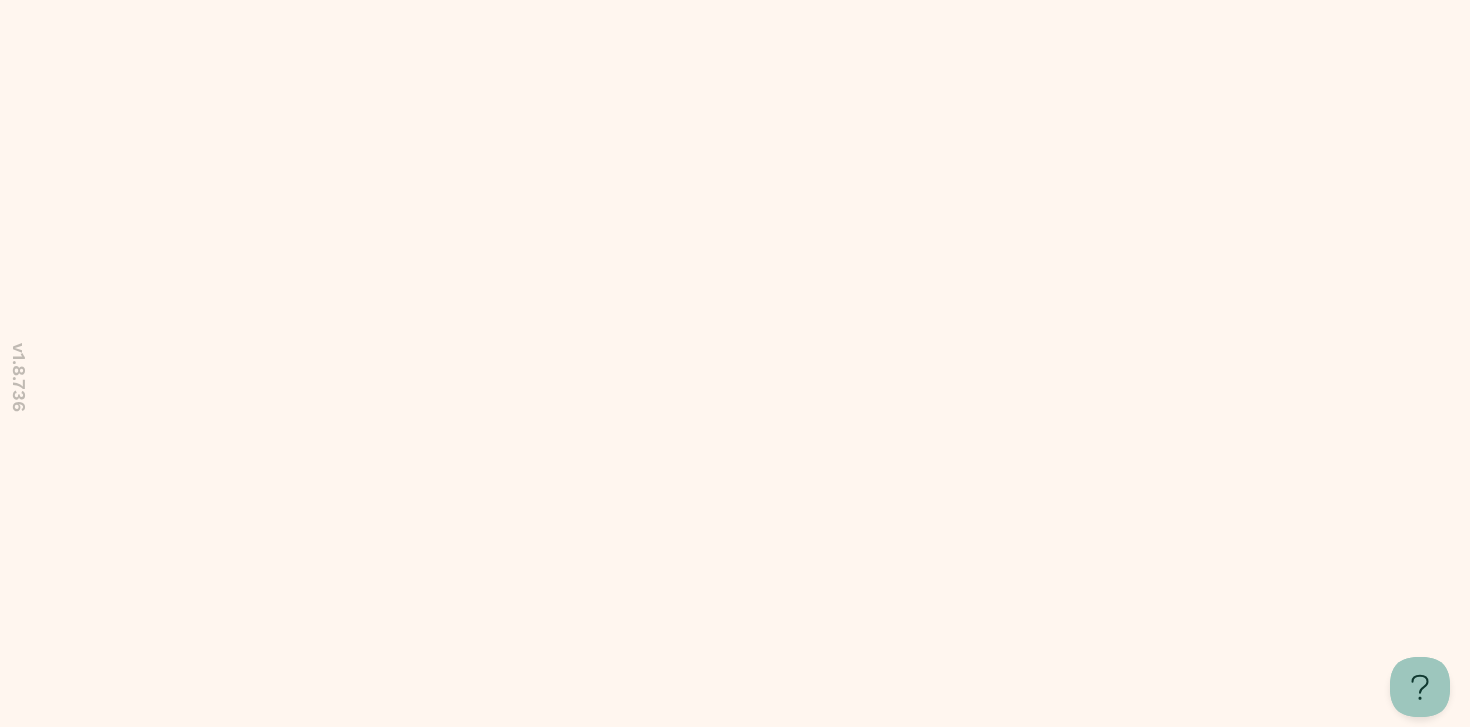 scroll, scrollTop: 0, scrollLeft: 0, axis: both 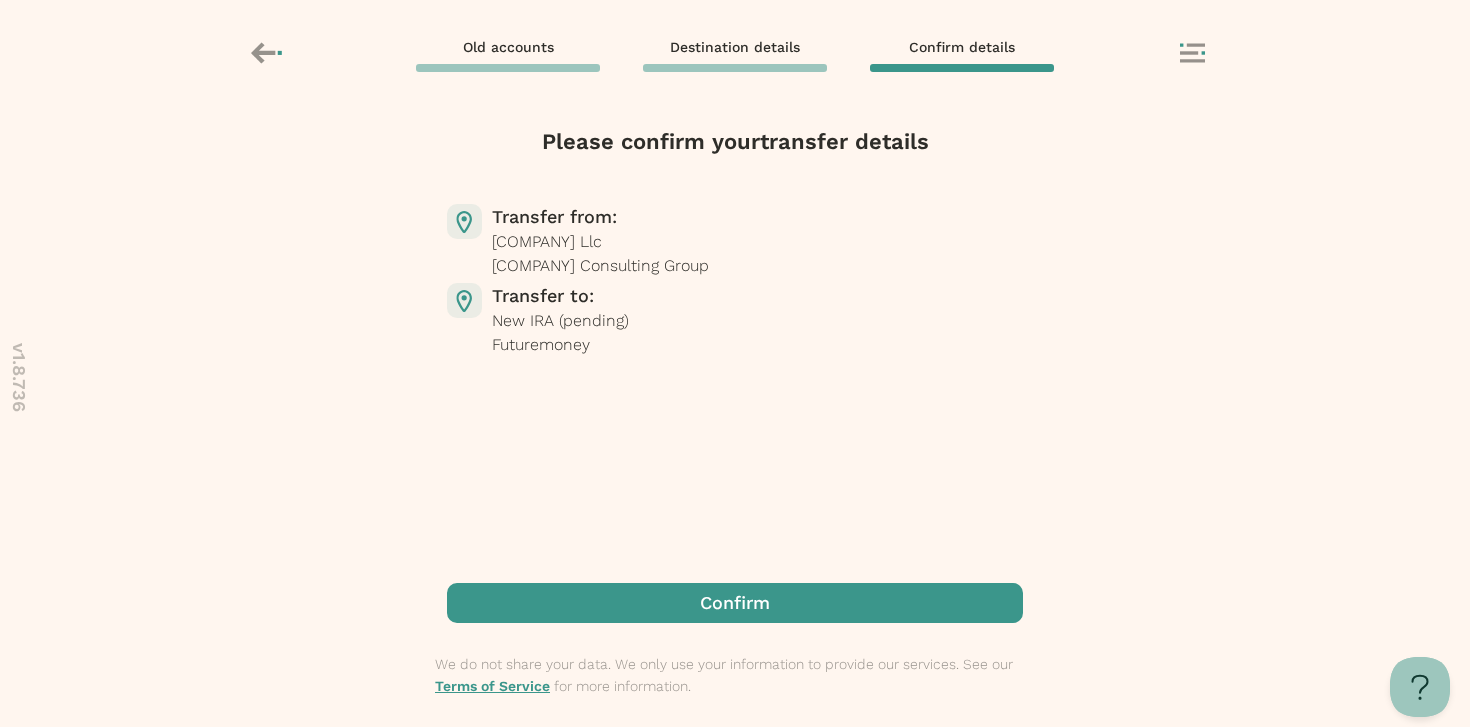 click at bounding box center (735, 603) 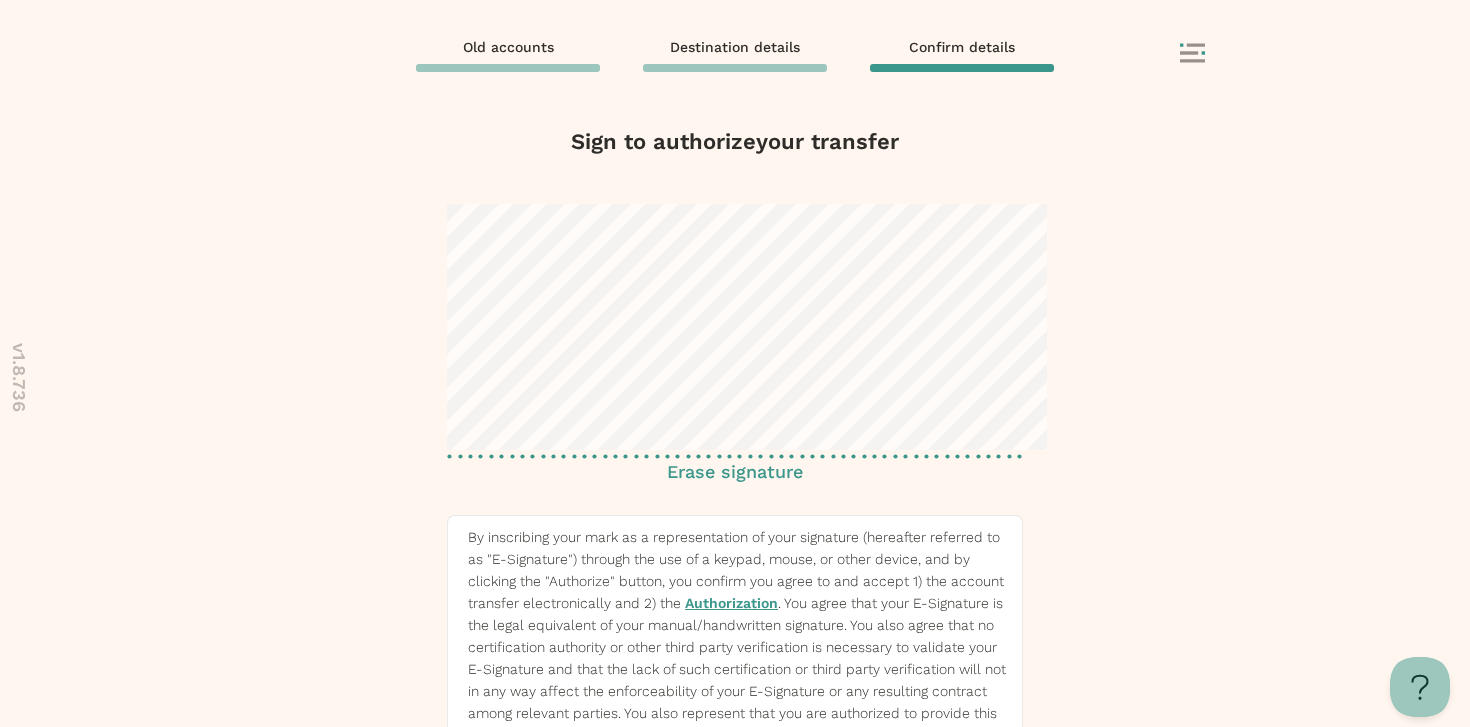 click on "By checking the box, I have read, understood, and agree to [COMPANY]’s terms above, [COMPANY]’s Terms of Service and Privacy Policy, as well as the agreements with [COMPANY] RIA, LLC, [COMPANY] LLC and [COMPANY] LLC, as outlined above." at bounding box center [808, 3462] 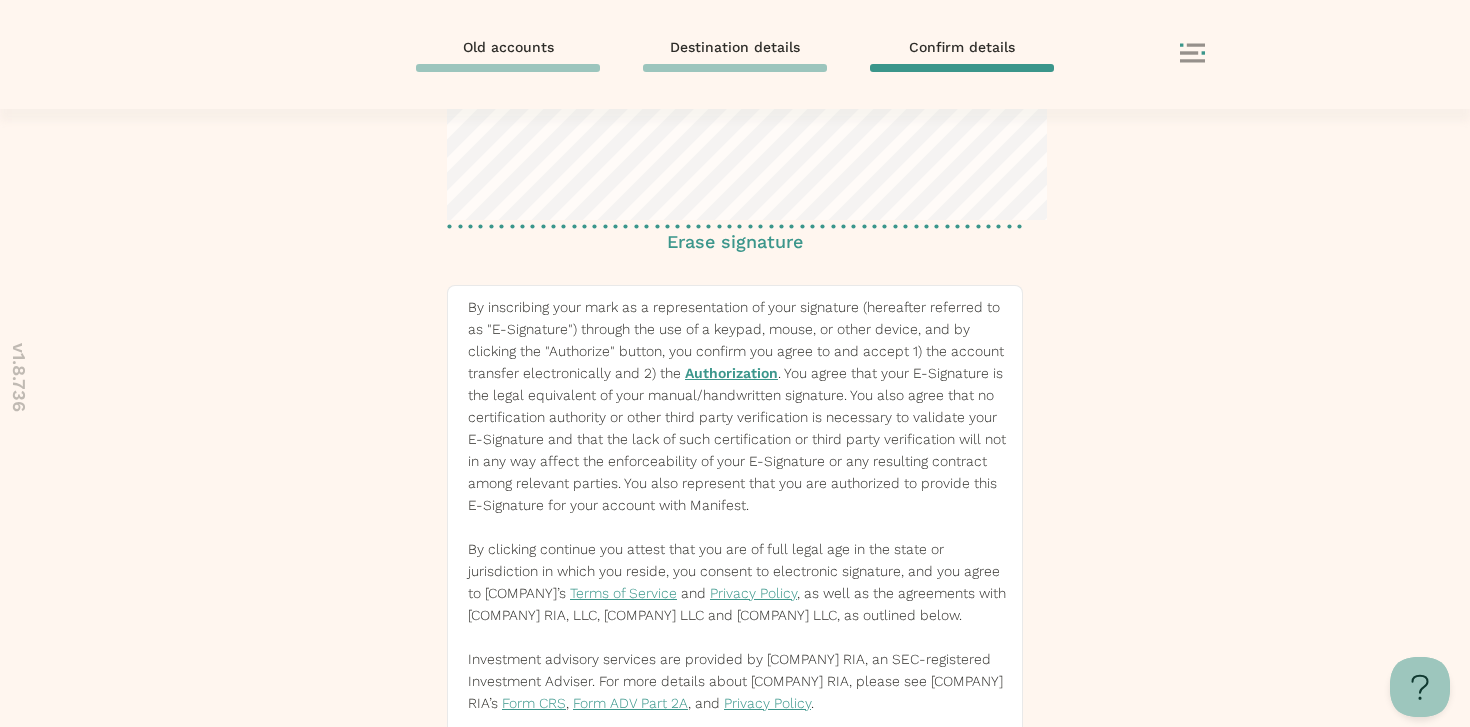 click at bounding box center [735, 3432] 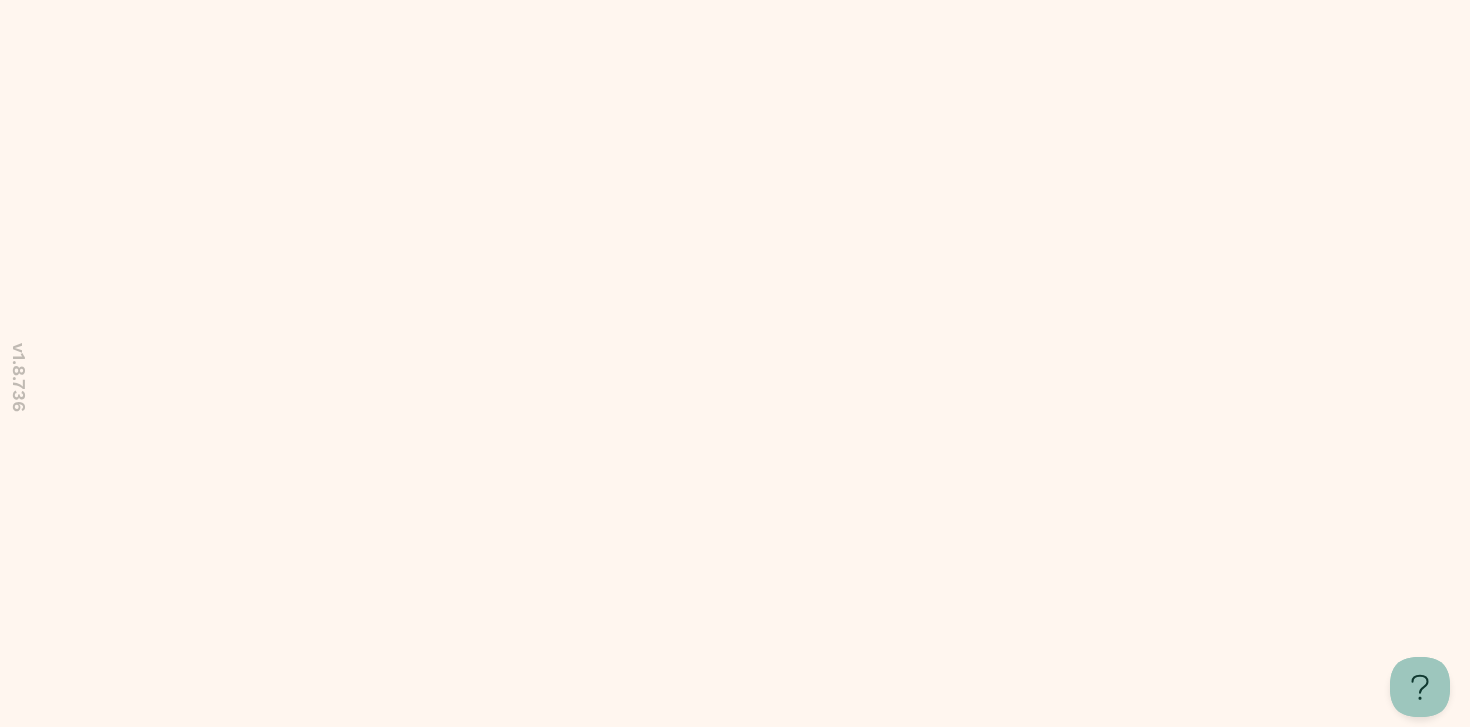 scroll, scrollTop: 0, scrollLeft: 0, axis: both 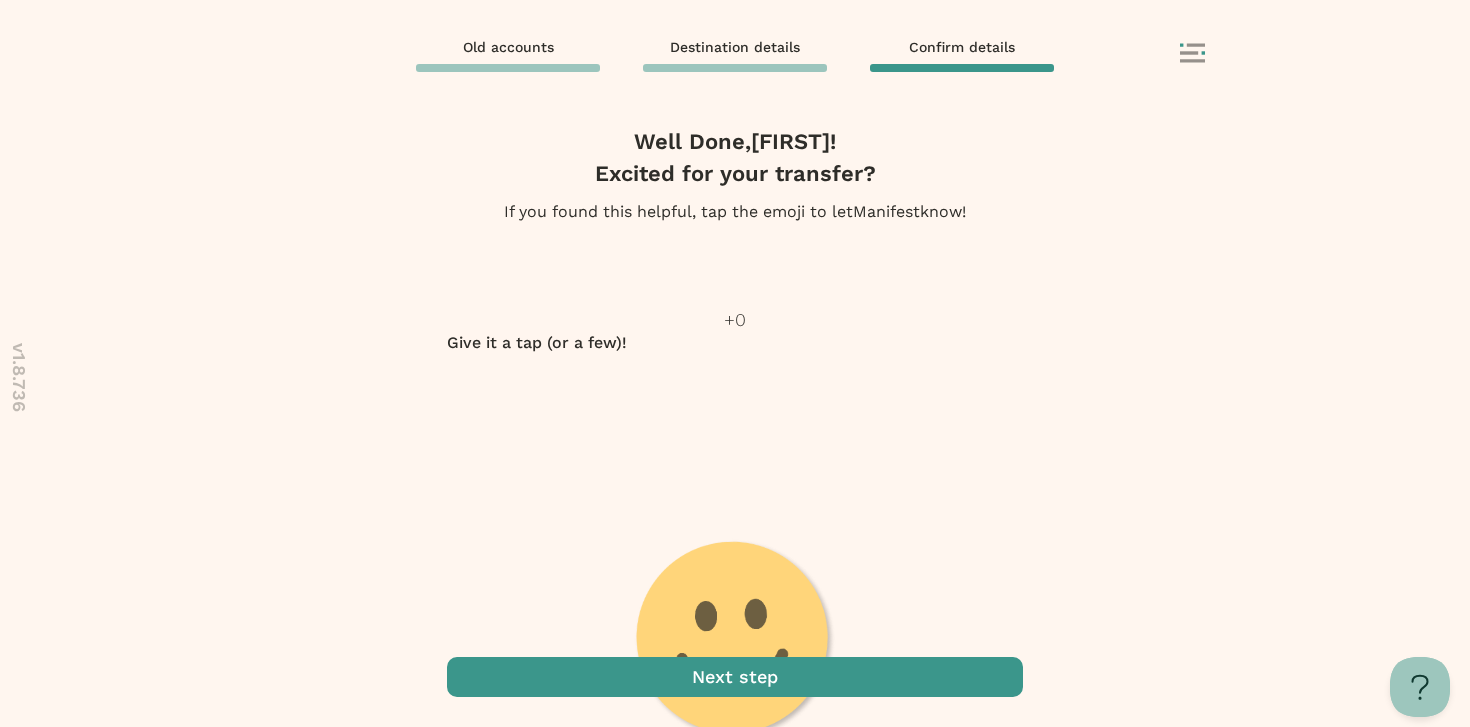 click at bounding box center [735, 677] 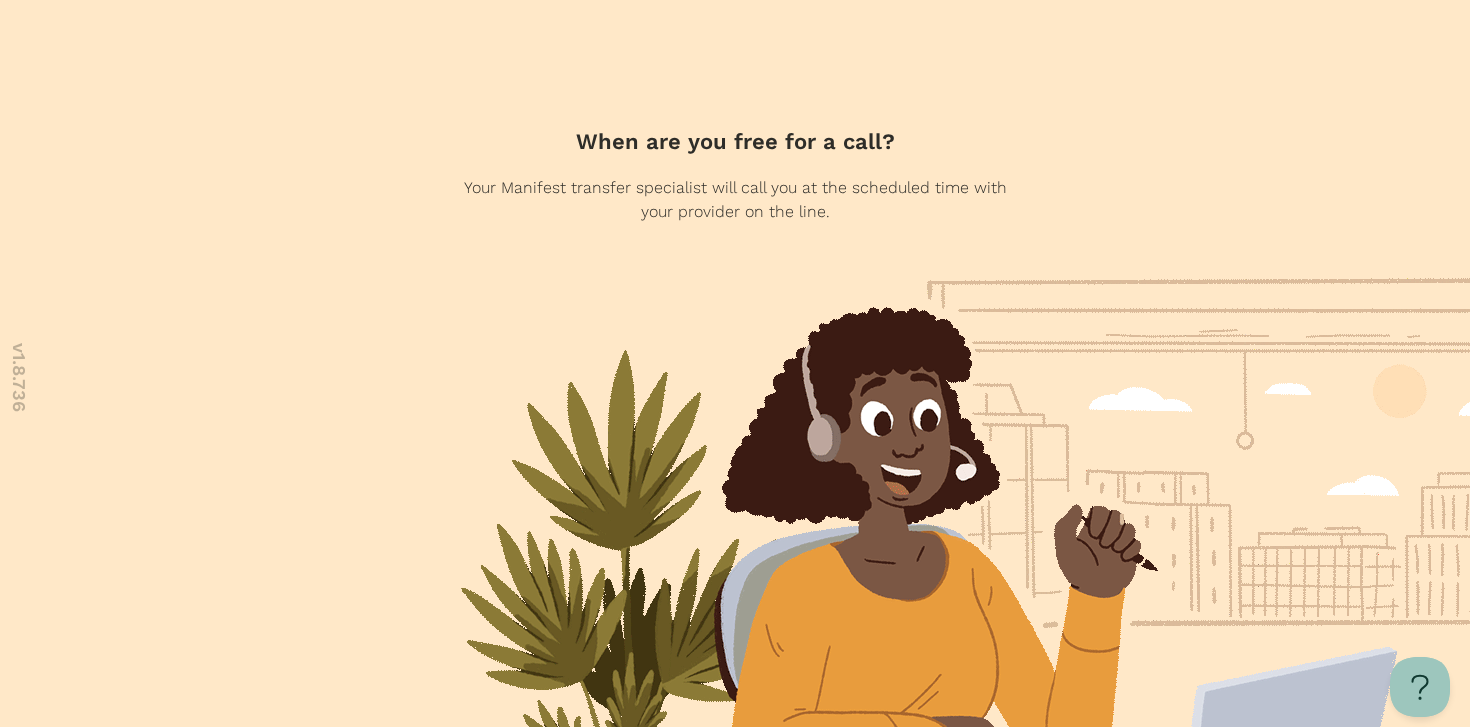 click at bounding box center [735, 994] 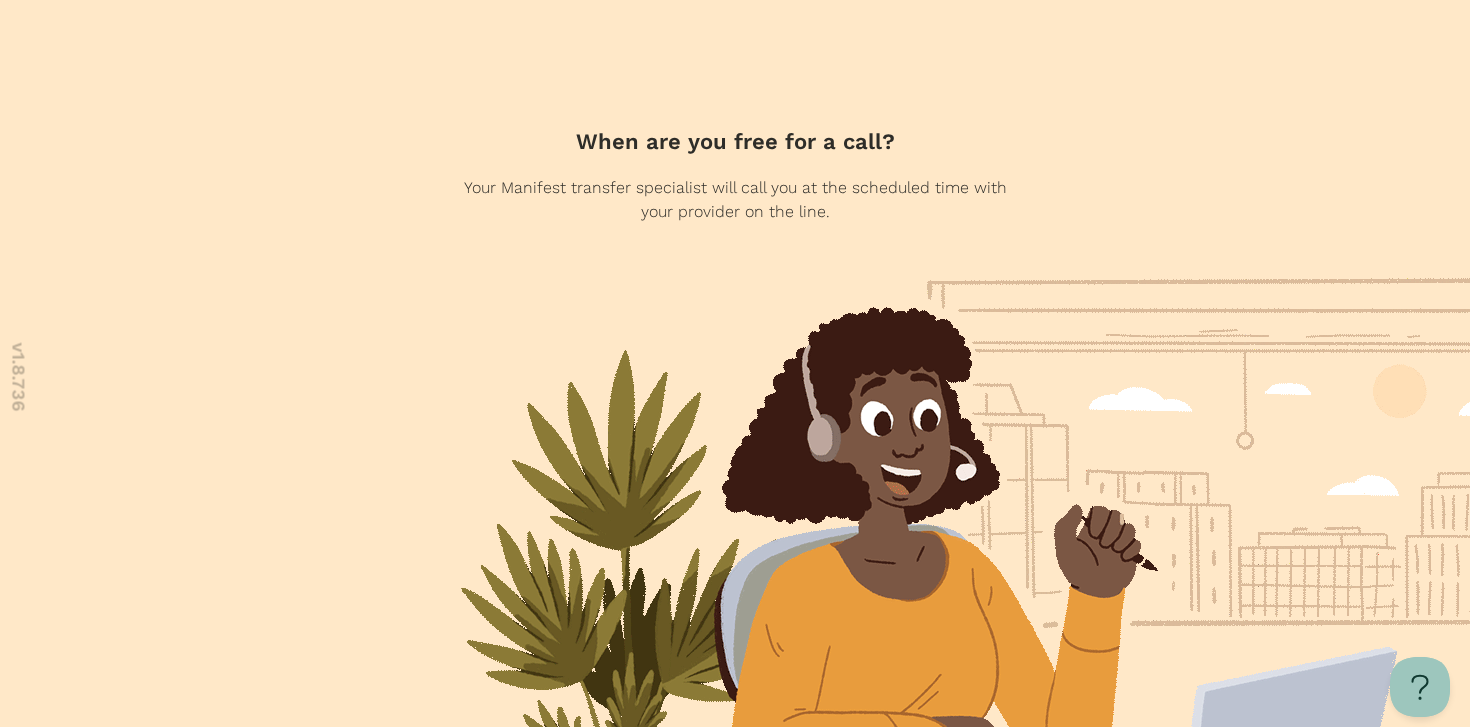 click on "Exit Booking" at bounding box center [150, 737] 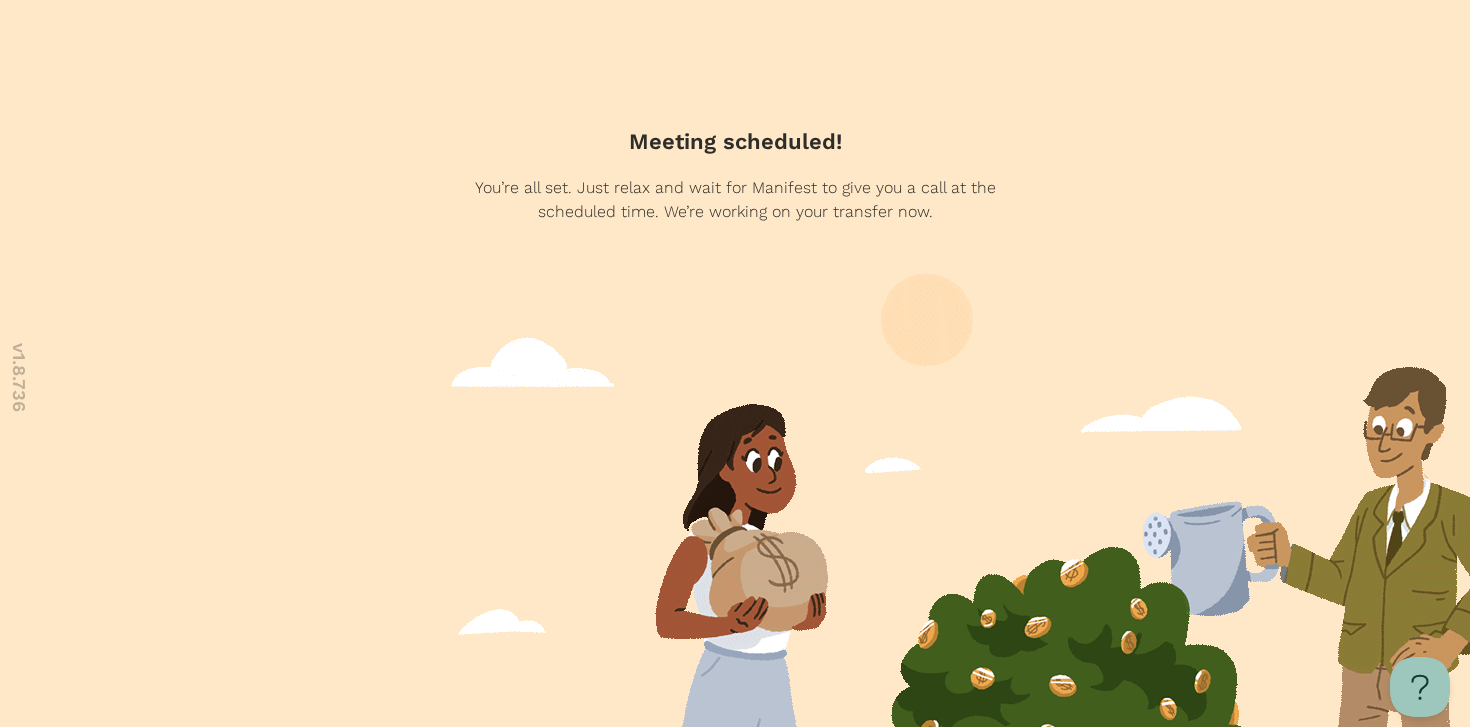 click at bounding box center [735, 632] 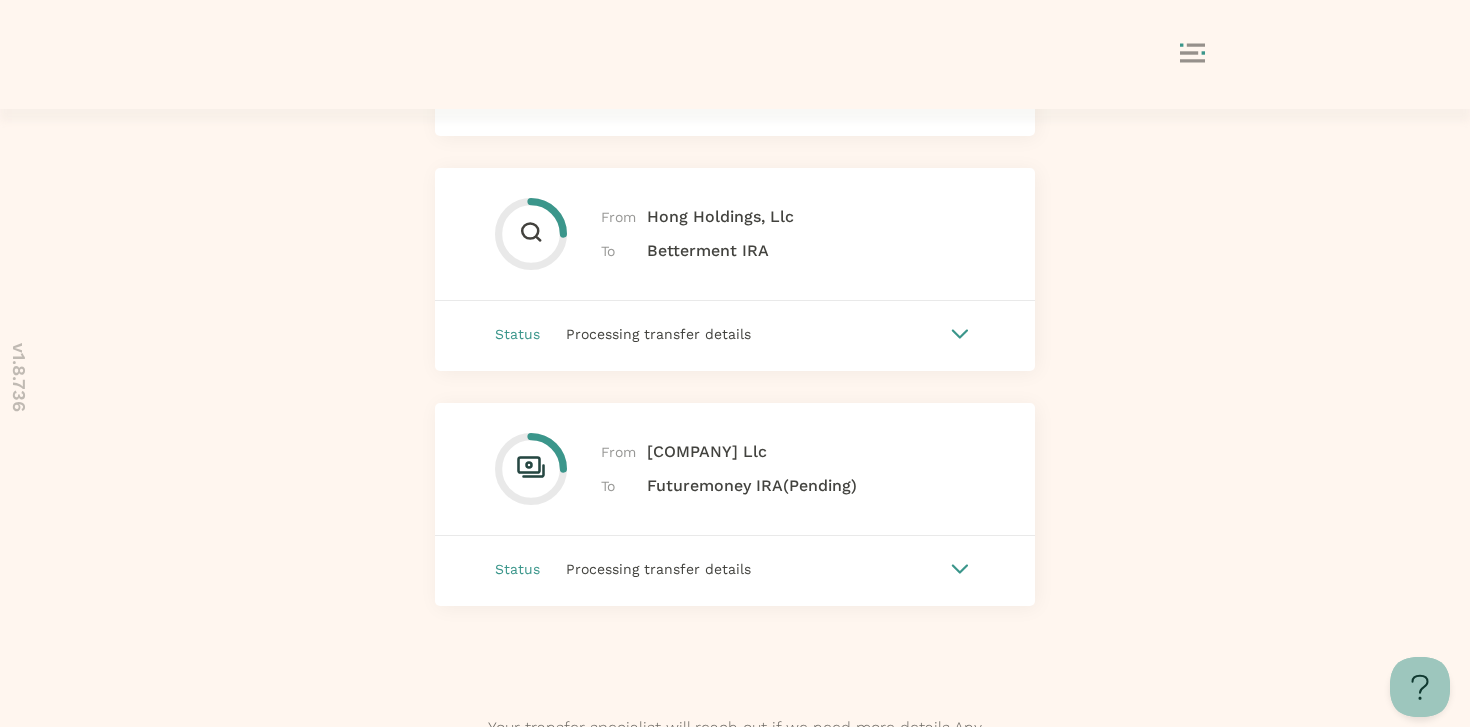 scroll, scrollTop: 818, scrollLeft: 0, axis: vertical 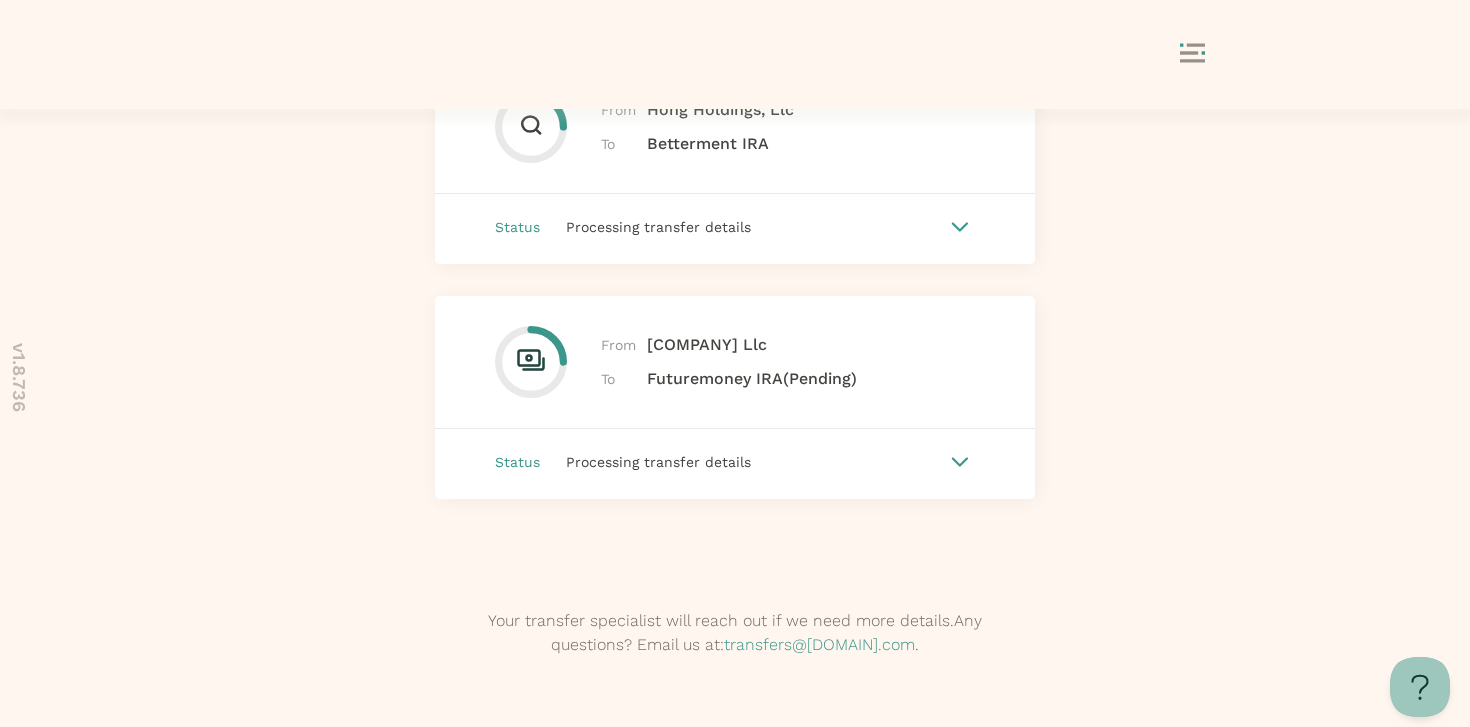 click on "Status   Processing transfer details" at bounding box center [735, 462] 